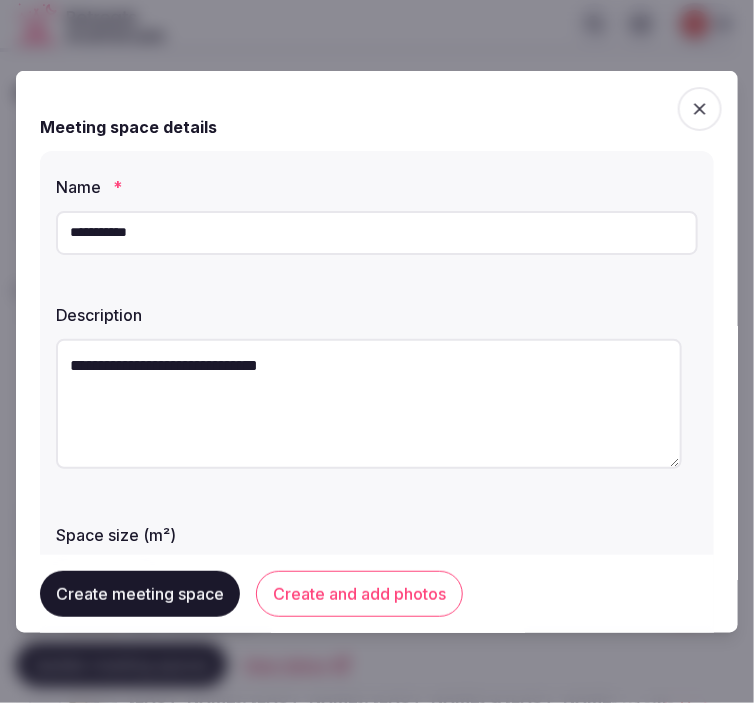 scroll, scrollTop: 55, scrollLeft: 0, axis: vertical 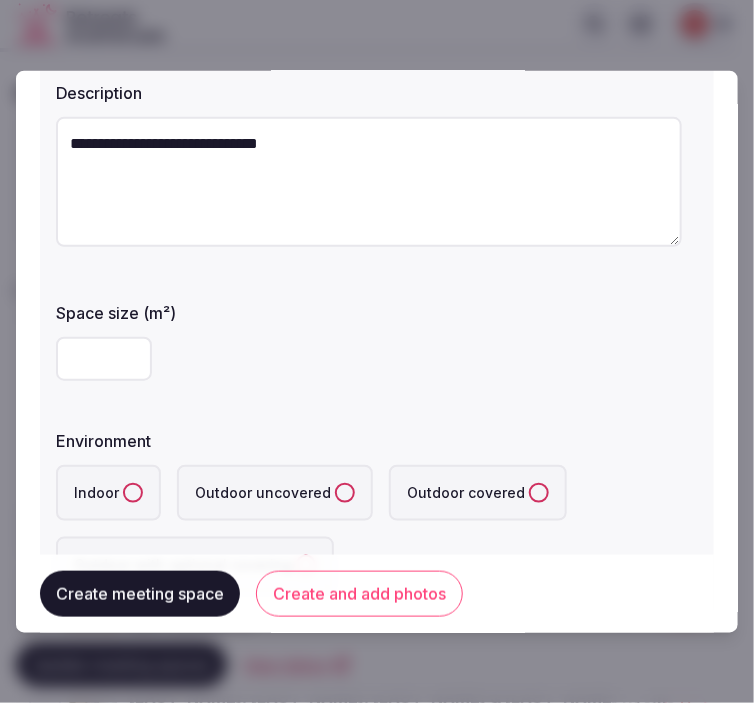 click at bounding box center (377, 351) 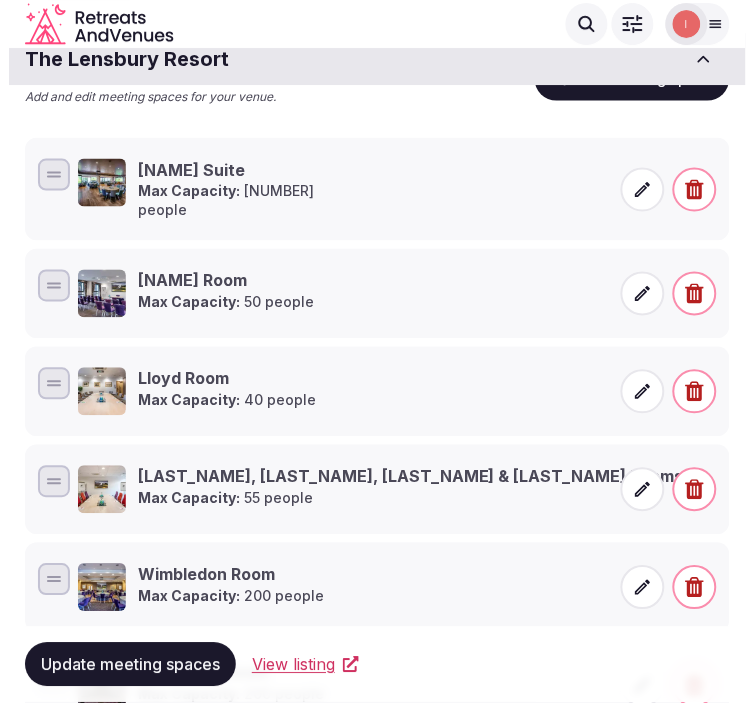 scroll, scrollTop: 0, scrollLeft: 0, axis: both 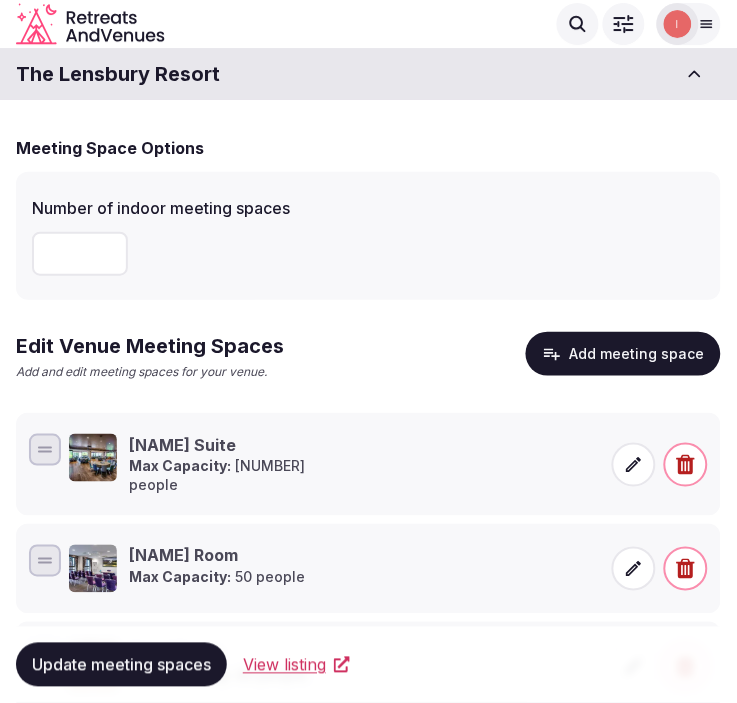 click on "Add meeting space" at bounding box center (623, 354) 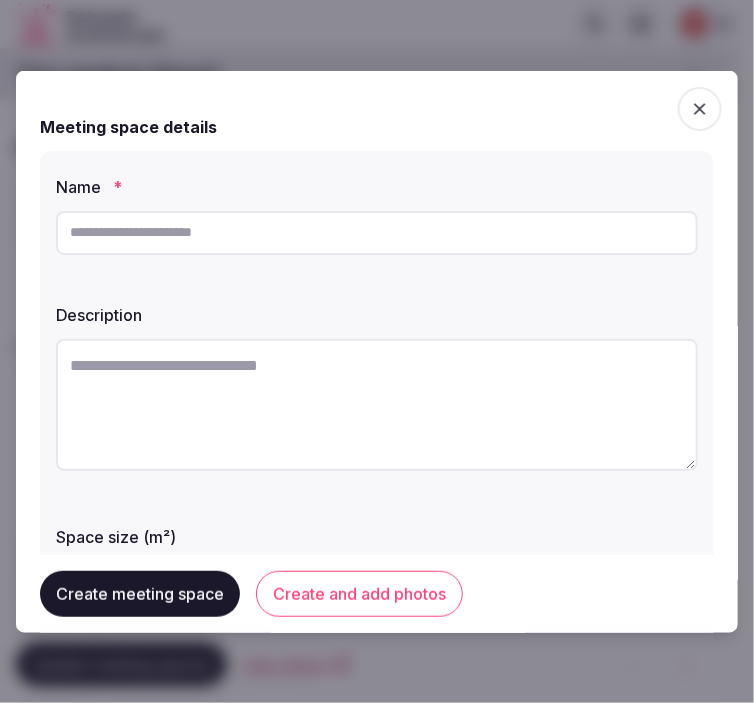 drag, startPoint x: 290, startPoint y: 218, endPoint x: 285, endPoint y: 233, distance: 15.811388 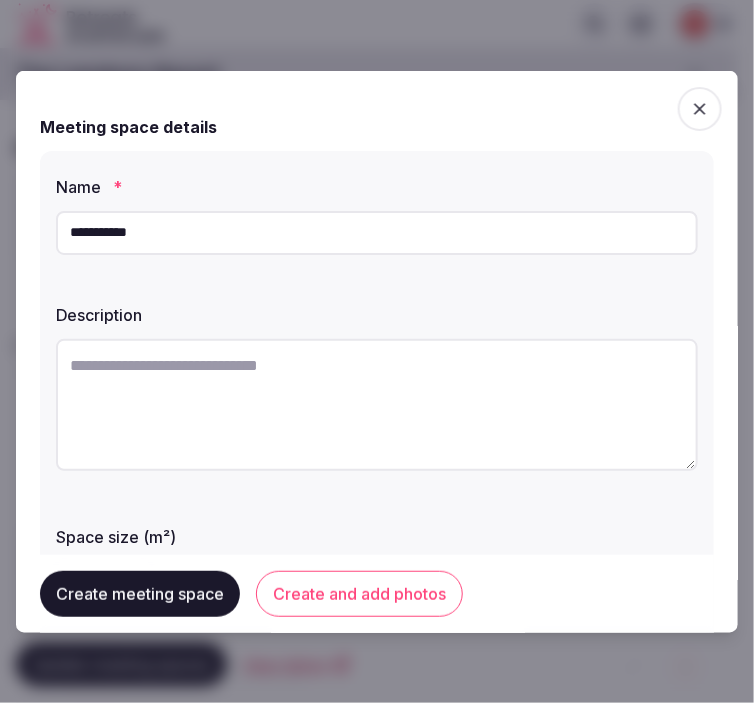 type on "**********" 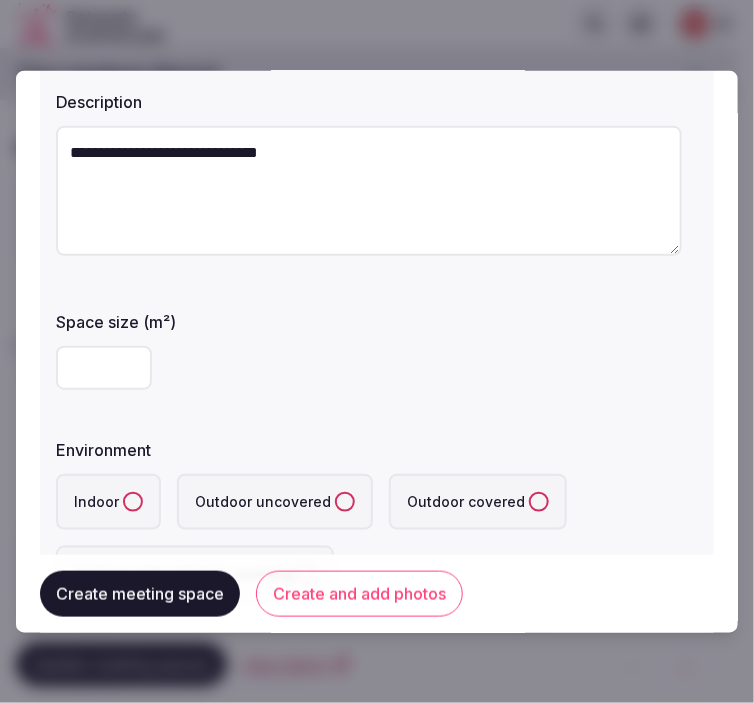 scroll, scrollTop: 222, scrollLeft: 0, axis: vertical 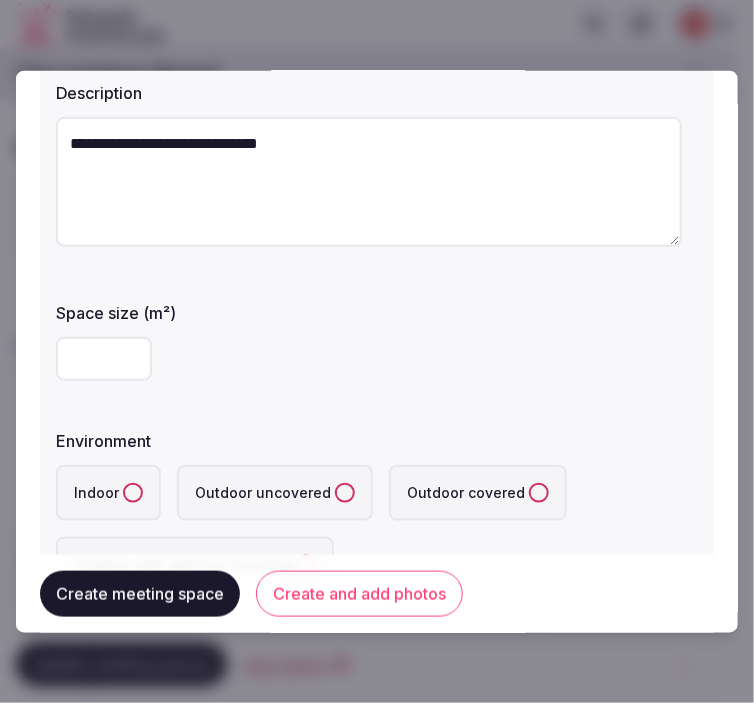 type on "**********" 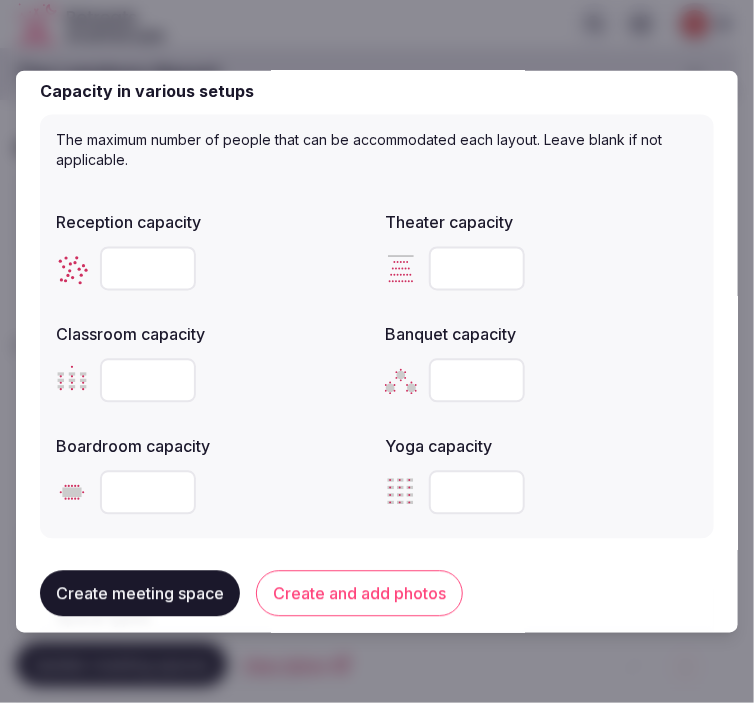 scroll, scrollTop: 888, scrollLeft: 0, axis: vertical 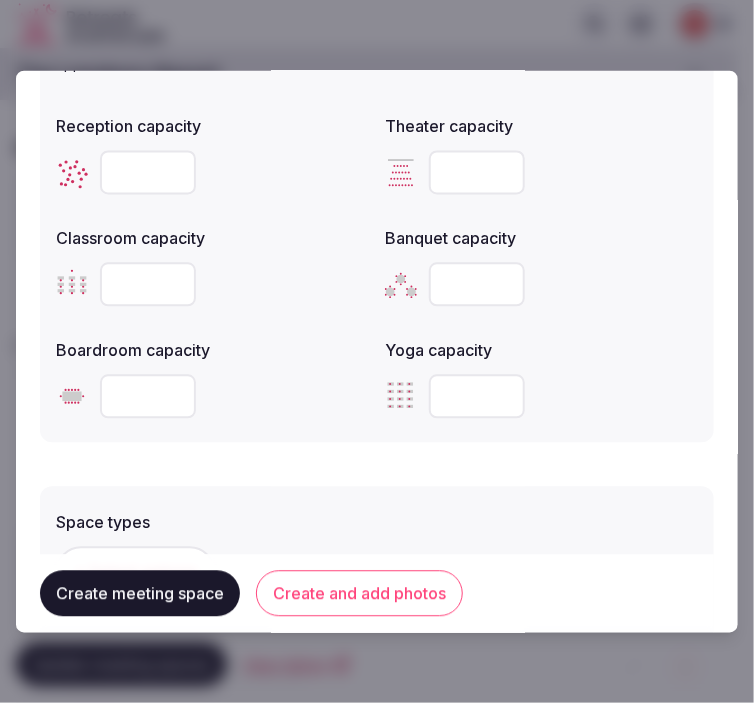 click at bounding box center [148, 396] 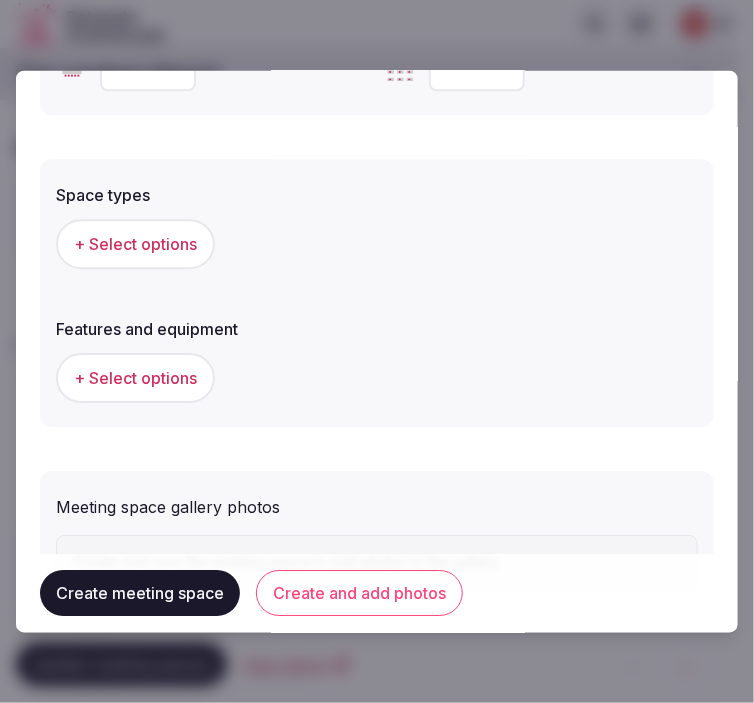 scroll, scrollTop: 1222, scrollLeft: 0, axis: vertical 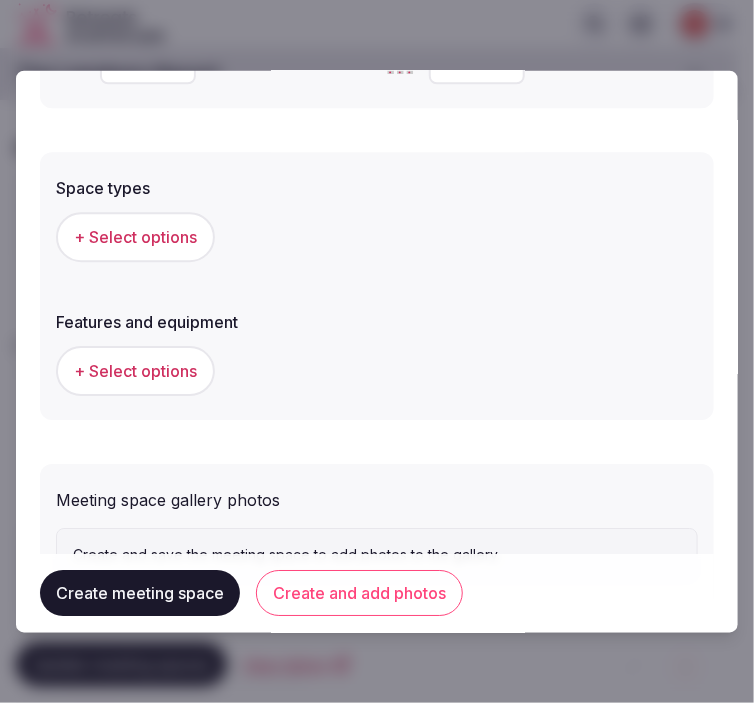 click on "+ Select options" at bounding box center (135, 237) 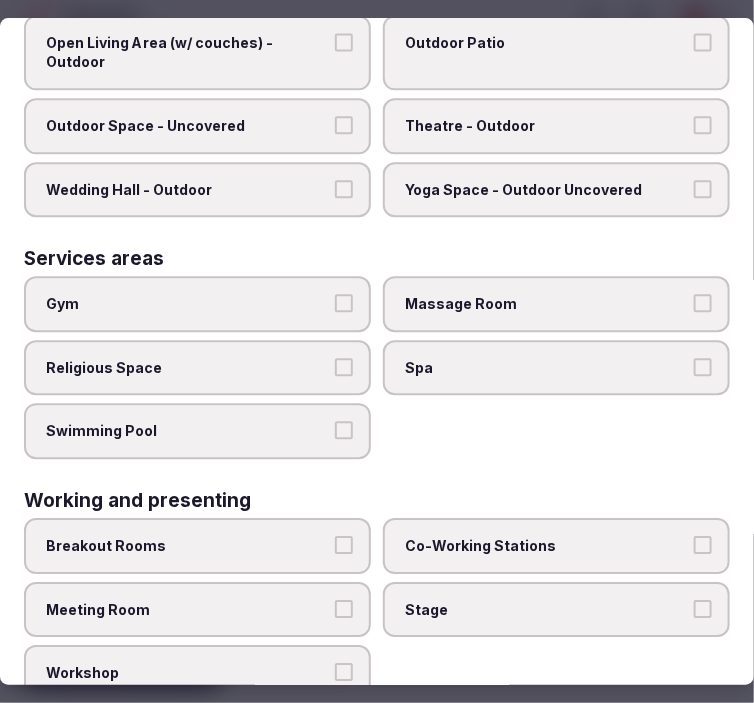 scroll, scrollTop: 1012, scrollLeft: 0, axis: vertical 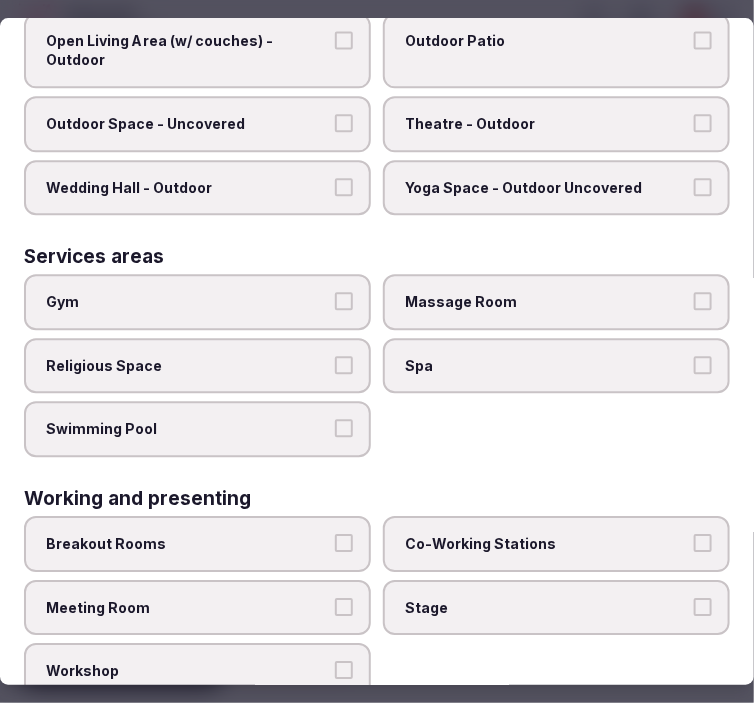 click on "Meeting Room" at bounding box center [197, 608] 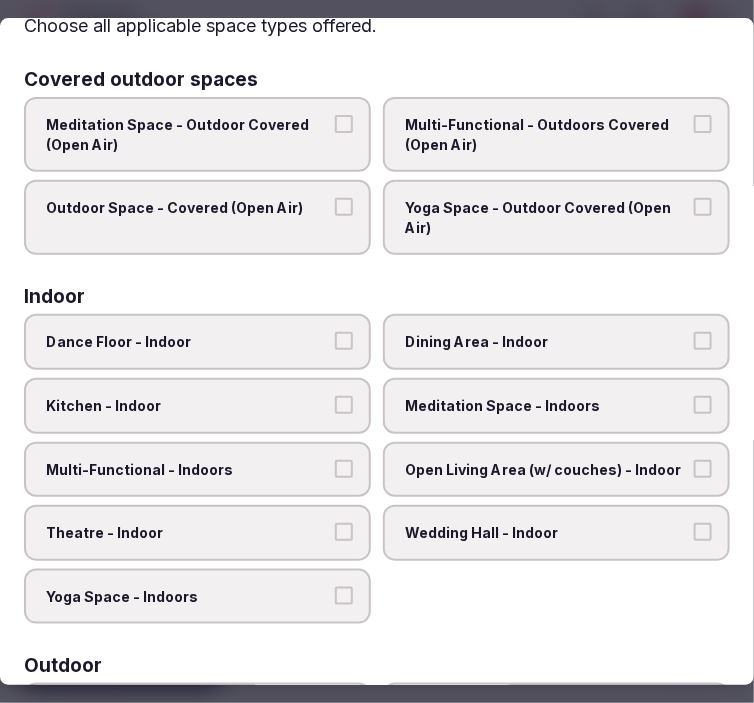 scroll, scrollTop: 12, scrollLeft: 0, axis: vertical 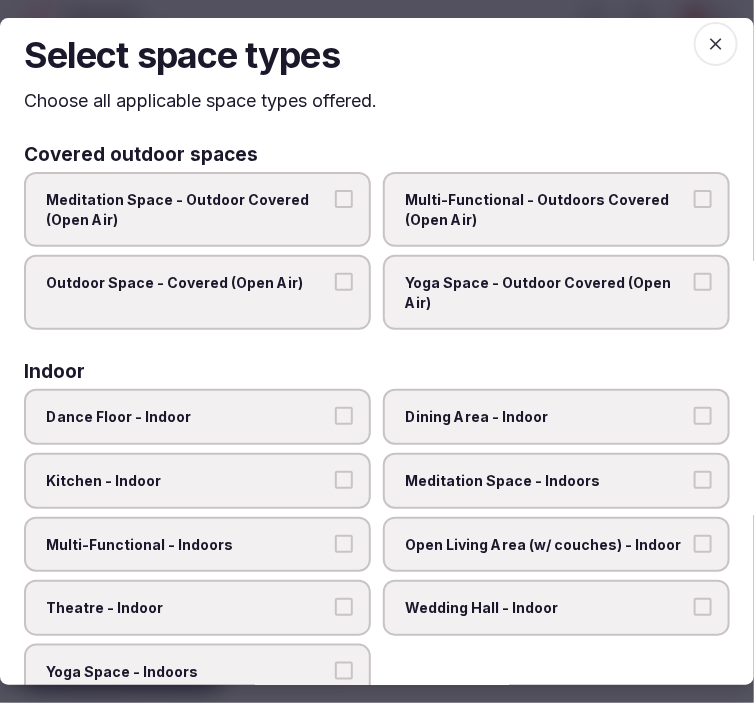 click on "Theatre - Indoor" at bounding box center (344, 607) 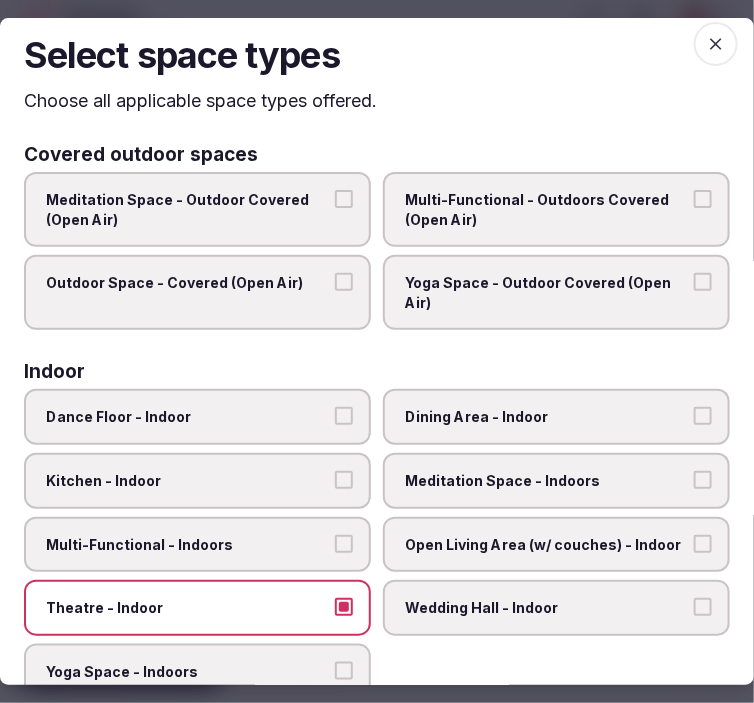 click at bounding box center [716, 44] 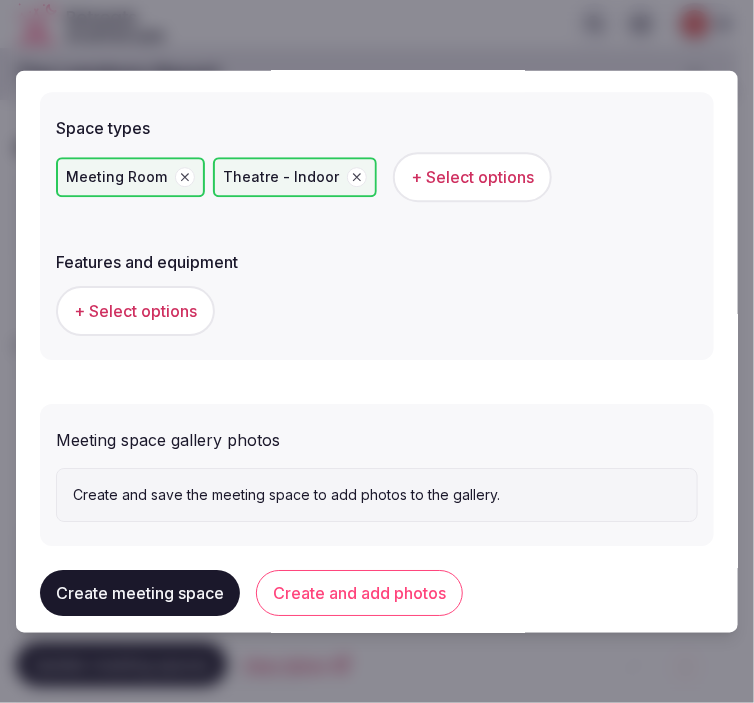 scroll, scrollTop: 1306, scrollLeft: 0, axis: vertical 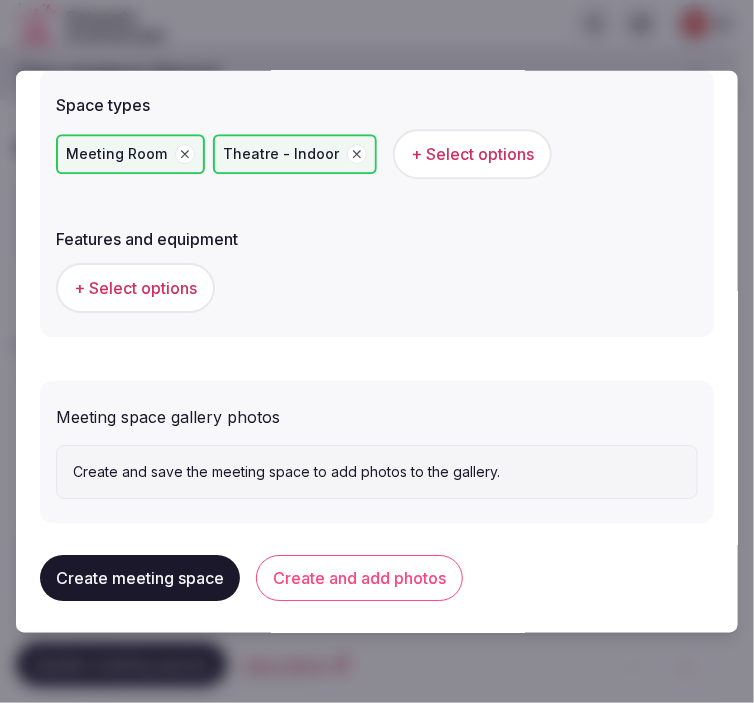 click on "+ Select options" at bounding box center [135, 288] 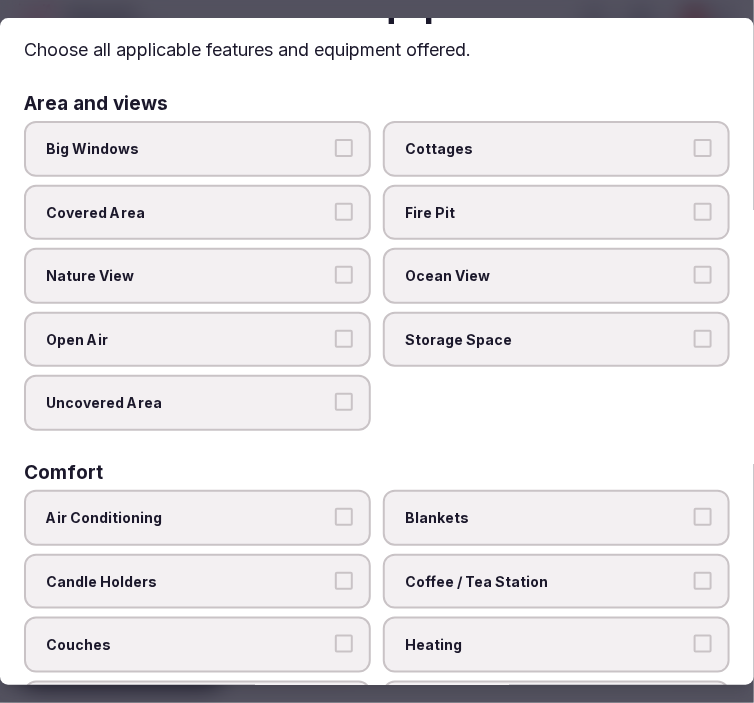 scroll, scrollTop: 0, scrollLeft: 0, axis: both 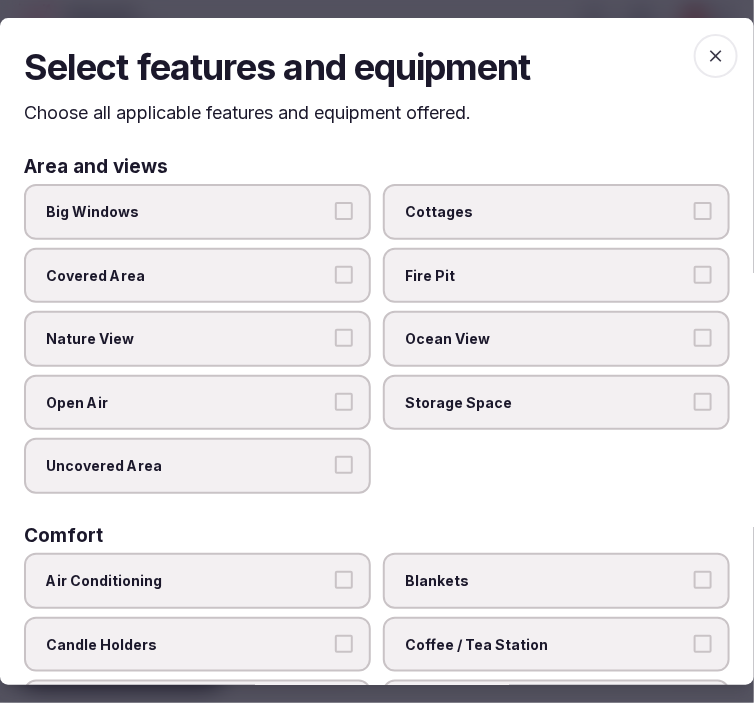 click on "Big Windows" at bounding box center [187, 212] 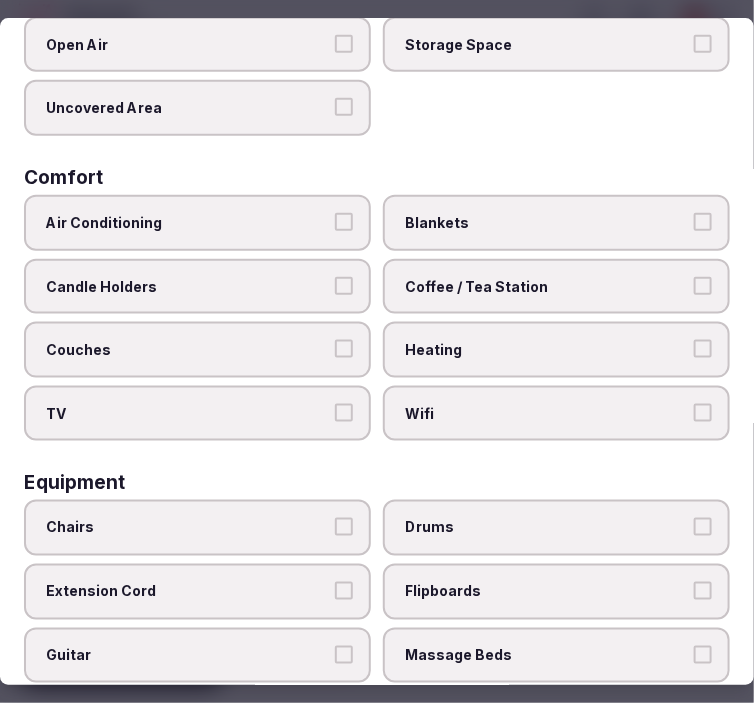 scroll, scrollTop: 444, scrollLeft: 0, axis: vertical 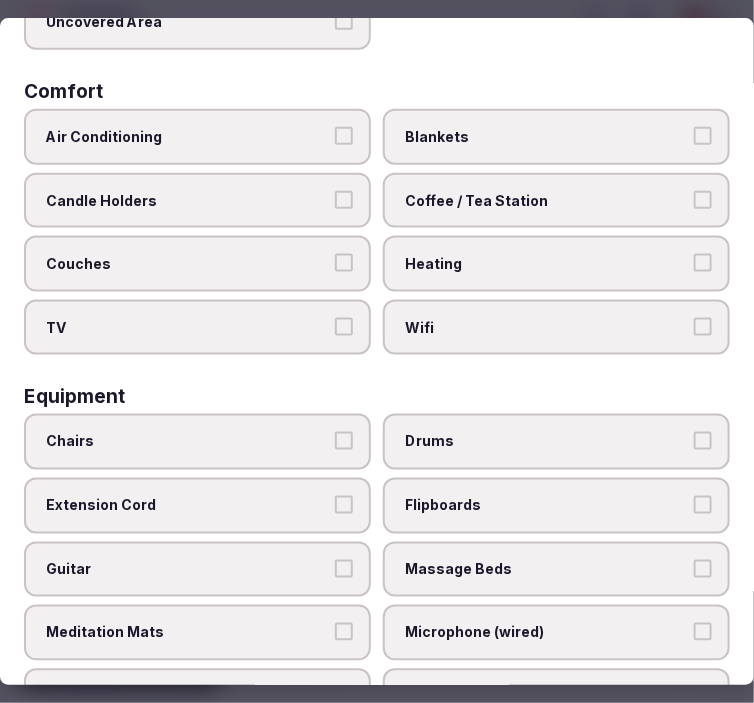 click on "Air Conditioning" at bounding box center (187, 137) 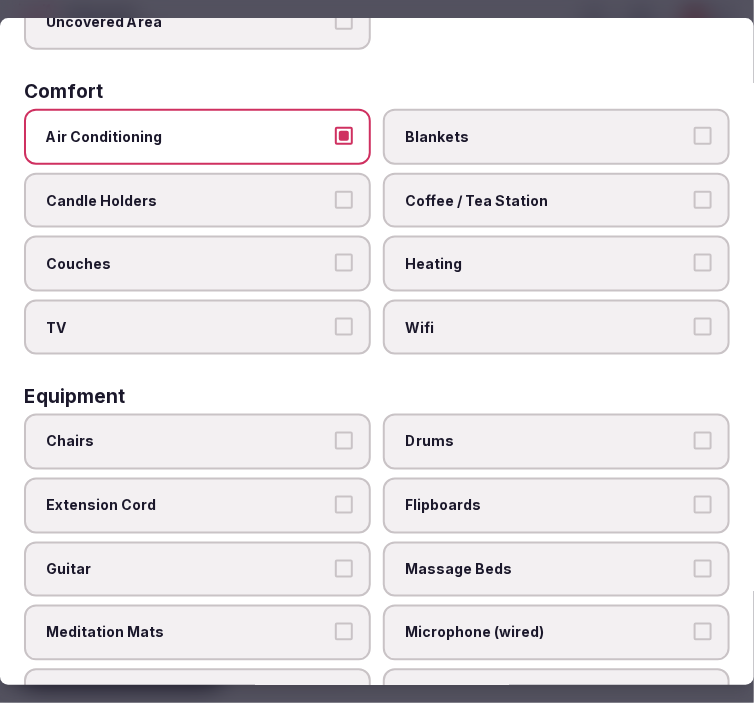 click on "TV" at bounding box center [344, 327] 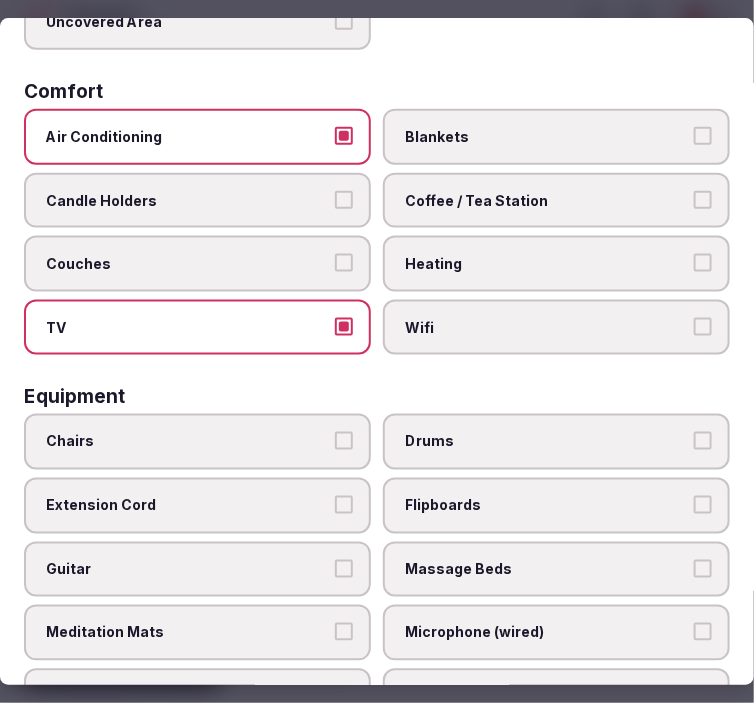 click on "Wifi" at bounding box center (703, 327) 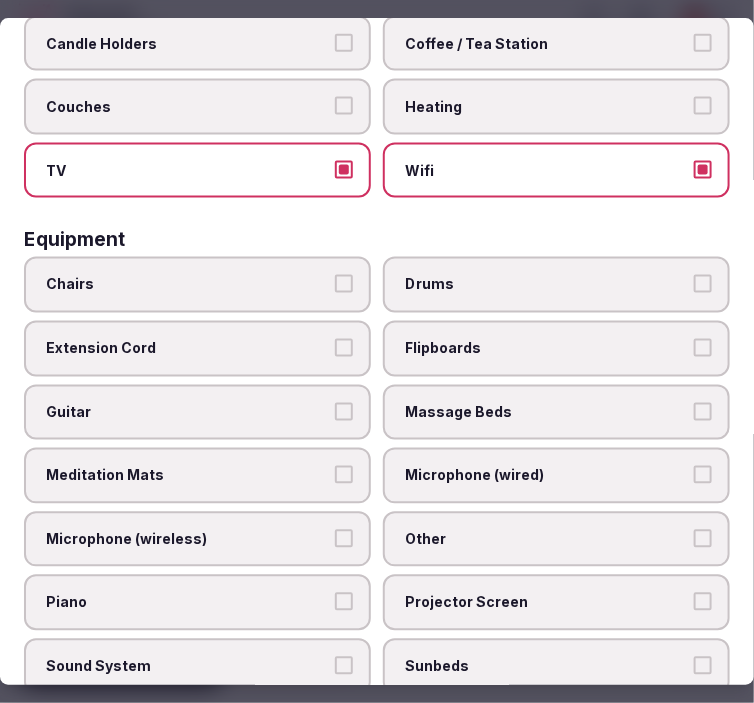scroll, scrollTop: 666, scrollLeft: 0, axis: vertical 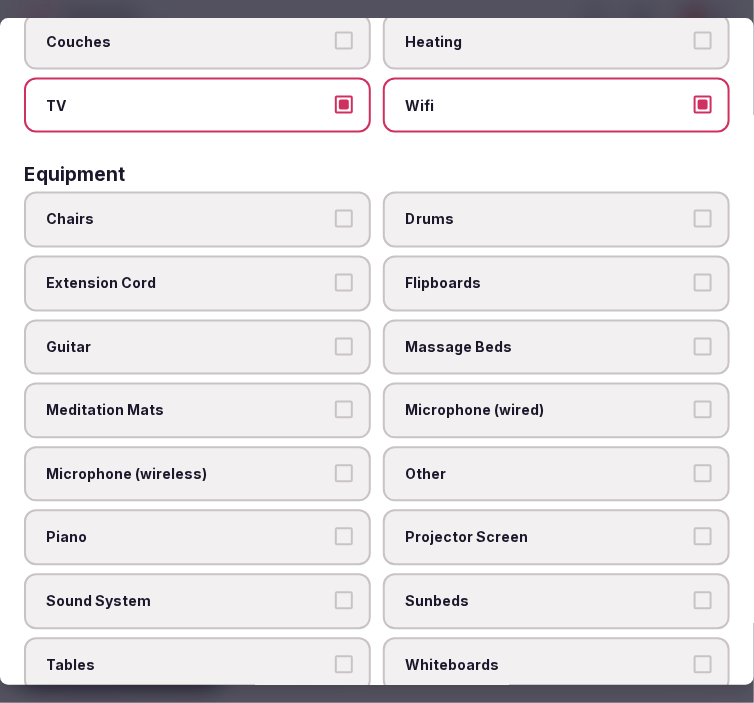 click on "Chairs" at bounding box center [344, 220] 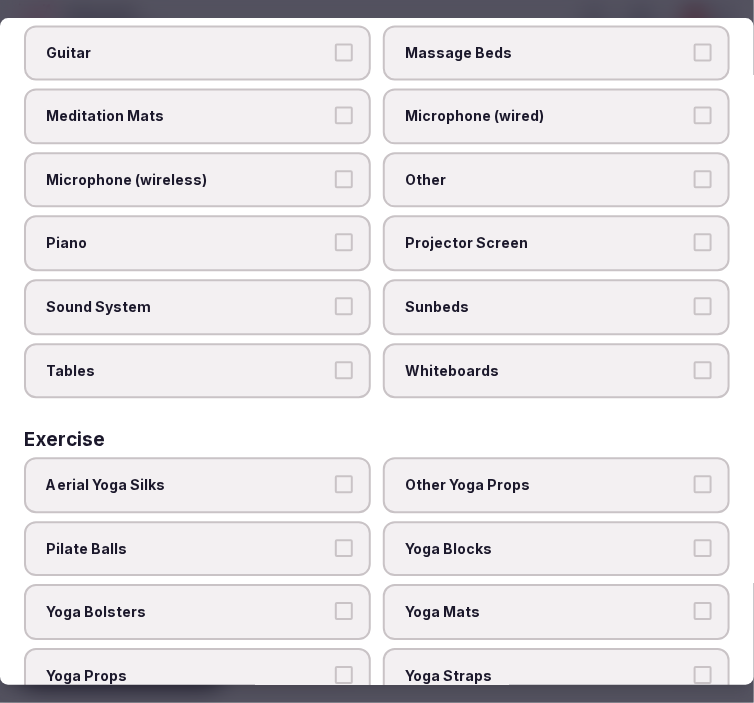 scroll, scrollTop: 964, scrollLeft: 0, axis: vertical 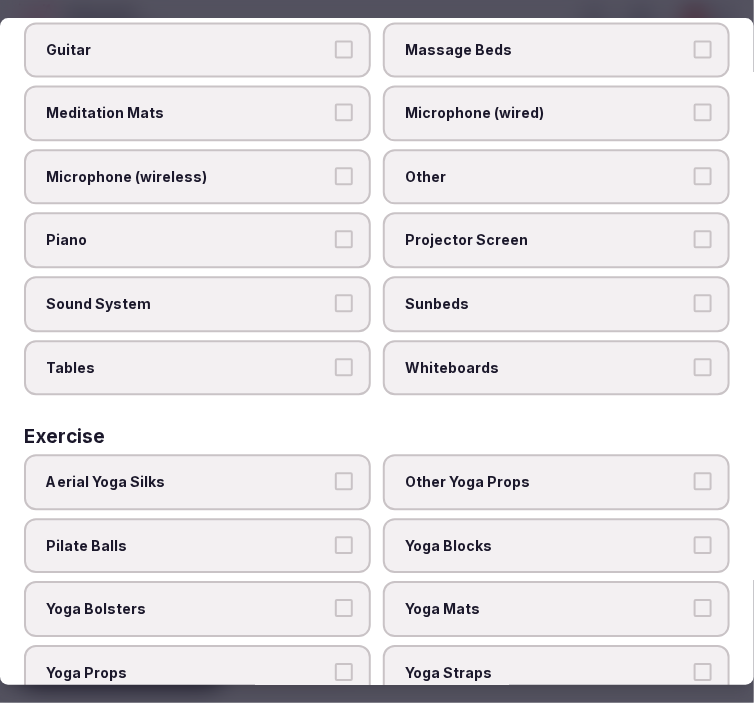 click on "Tables" at bounding box center [197, 368] 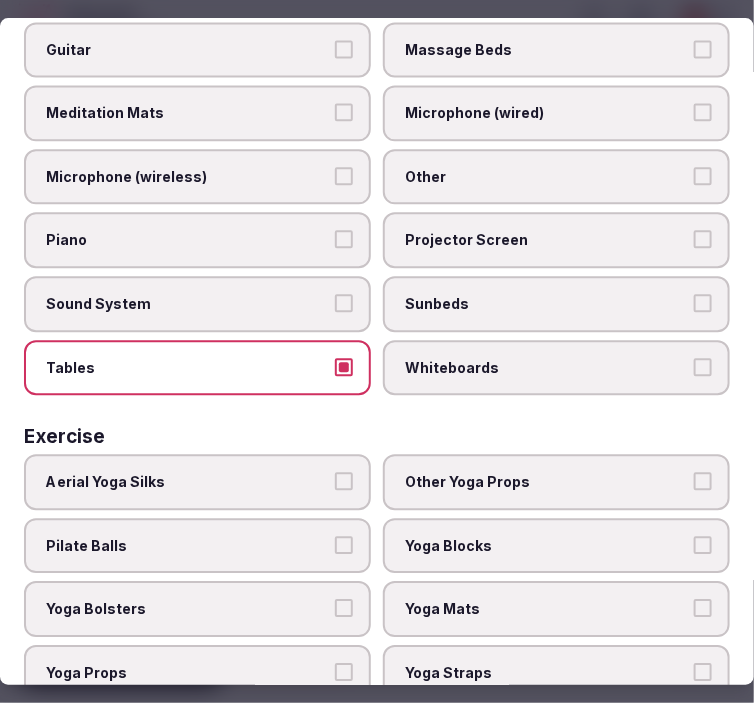 click on "Sound System" at bounding box center [197, 304] 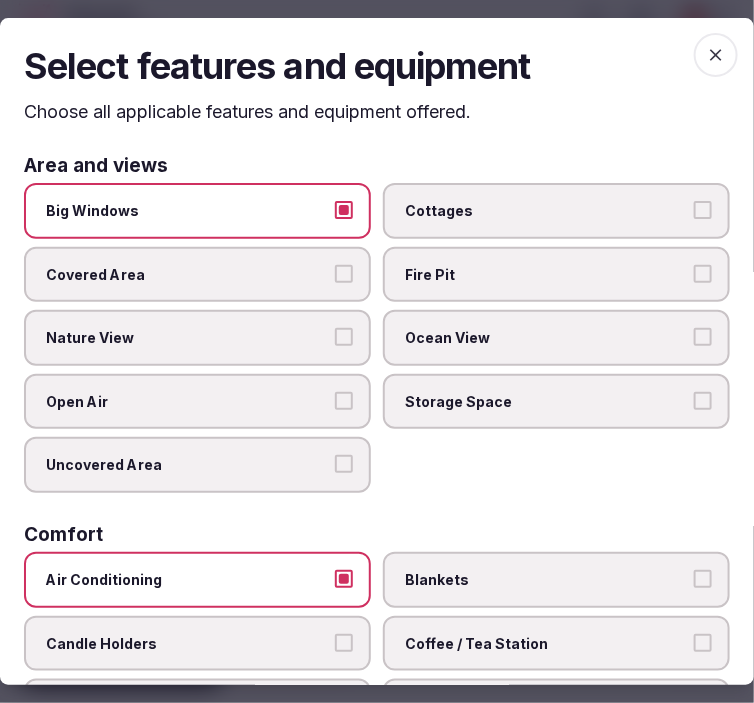 scroll, scrollTop: 0, scrollLeft: 0, axis: both 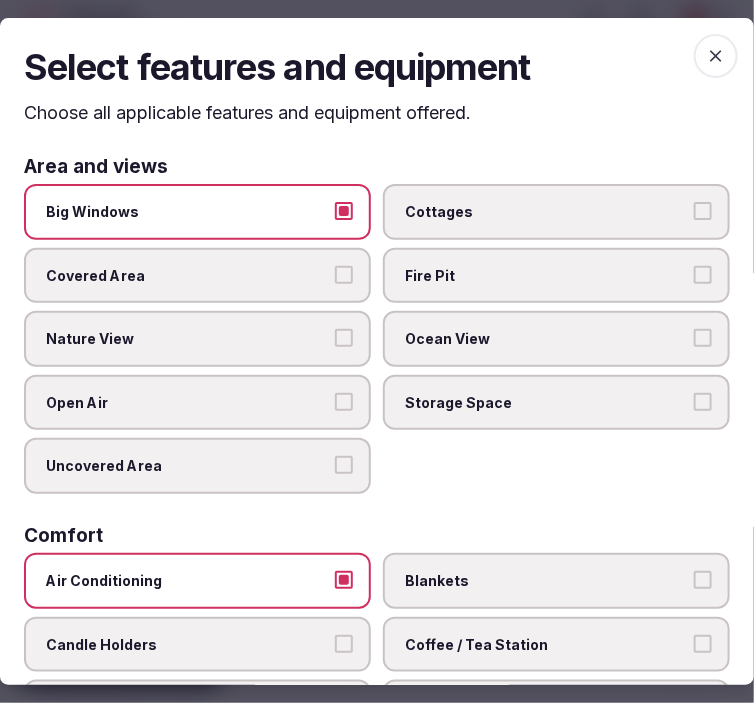 click at bounding box center [716, 56] 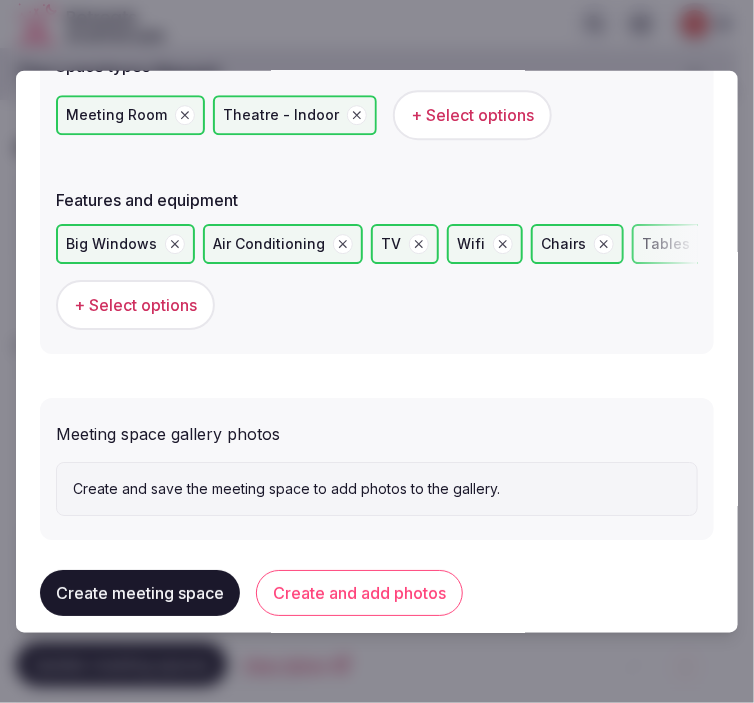 scroll, scrollTop: 1361, scrollLeft: 0, axis: vertical 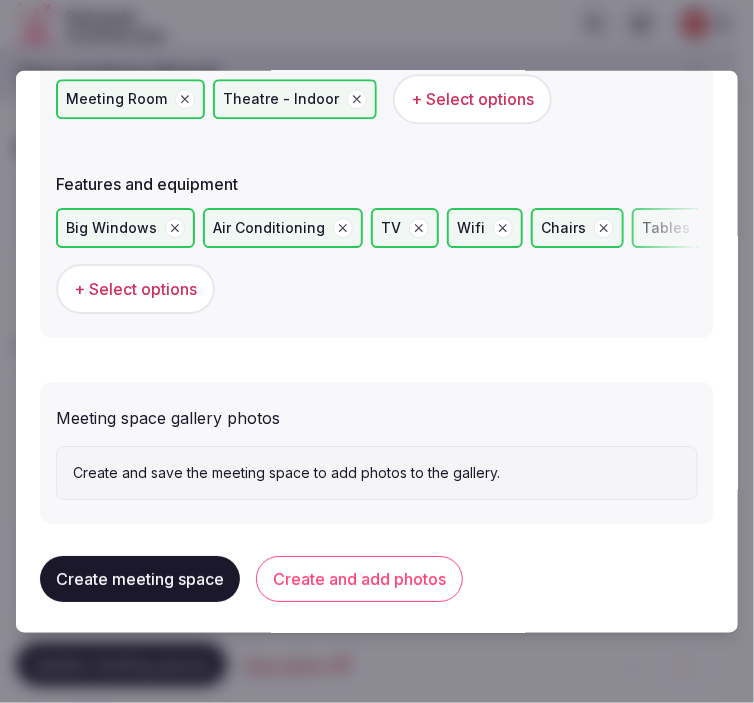 click on "Create and add photos" at bounding box center (359, 579) 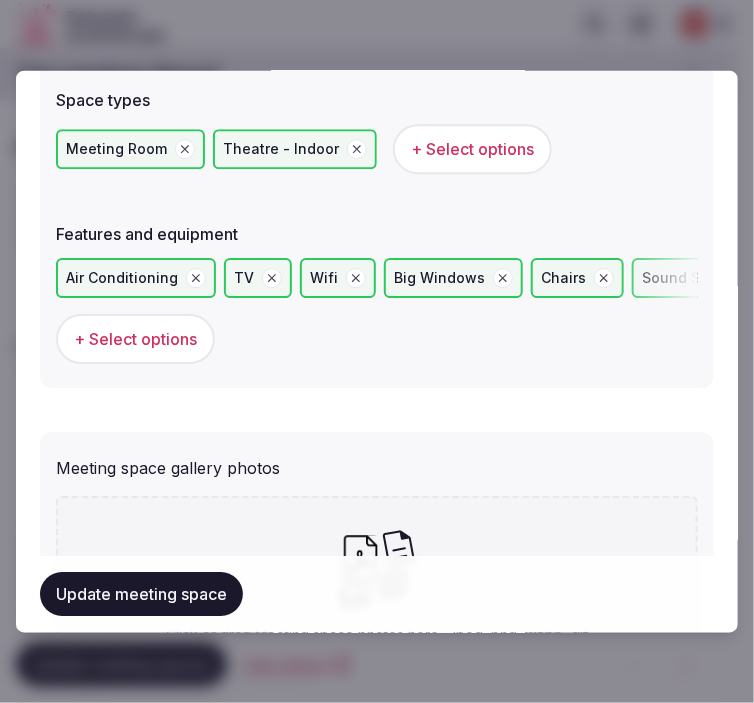 scroll, scrollTop: 1543, scrollLeft: 0, axis: vertical 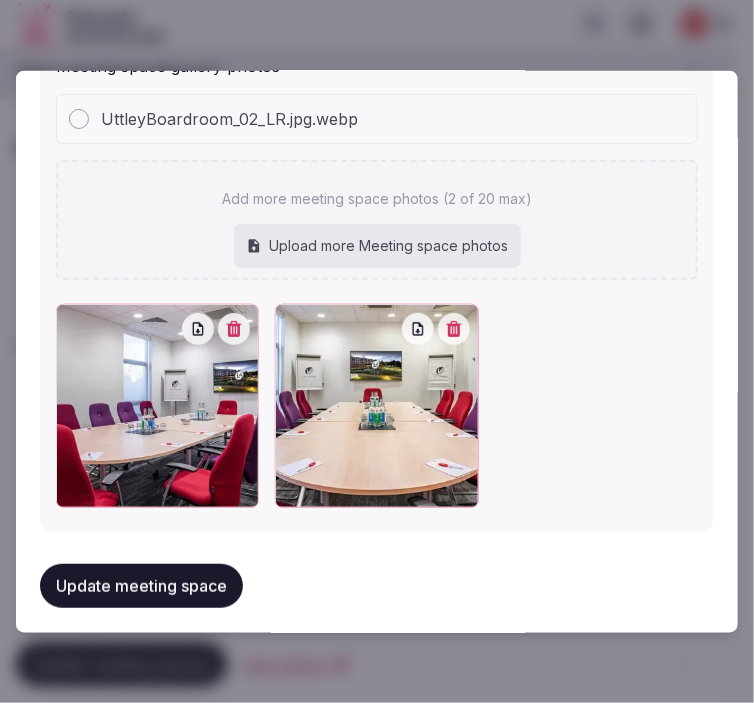 click on "Update meeting space" at bounding box center (141, 586) 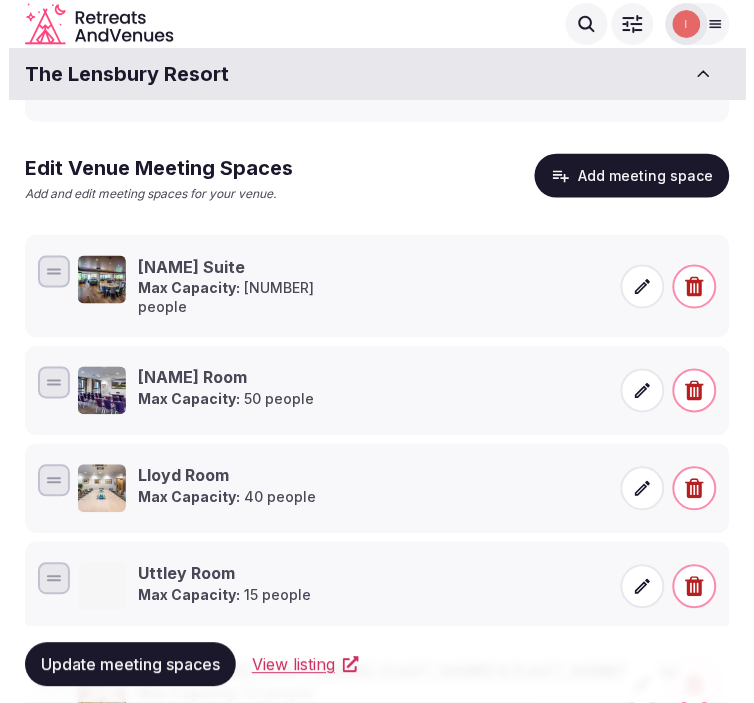 scroll, scrollTop: 0, scrollLeft: 0, axis: both 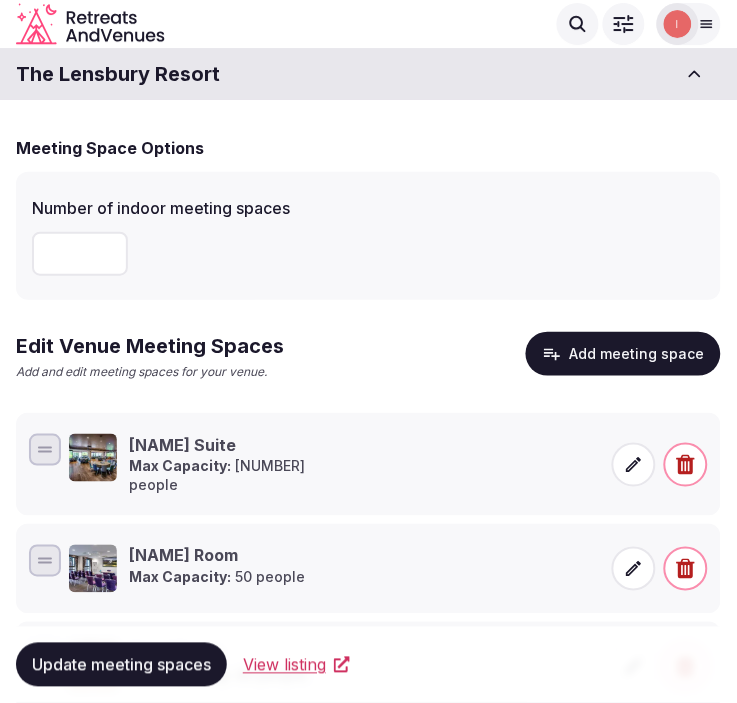 click on "Add meeting space" at bounding box center (623, 354) 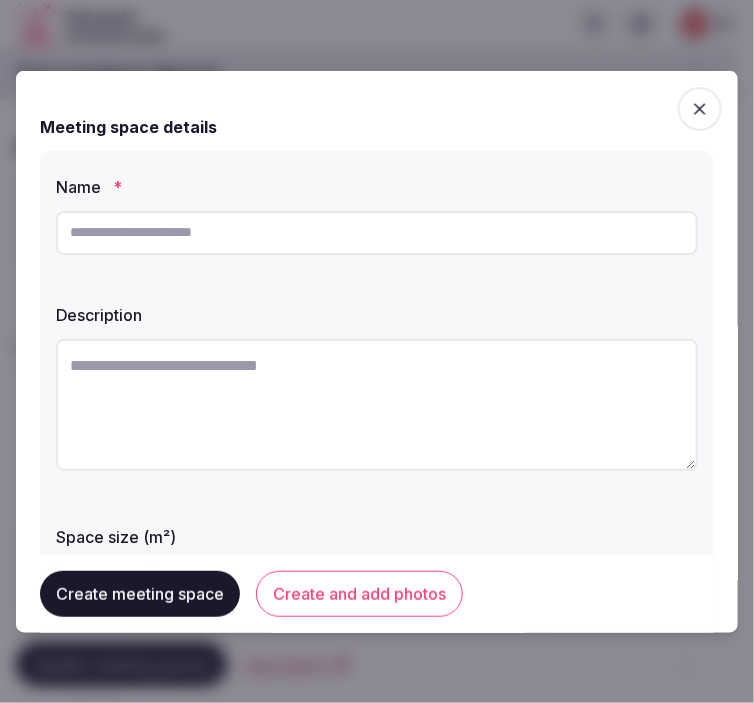 click at bounding box center (377, 232) 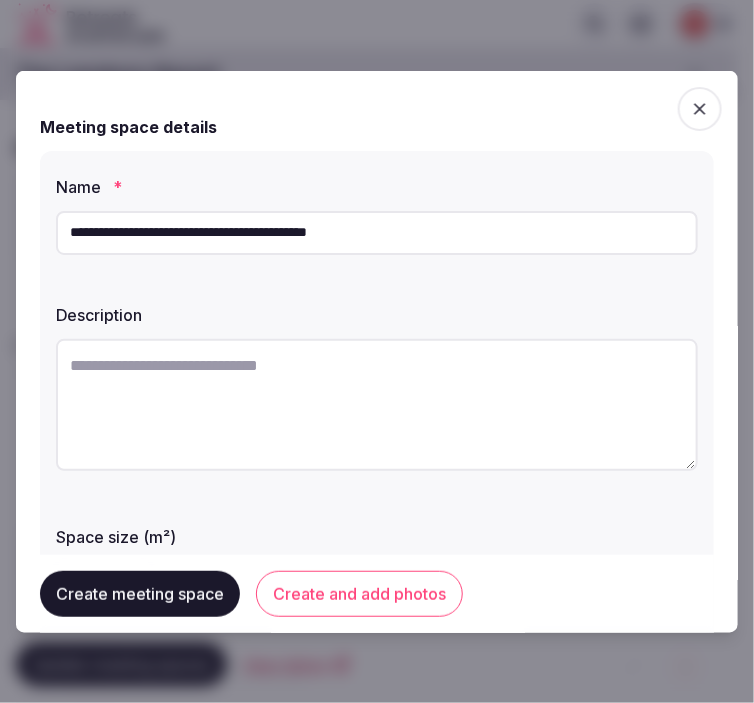 type on "**********" 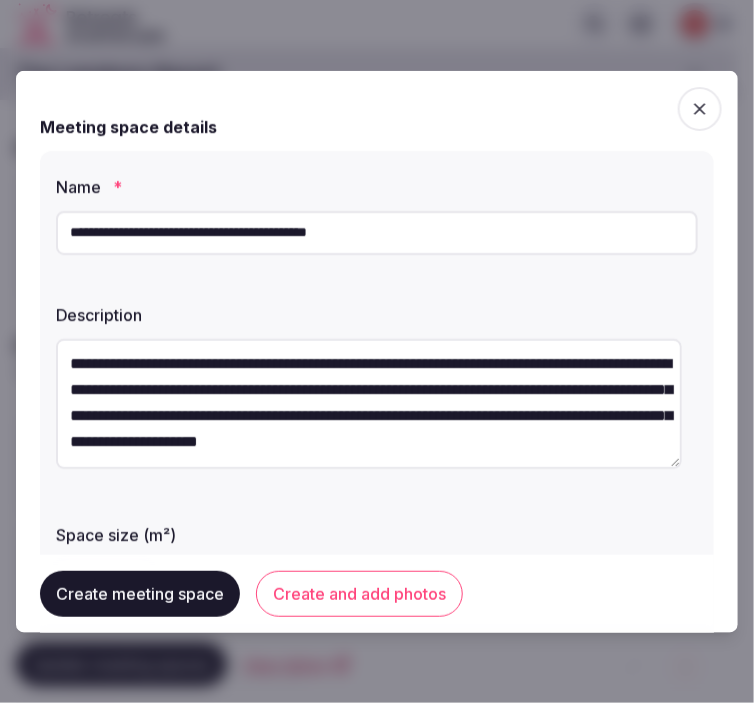 scroll, scrollTop: 77, scrollLeft: 0, axis: vertical 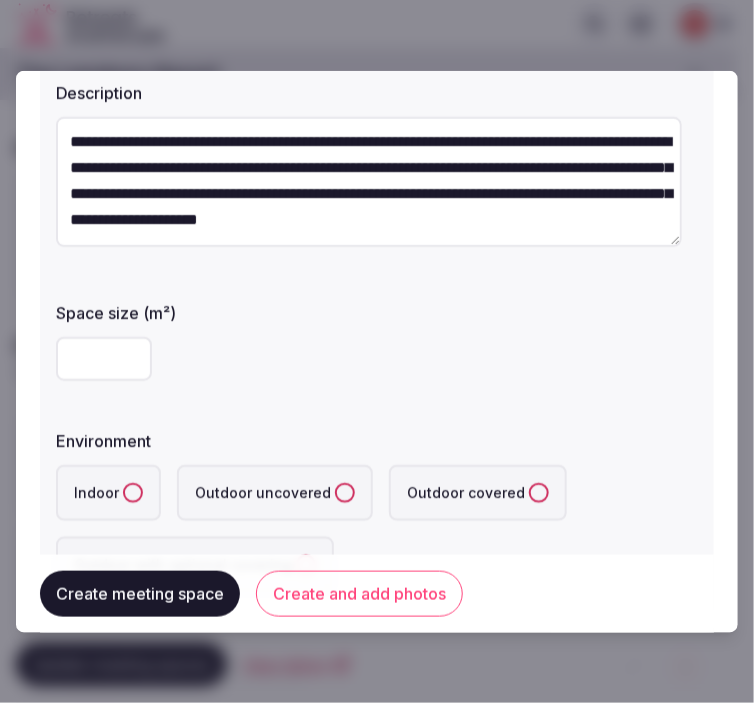 type on "**********" 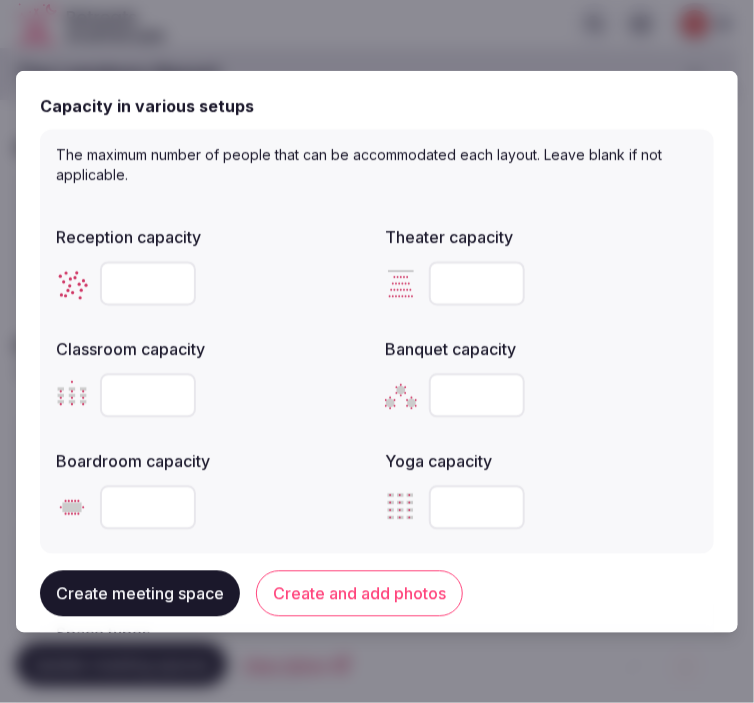 scroll, scrollTop: 888, scrollLeft: 0, axis: vertical 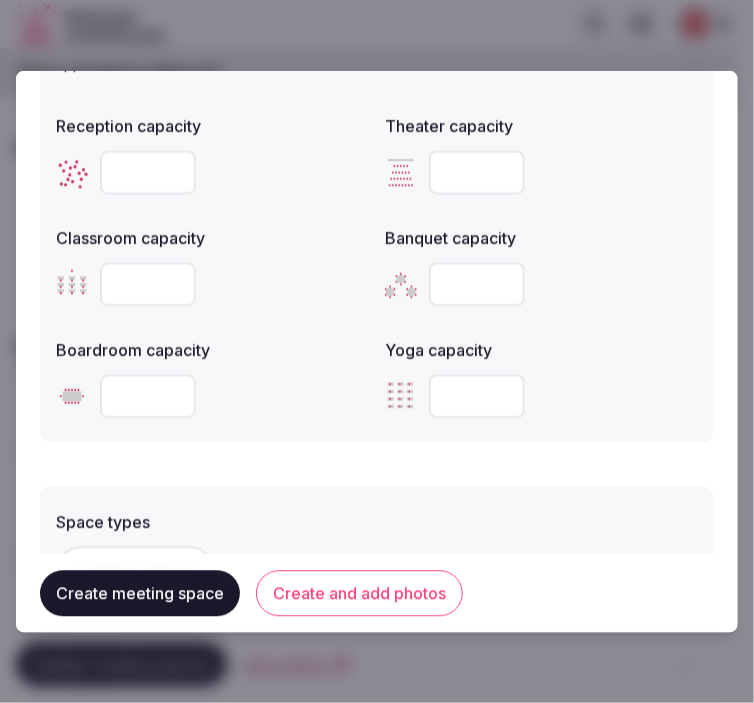 click at bounding box center (148, 396) 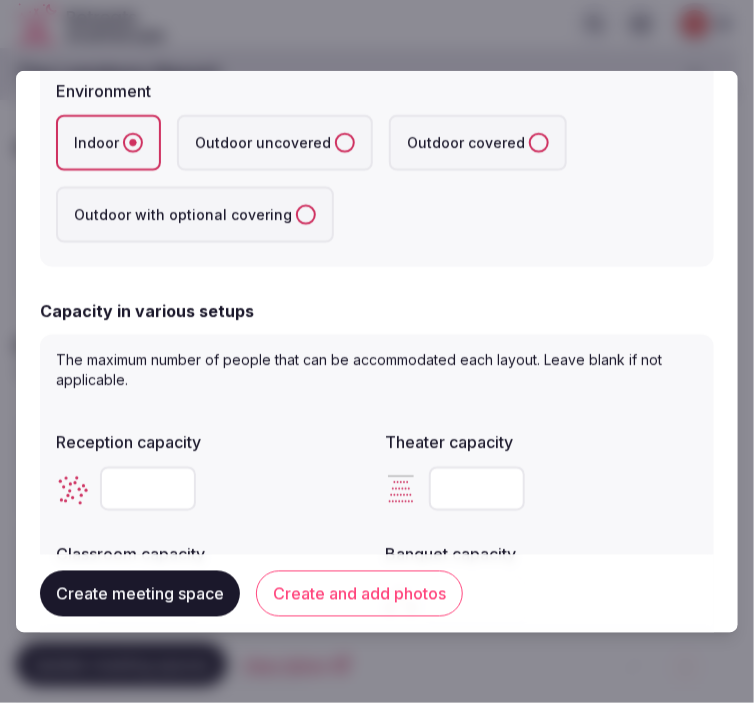scroll, scrollTop: 333, scrollLeft: 0, axis: vertical 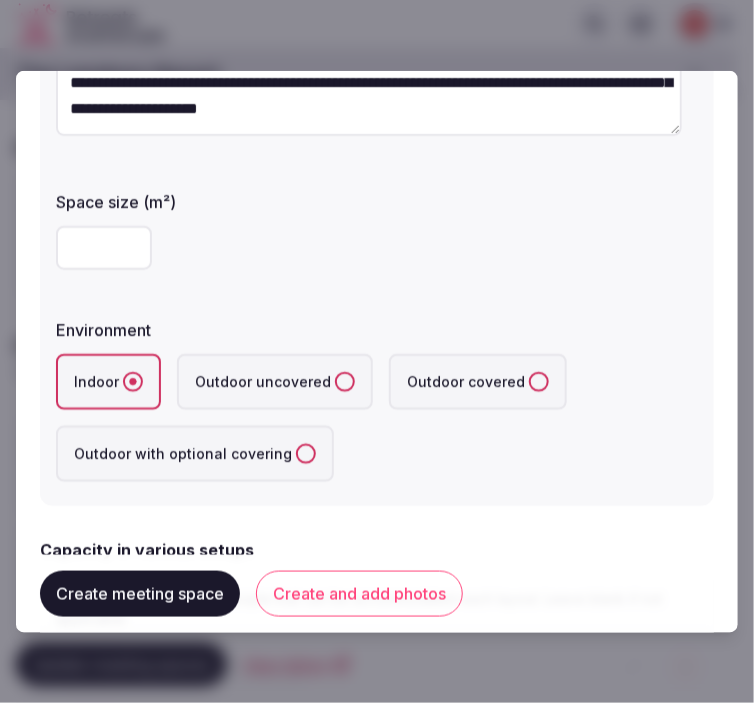 type on "**" 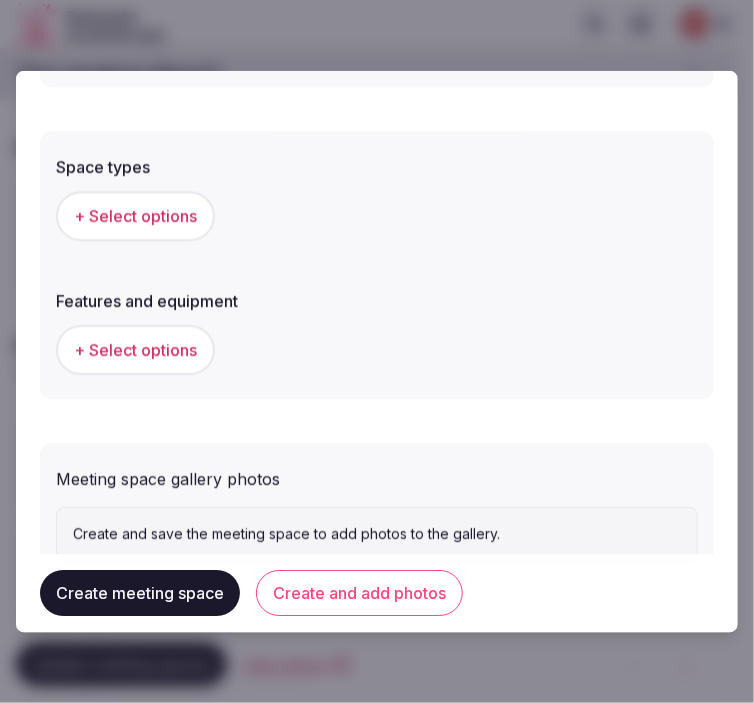 scroll, scrollTop: 1306, scrollLeft: 0, axis: vertical 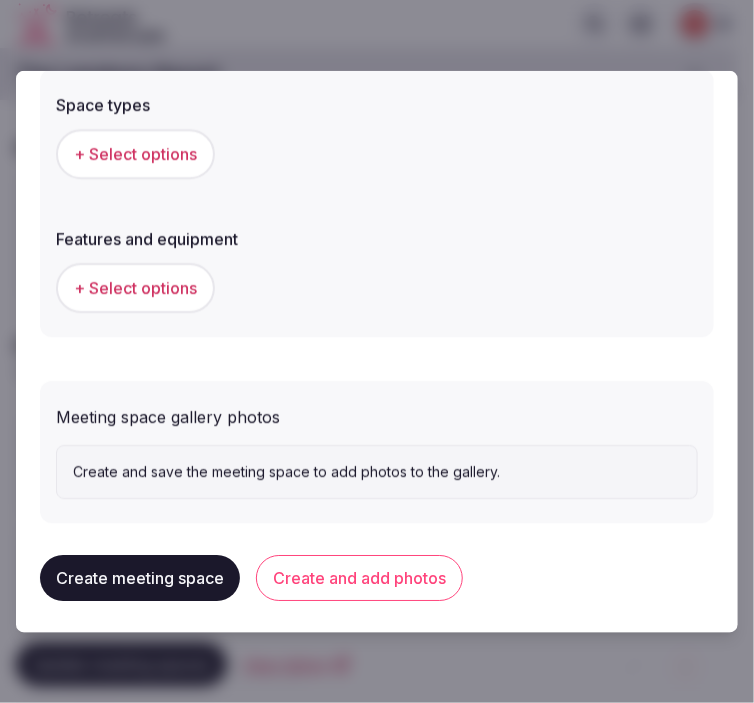 click on "+ Select options" at bounding box center (135, 153) 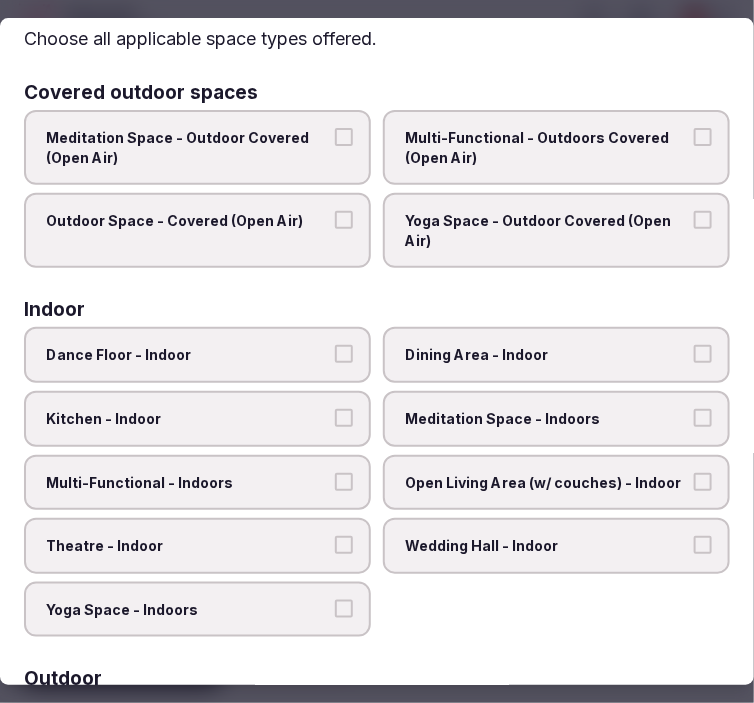 scroll, scrollTop: 111, scrollLeft: 0, axis: vertical 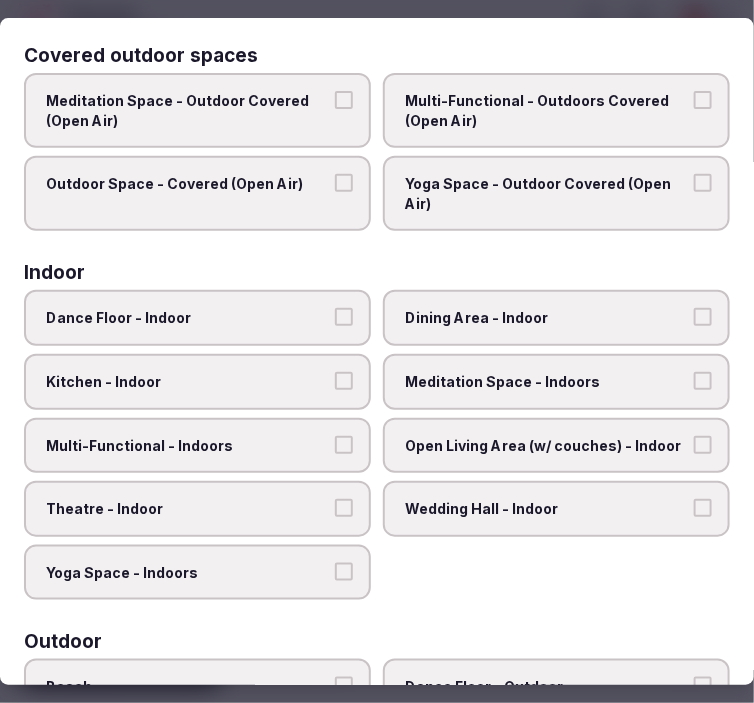 click on "Theatre - Indoor" at bounding box center [344, 508] 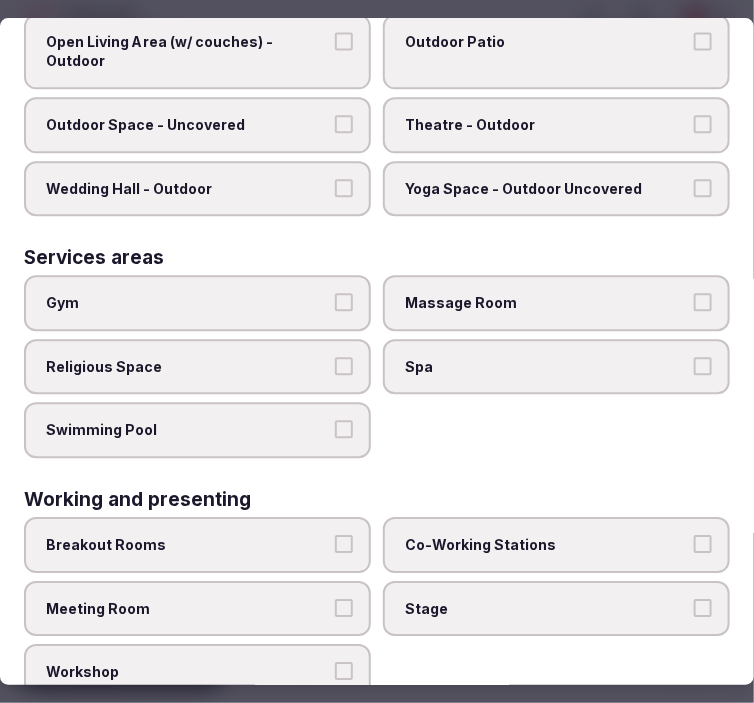 scroll, scrollTop: 1012, scrollLeft: 0, axis: vertical 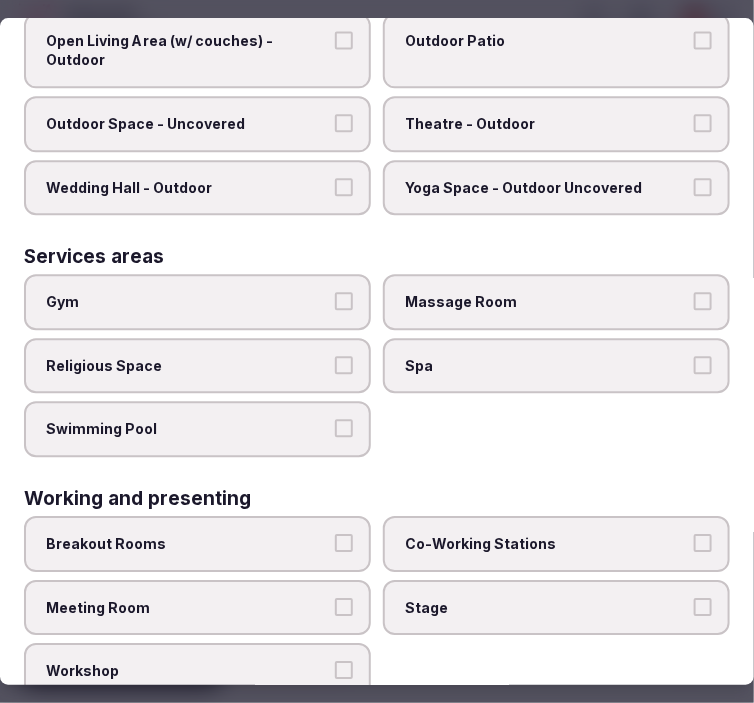 click on "Meeting Room" at bounding box center (197, 608) 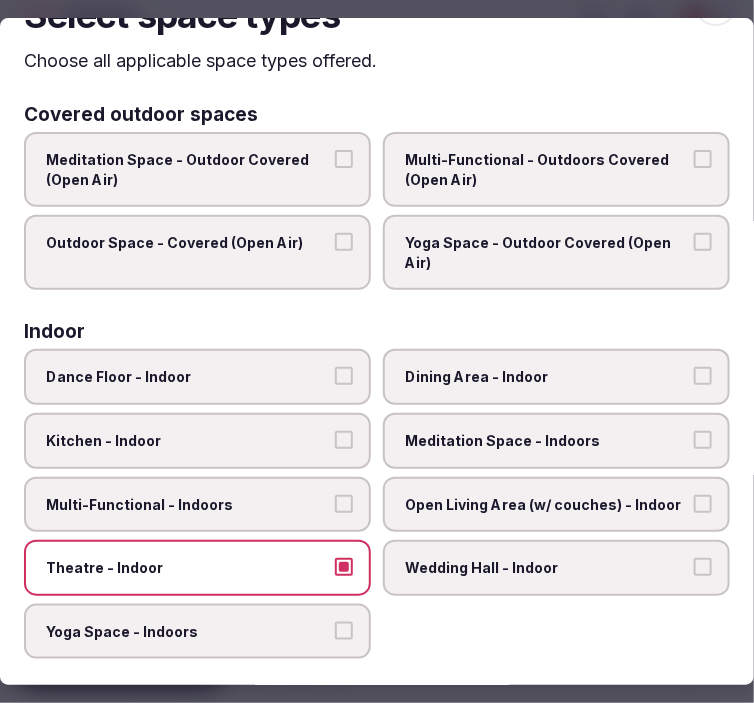 scroll, scrollTop: 0, scrollLeft: 0, axis: both 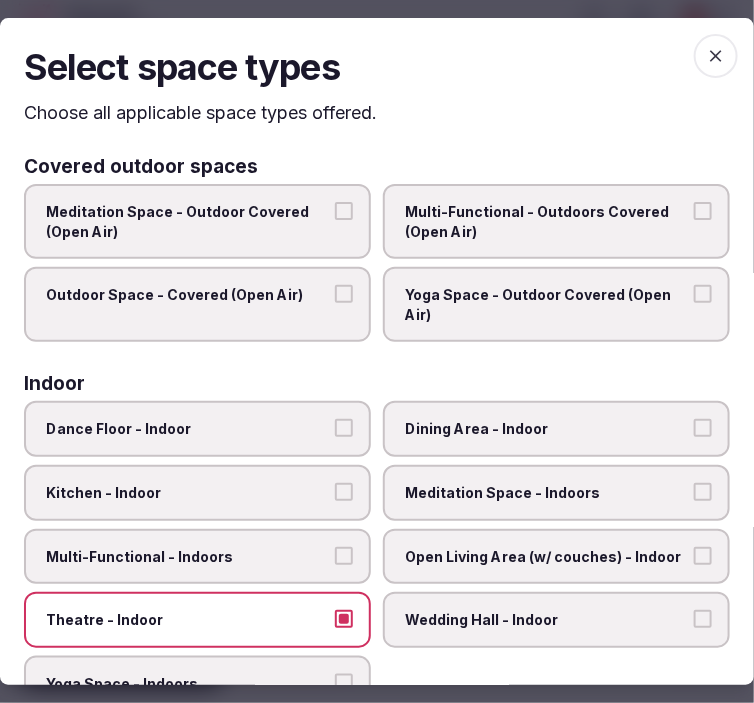 click at bounding box center [716, 56] 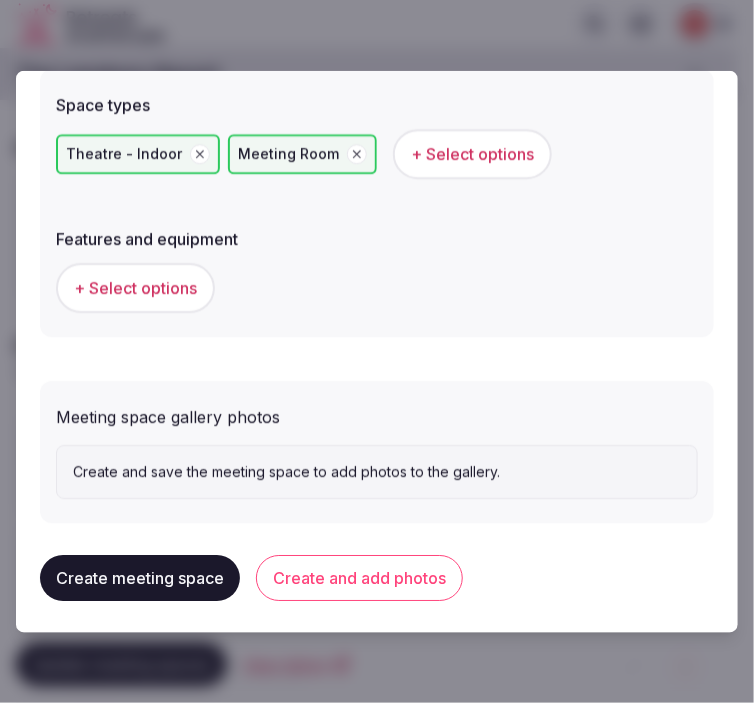 click on "+ Select options" at bounding box center (135, 288) 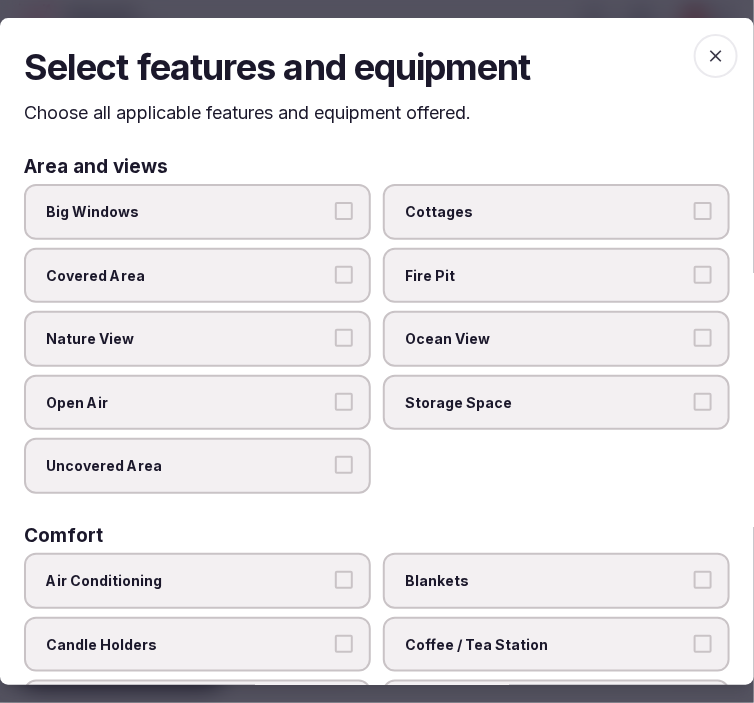click on "Big Windows" at bounding box center [197, 212] 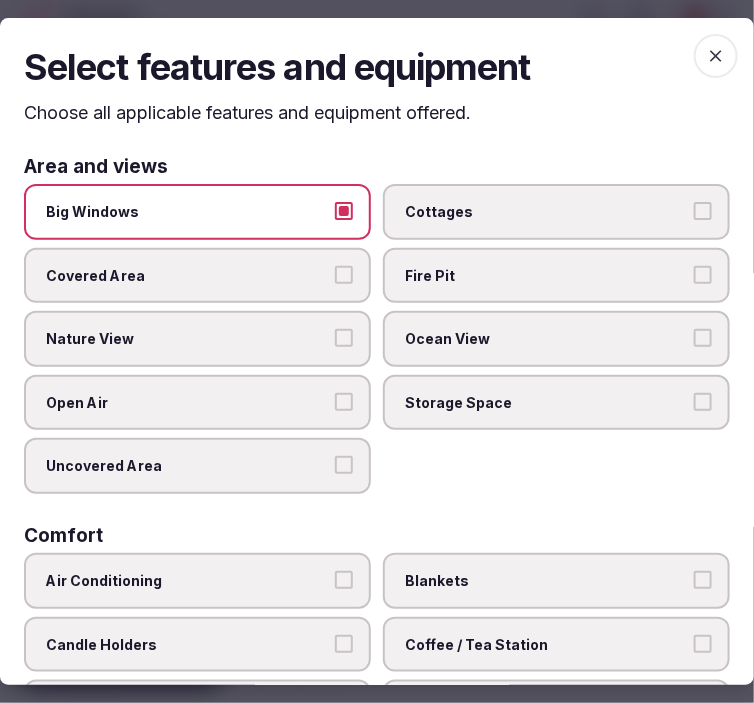 click on "Nature View" at bounding box center [344, 338] 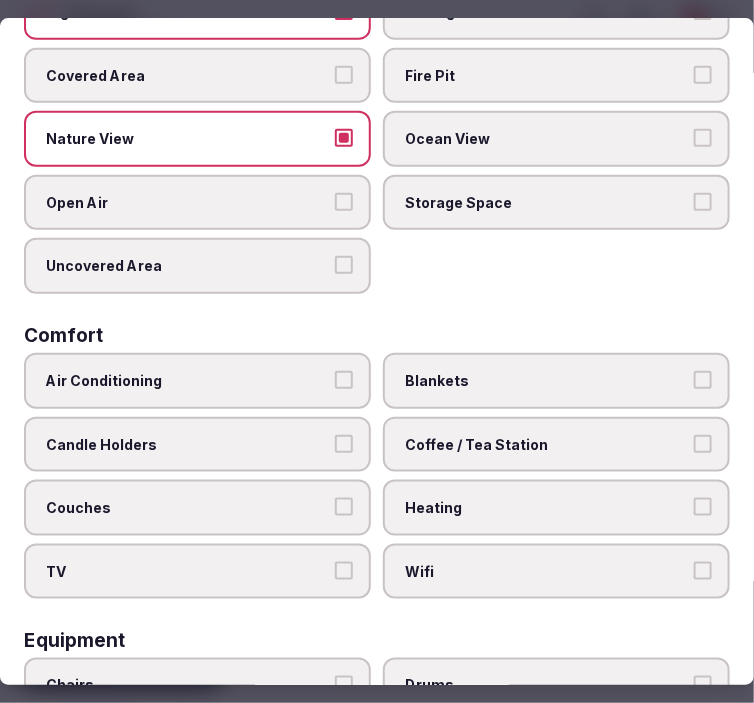 scroll, scrollTop: 222, scrollLeft: 0, axis: vertical 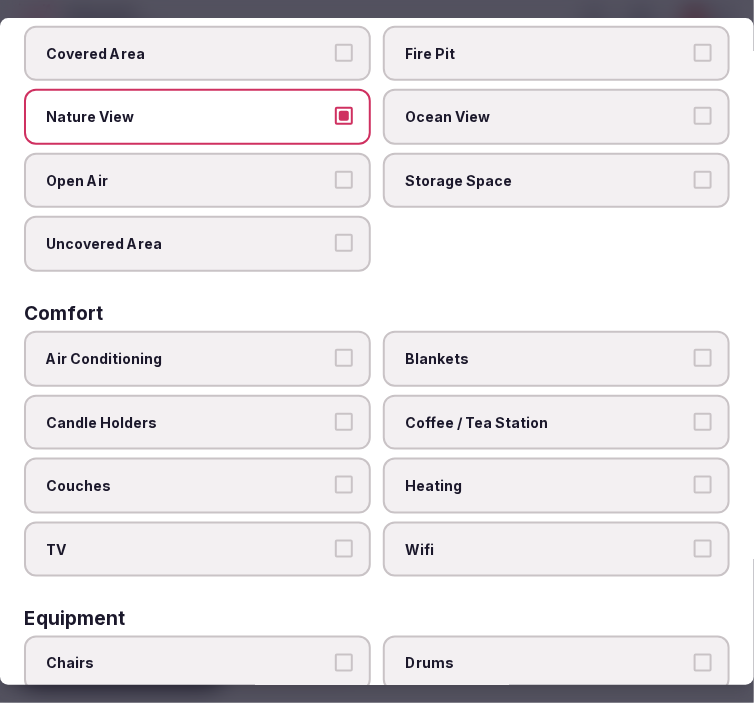 click on "Air Conditioning" at bounding box center (344, 358) 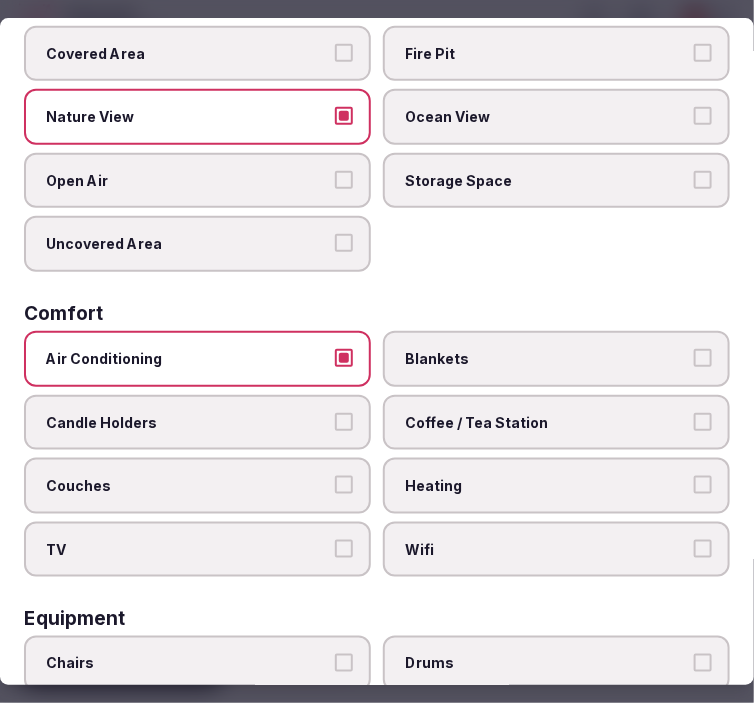 click on "Wifi" at bounding box center [703, 549] 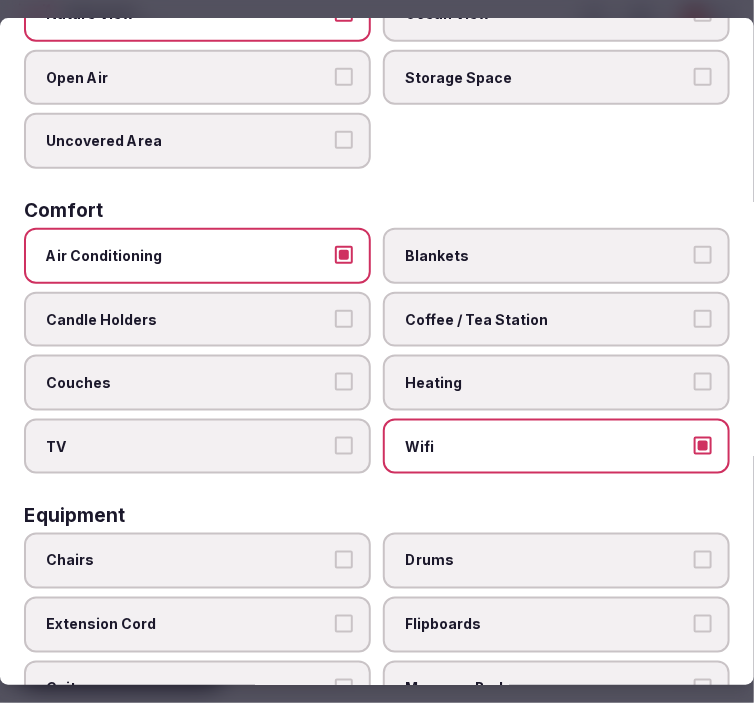 scroll, scrollTop: 444, scrollLeft: 0, axis: vertical 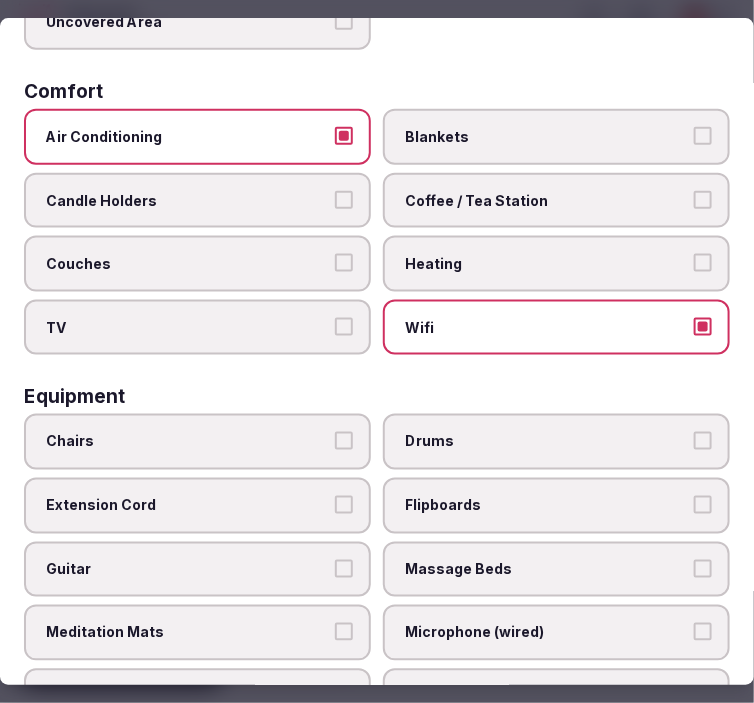click on "Coffee / Tea Station" at bounding box center [703, 200] 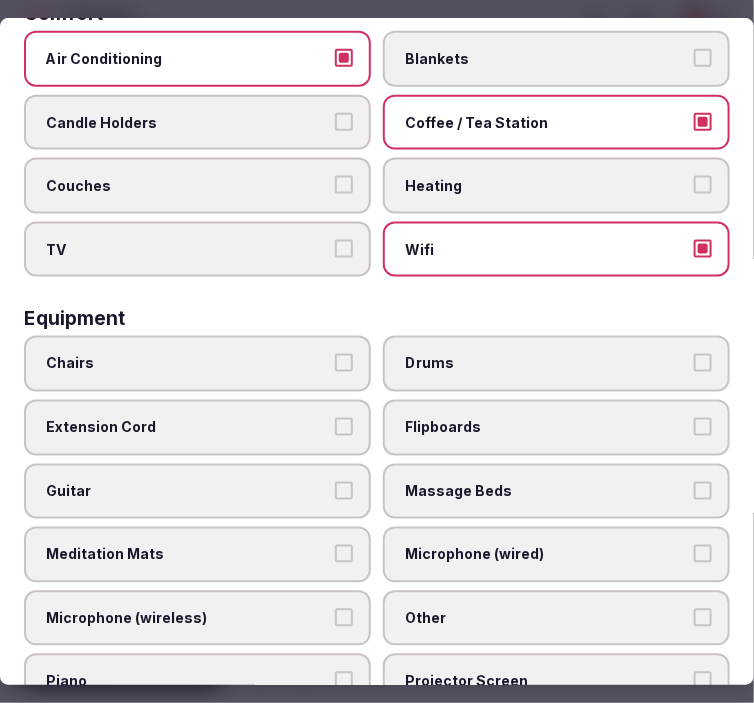 scroll, scrollTop: 555, scrollLeft: 0, axis: vertical 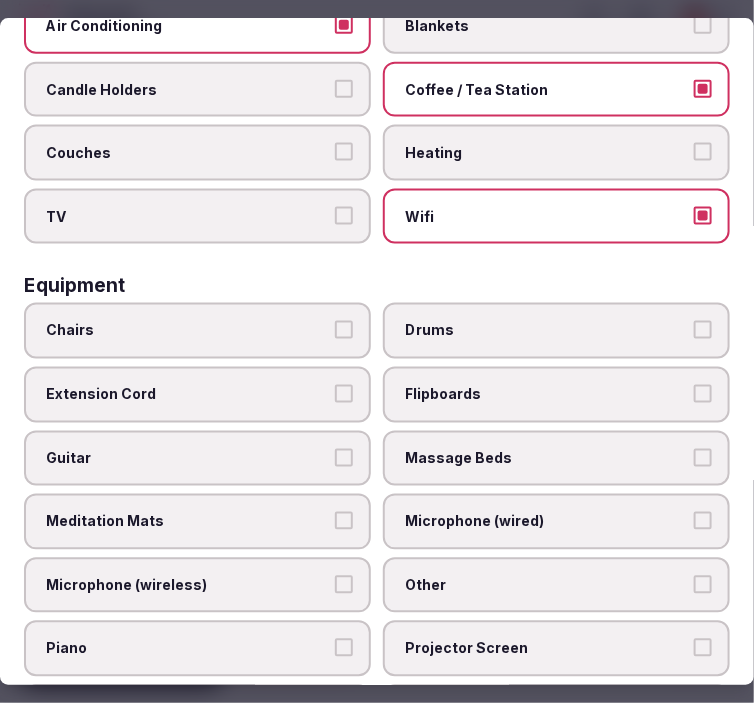 click on "Chairs" at bounding box center (344, 331) 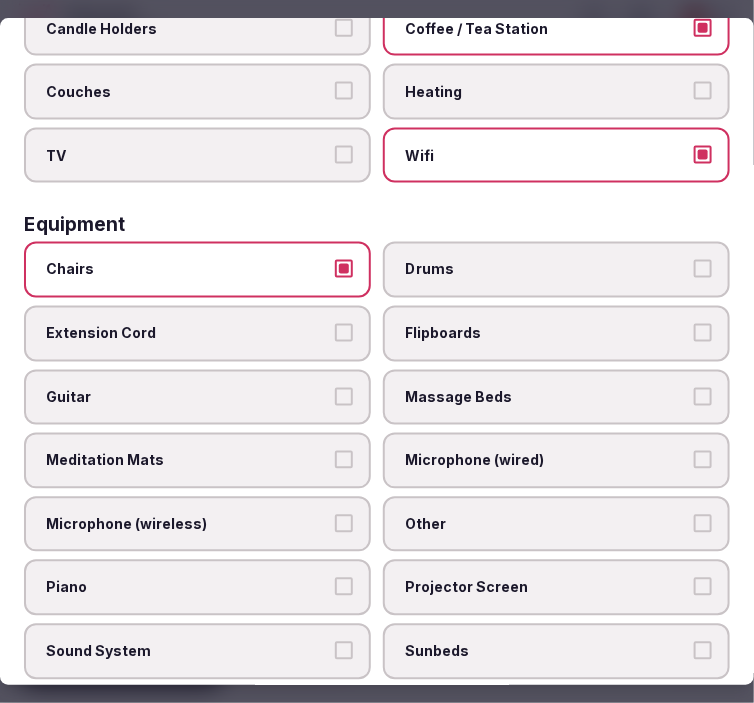 scroll, scrollTop: 666, scrollLeft: 0, axis: vertical 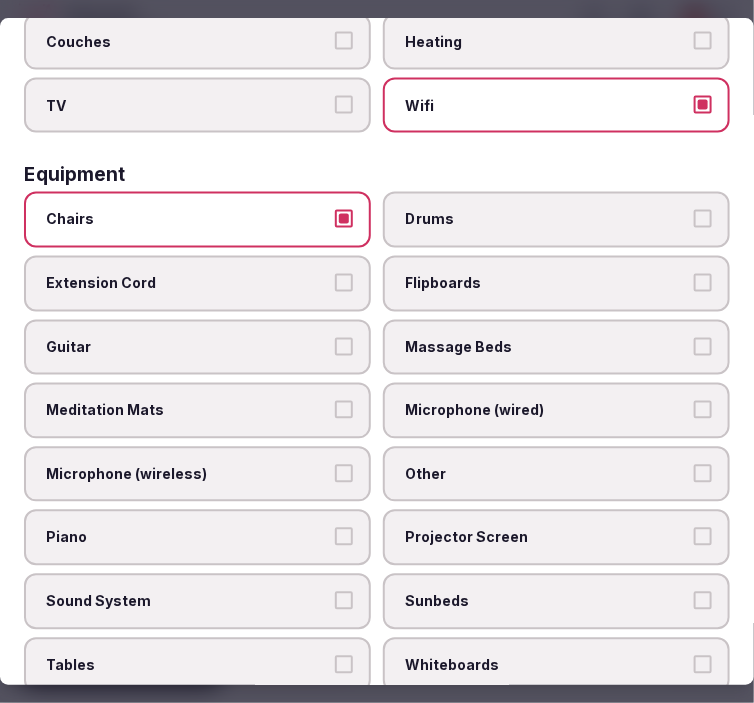 click on "Other" at bounding box center [703, 474] 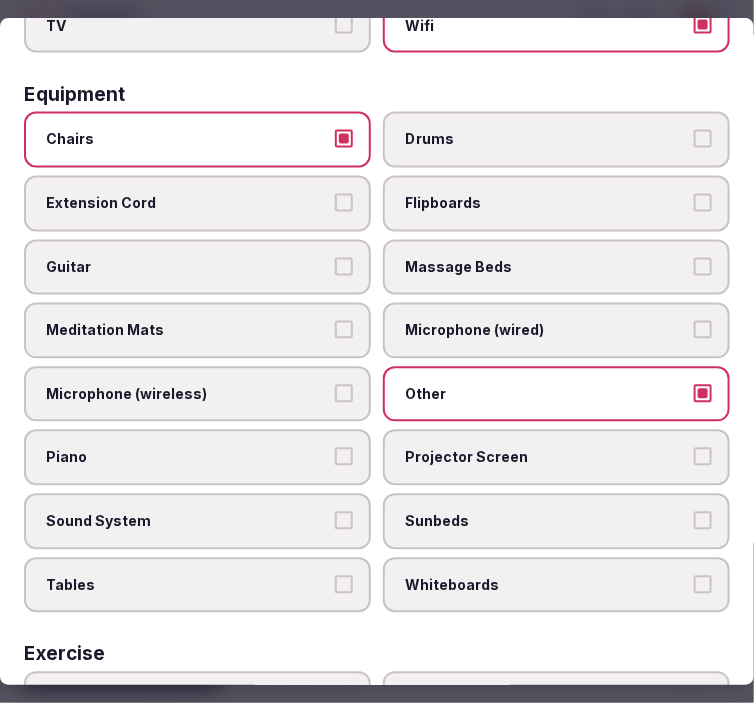 scroll, scrollTop: 777, scrollLeft: 0, axis: vertical 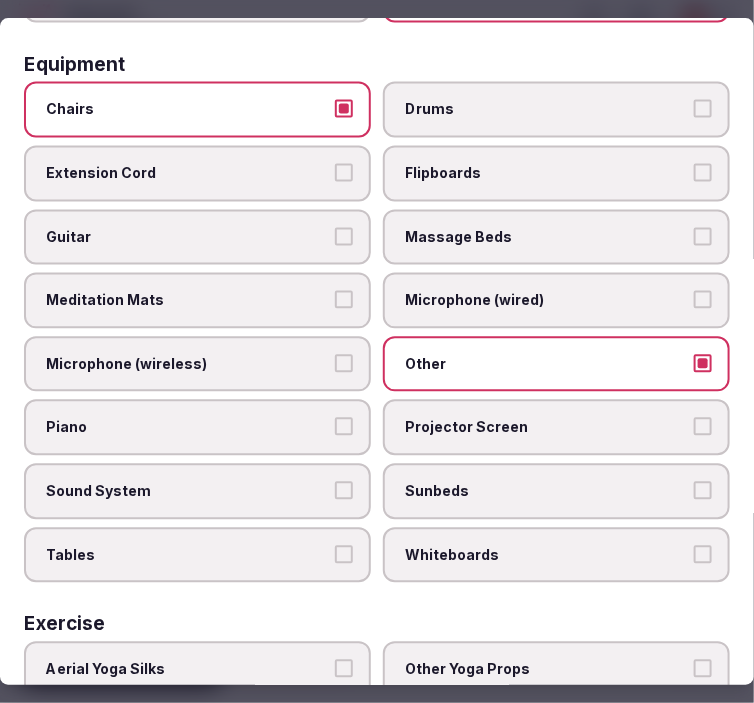 click on "Tables" at bounding box center (344, 554) 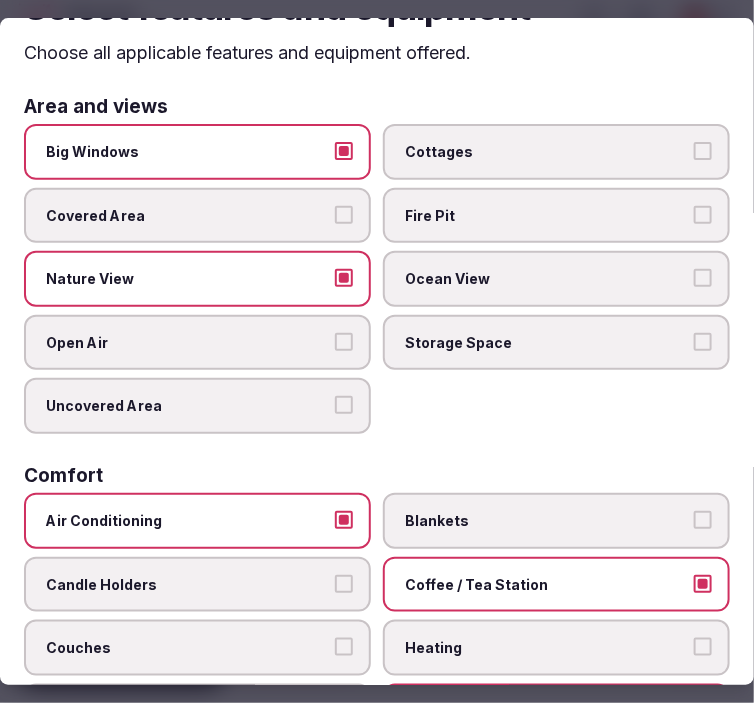 scroll, scrollTop: 0, scrollLeft: 0, axis: both 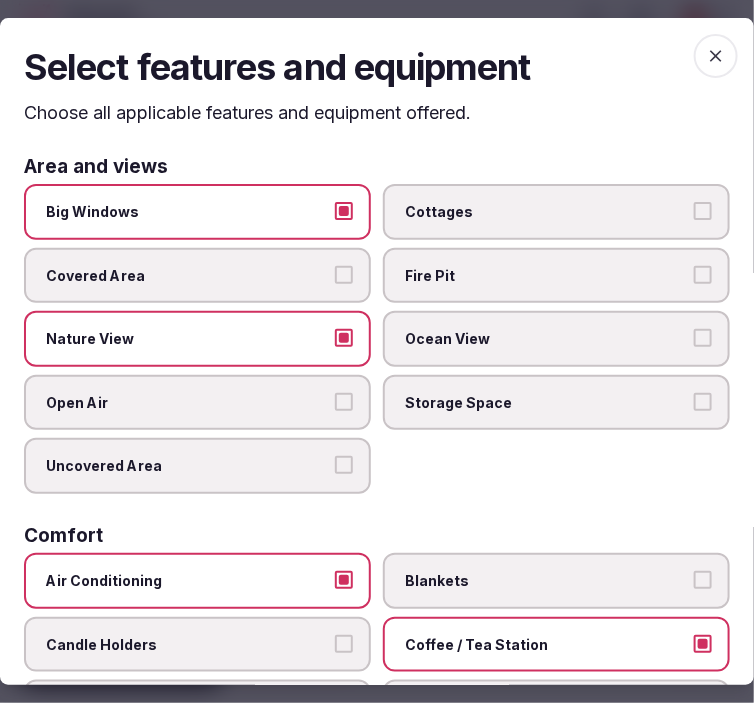 click 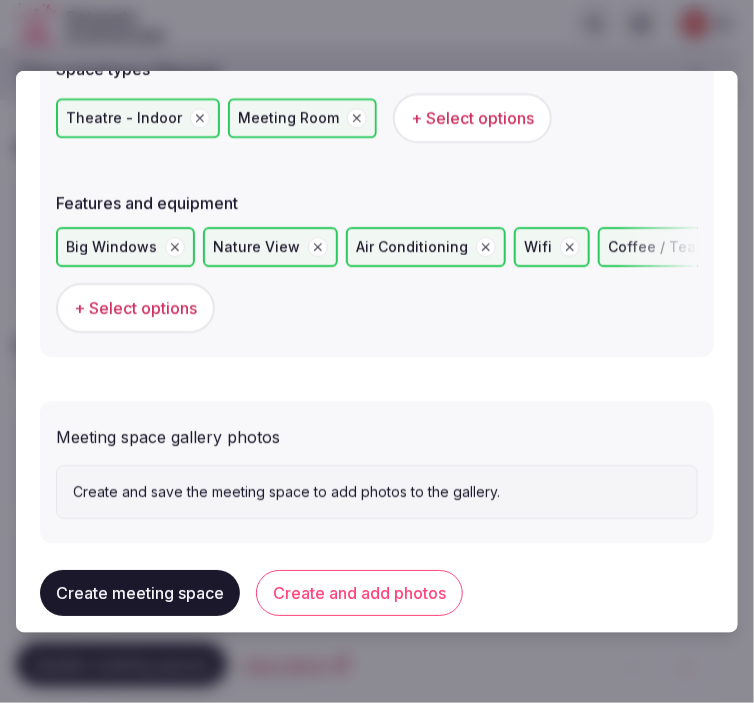 scroll, scrollTop: 1361, scrollLeft: 0, axis: vertical 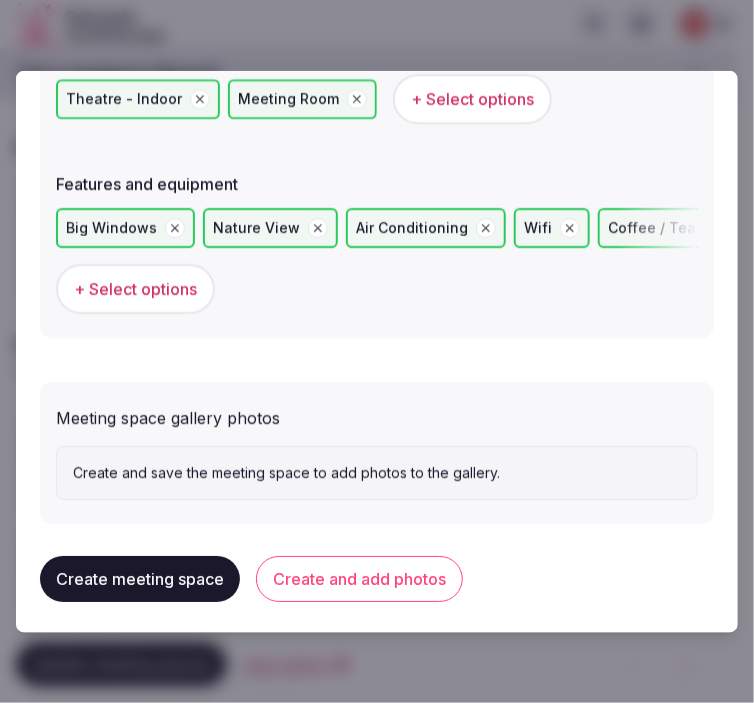 click on "Create and add photos" at bounding box center (359, 579) 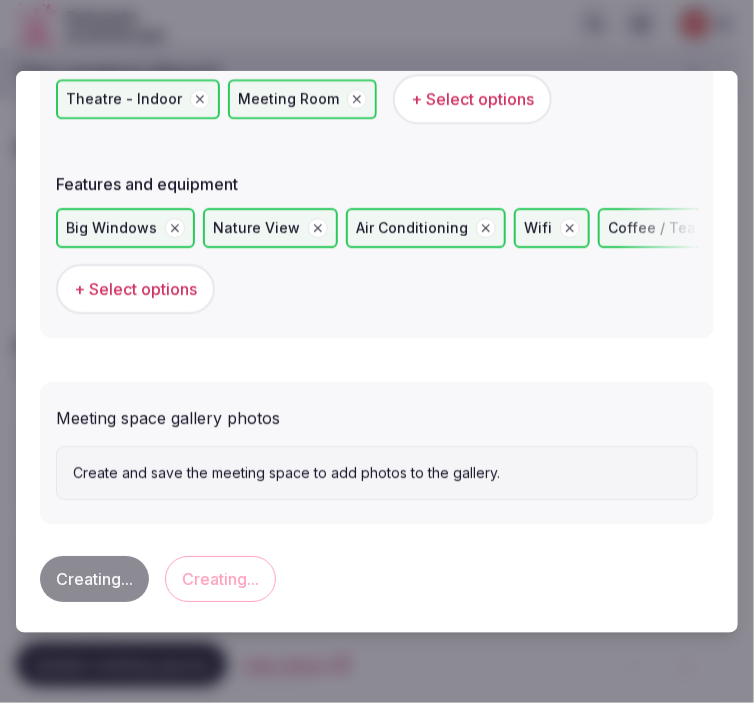 scroll, scrollTop: 0, scrollLeft: 0, axis: both 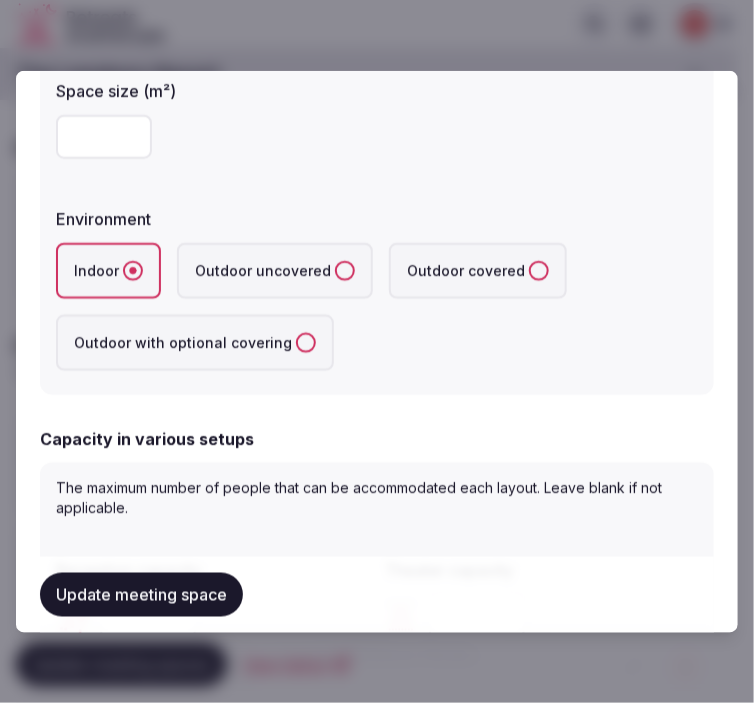click on "Update meeting space" at bounding box center (141, 595) 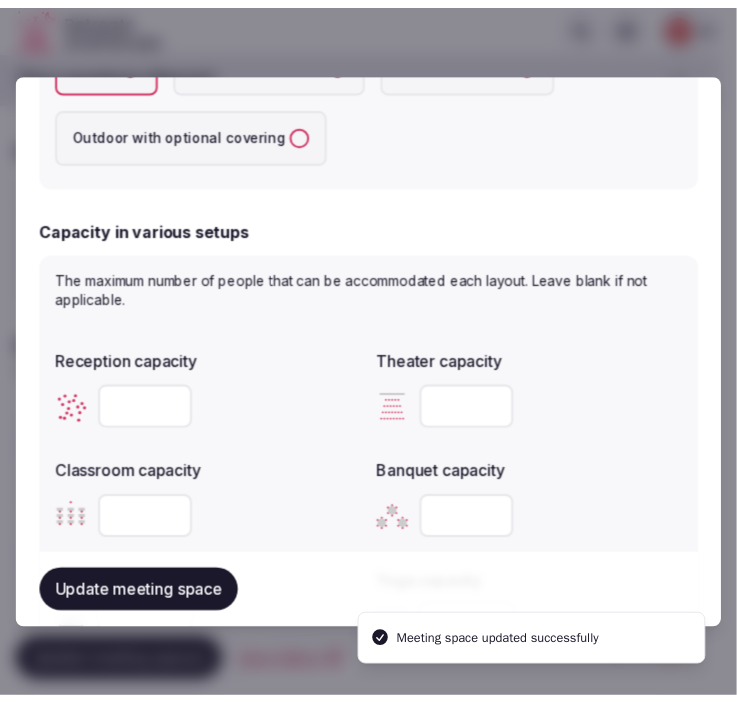 scroll, scrollTop: 0, scrollLeft: 0, axis: both 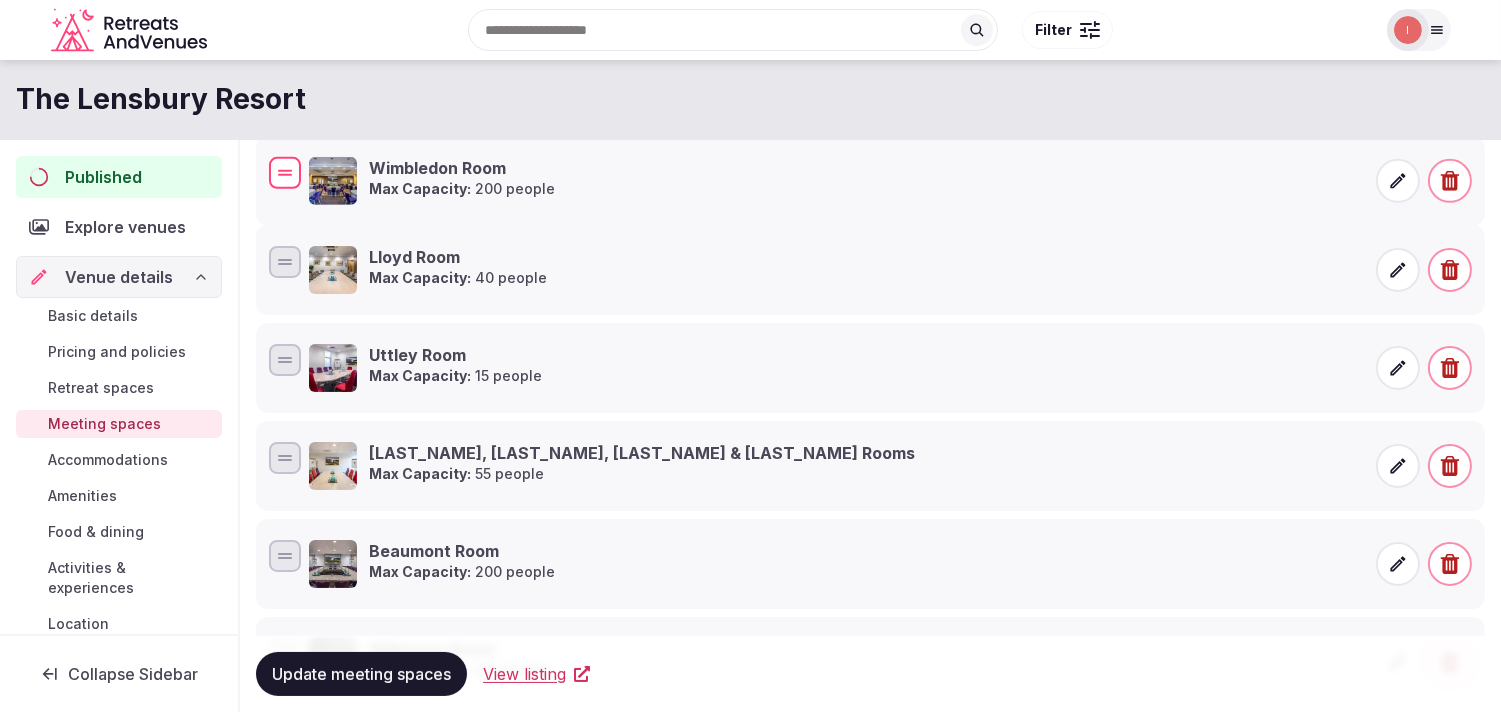drag, startPoint x: 278, startPoint y: 358, endPoint x: 344, endPoint y: 184, distance: 186.09676 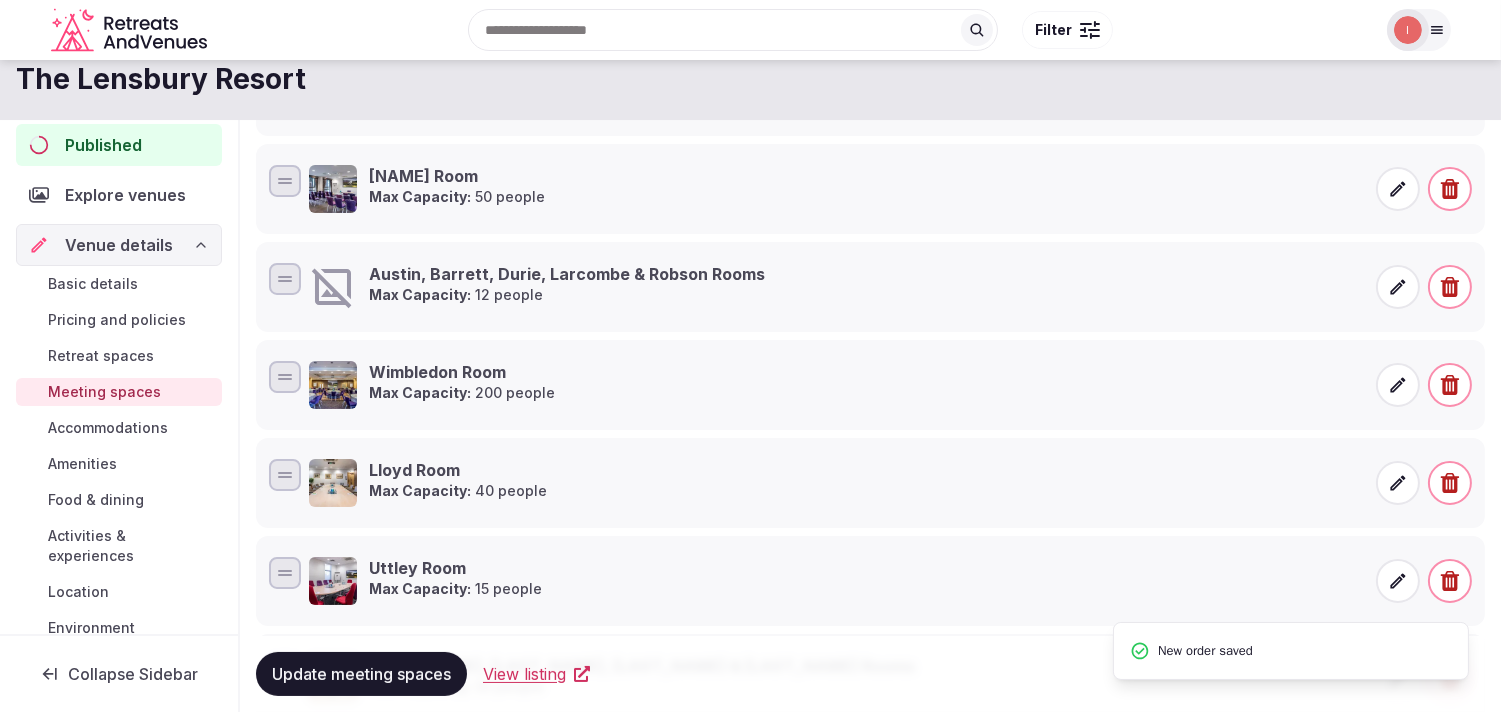 scroll, scrollTop: 362, scrollLeft: 0, axis: vertical 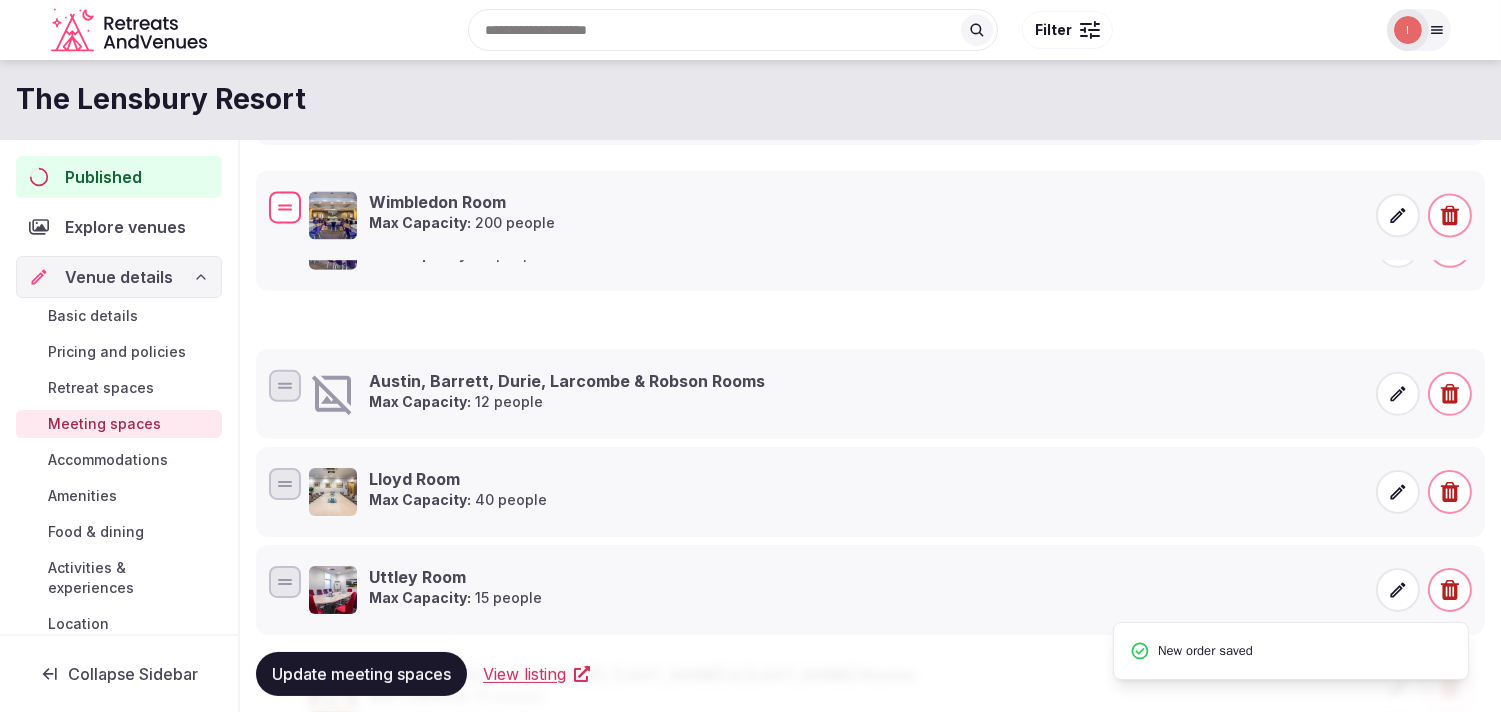 drag, startPoint x: 284, startPoint y: 394, endPoint x: 328, endPoint y: 224, distance: 175.60182 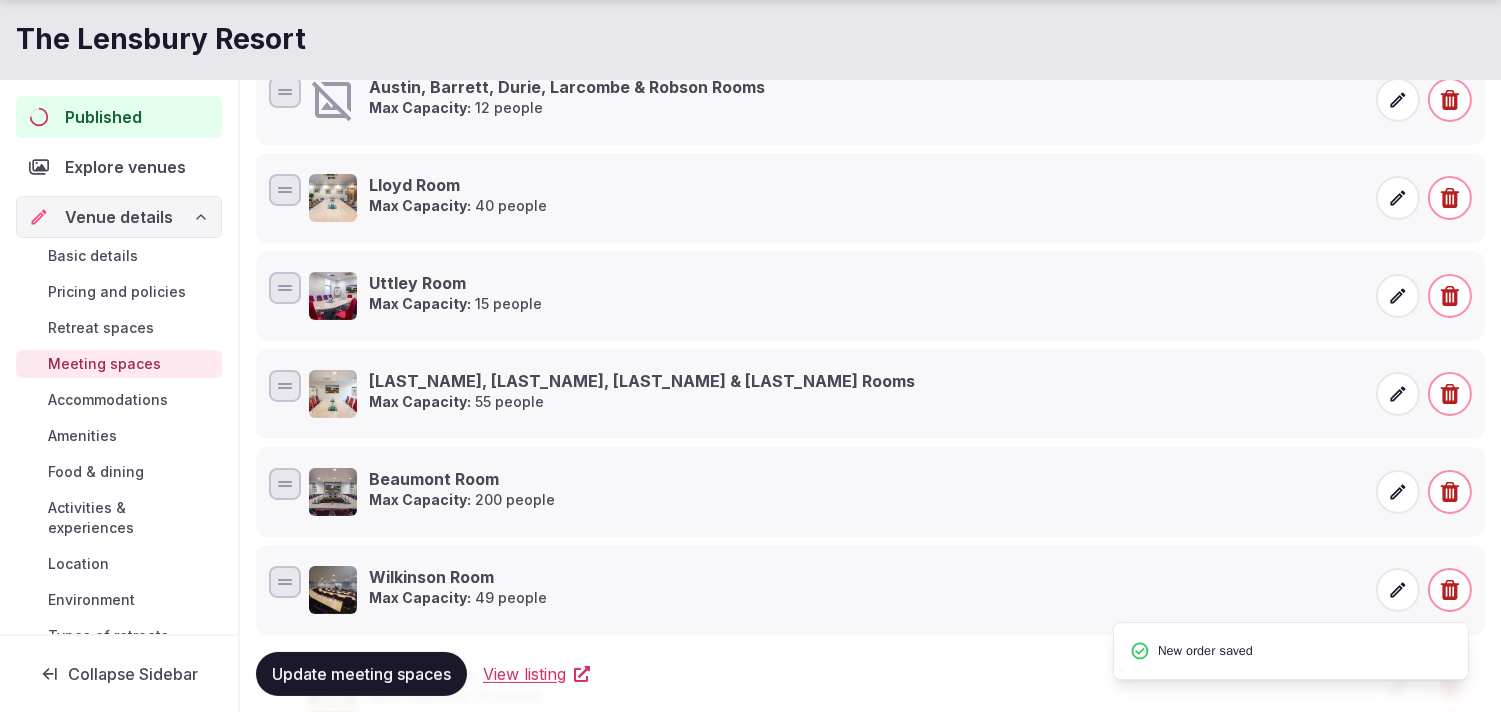 scroll, scrollTop: 695, scrollLeft: 0, axis: vertical 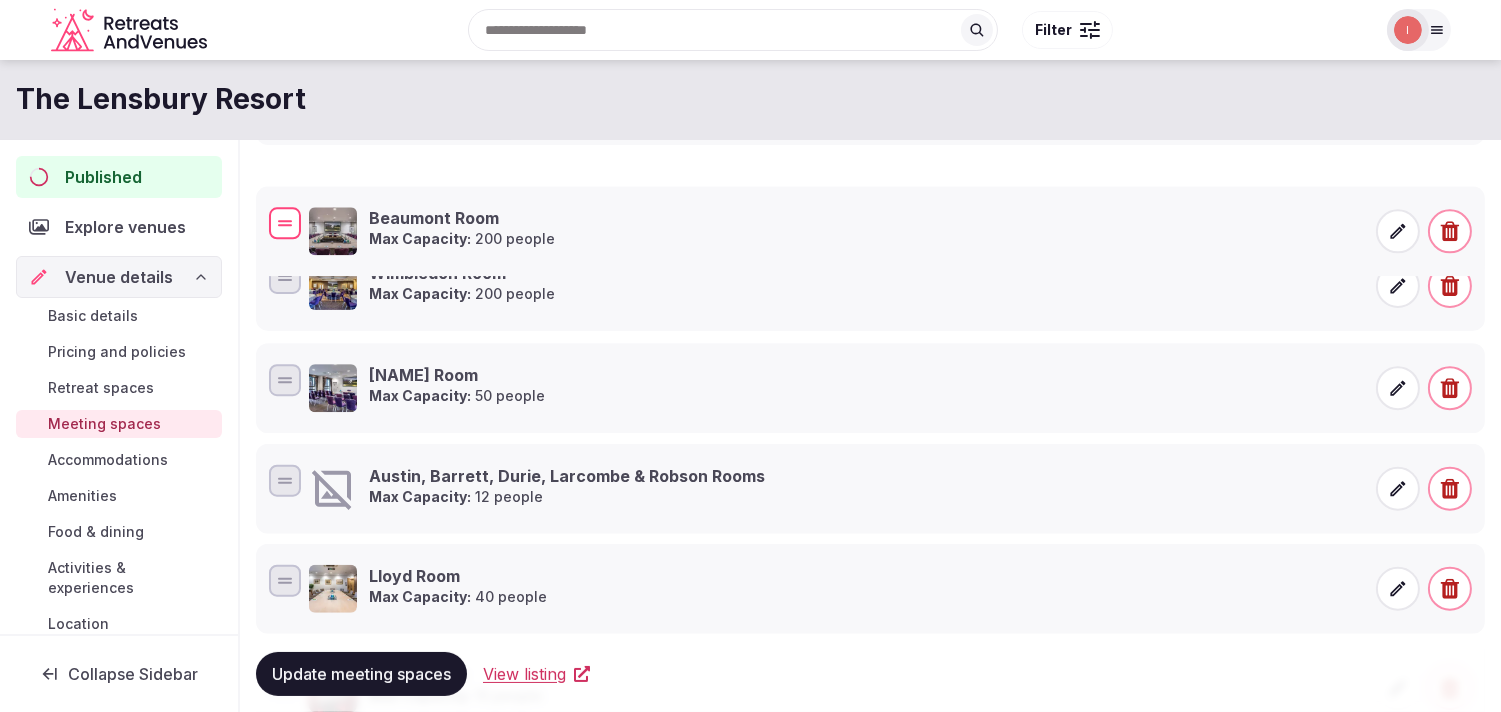 drag, startPoint x: 282, startPoint y: 450, endPoint x: 375, endPoint y: 227, distance: 241.6154 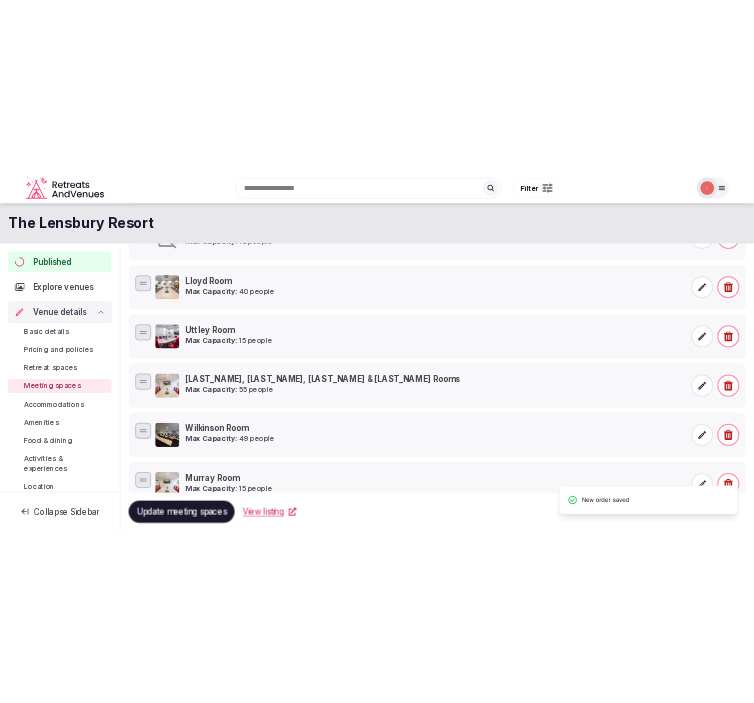 scroll, scrollTop: 691, scrollLeft: 0, axis: vertical 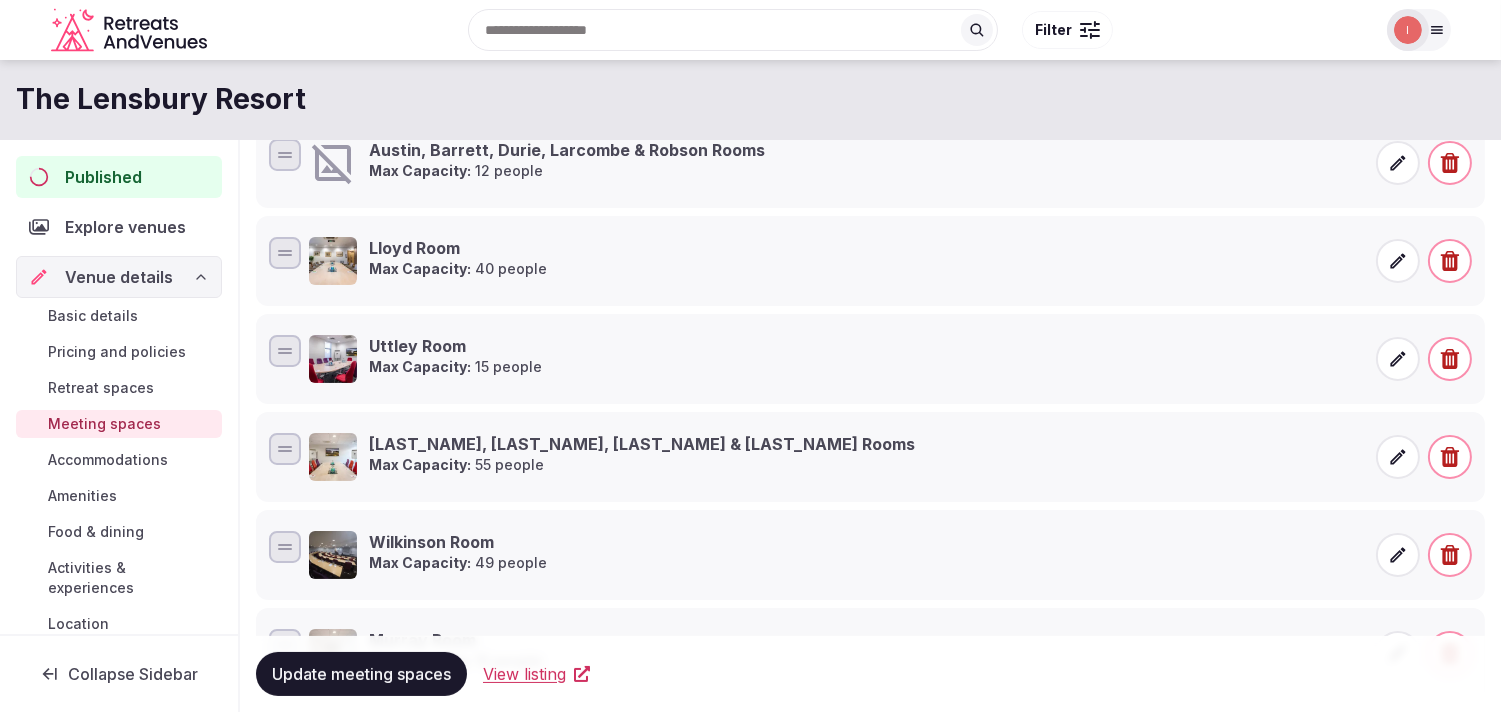 click on "Max Capacity:" at bounding box center (420, 170) 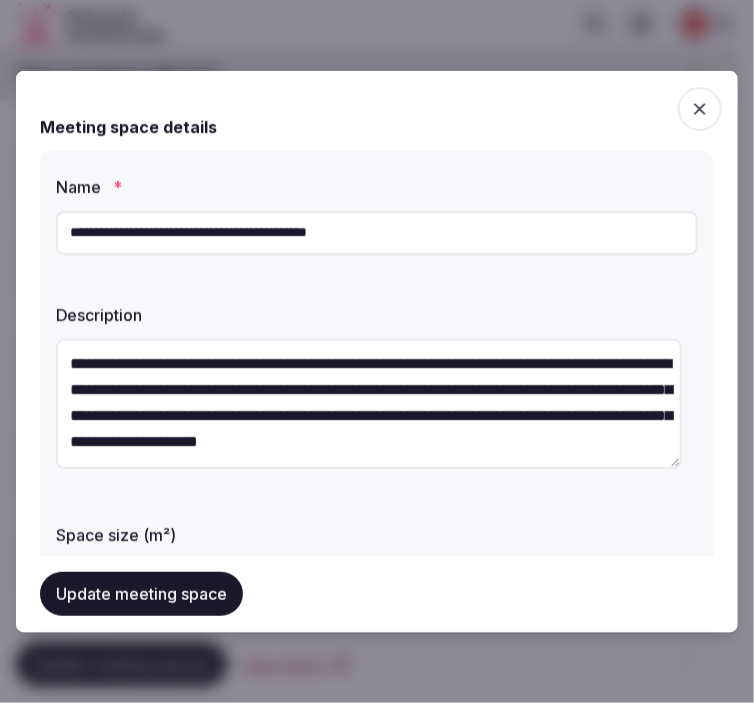 scroll, scrollTop: 77, scrollLeft: 0, axis: vertical 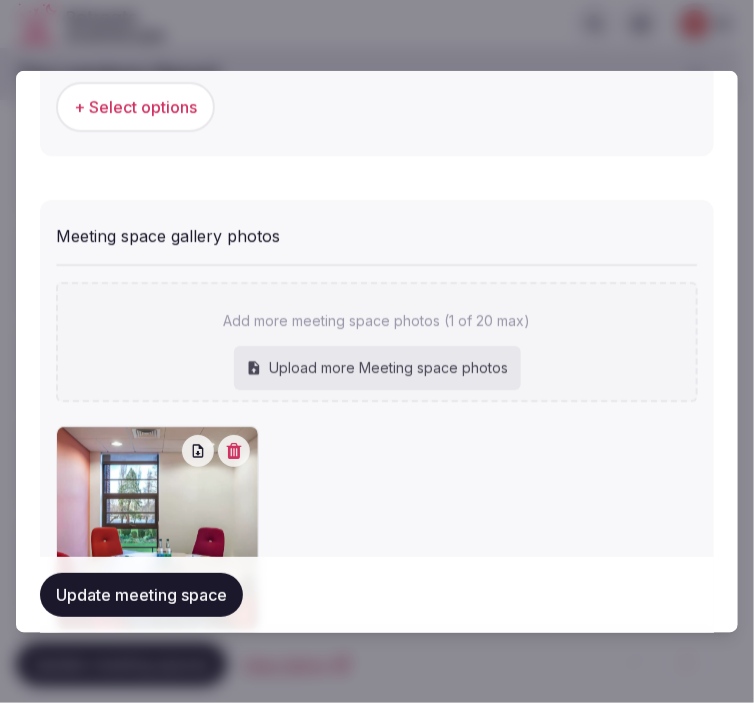 click on "Update meeting space" at bounding box center [141, 595] 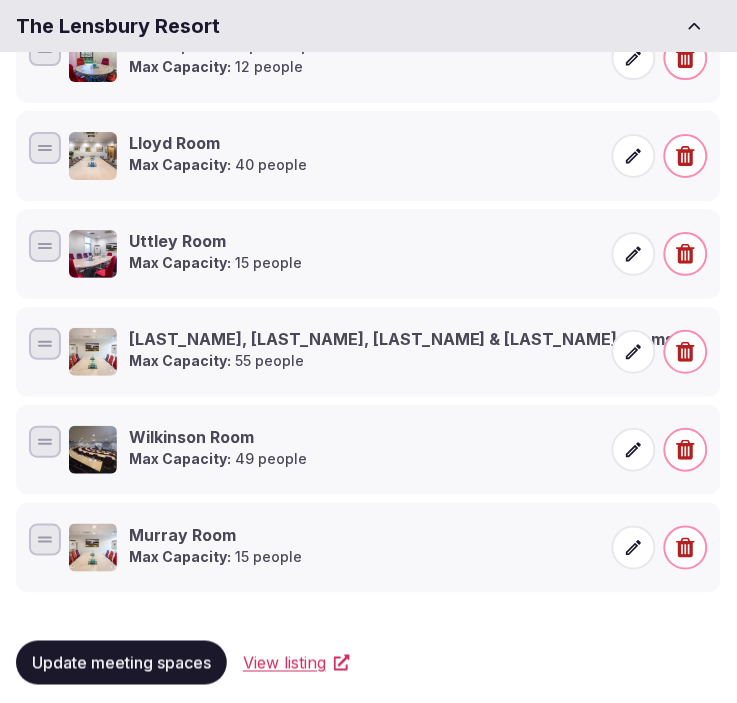 scroll, scrollTop: 806, scrollLeft: 0, axis: vertical 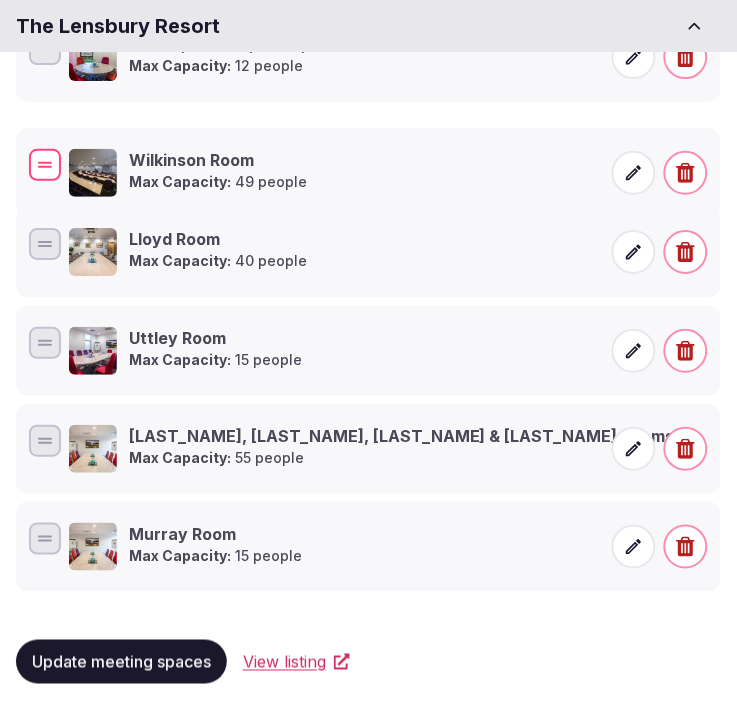 drag, startPoint x: 48, startPoint y: 428, endPoint x: 155, endPoint y: 152, distance: 296.0152 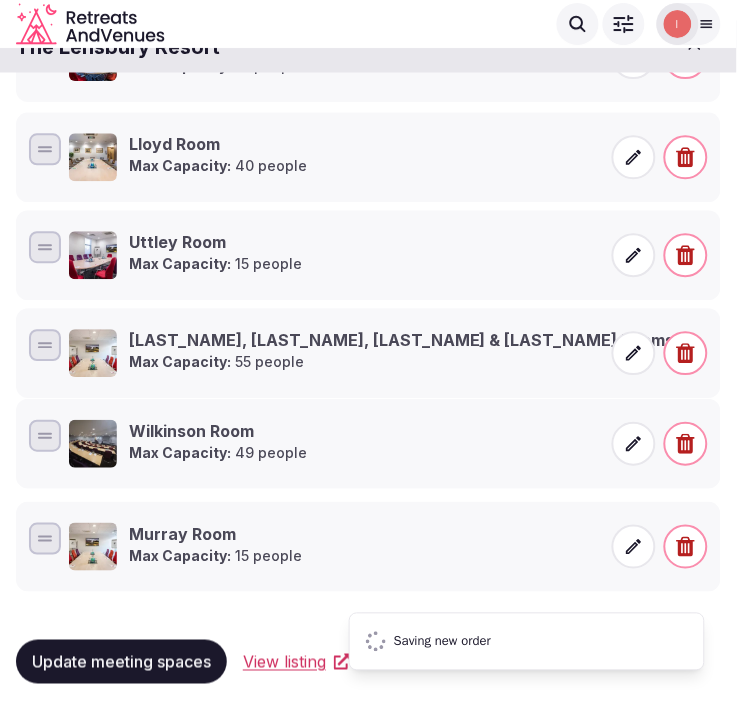 scroll, scrollTop: 695, scrollLeft: 0, axis: vertical 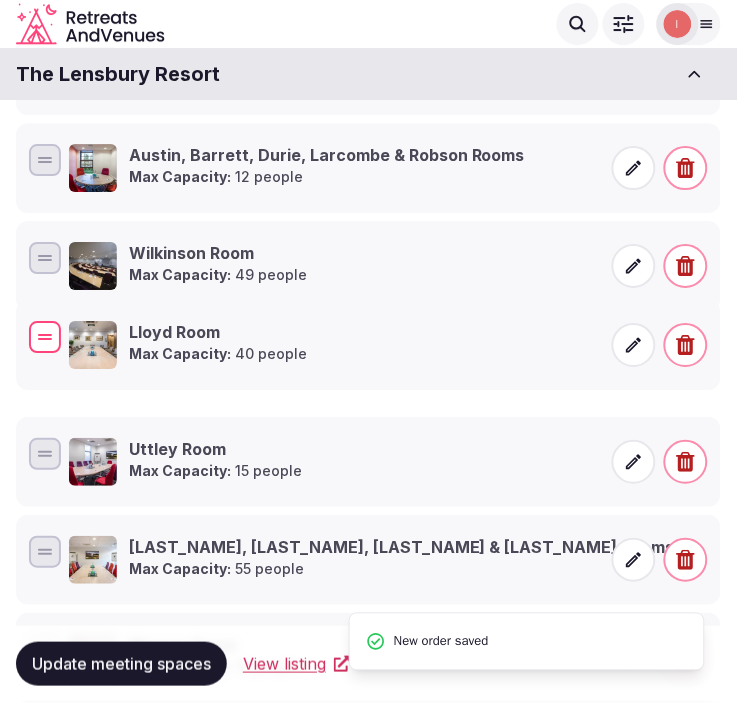 drag, startPoint x: 53, startPoint y: 336, endPoint x: 56, endPoint y: 322, distance: 14.3178215 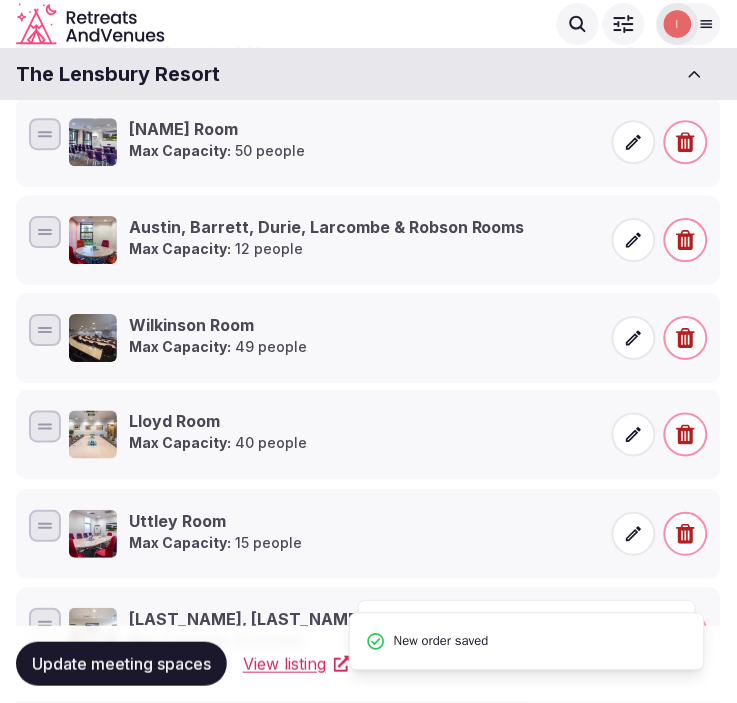 scroll, scrollTop: 584, scrollLeft: 0, axis: vertical 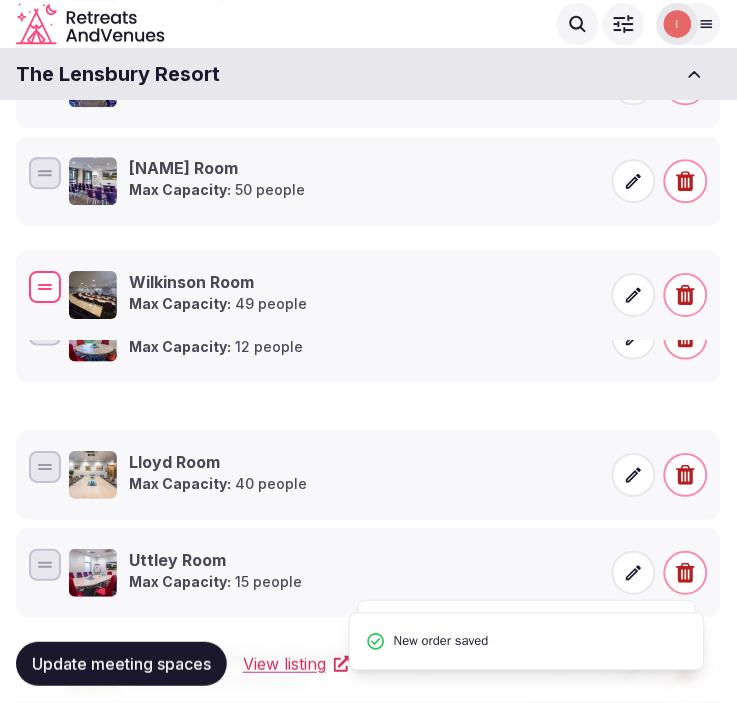 drag, startPoint x: 47, startPoint y: 368, endPoint x: 74, endPoint y: 264, distance: 107.44766 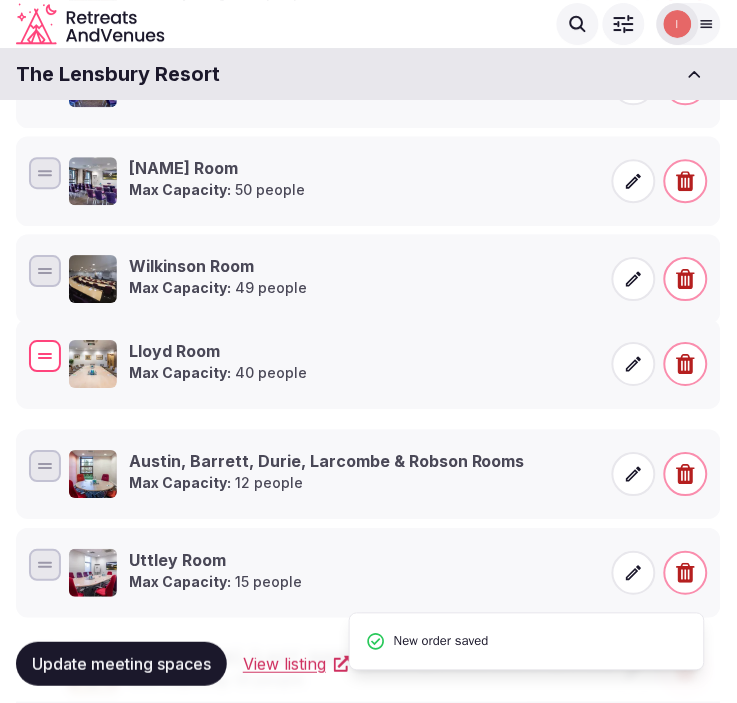 drag, startPoint x: 51, startPoint y: 461, endPoint x: 76, endPoint y: 350, distance: 113.78049 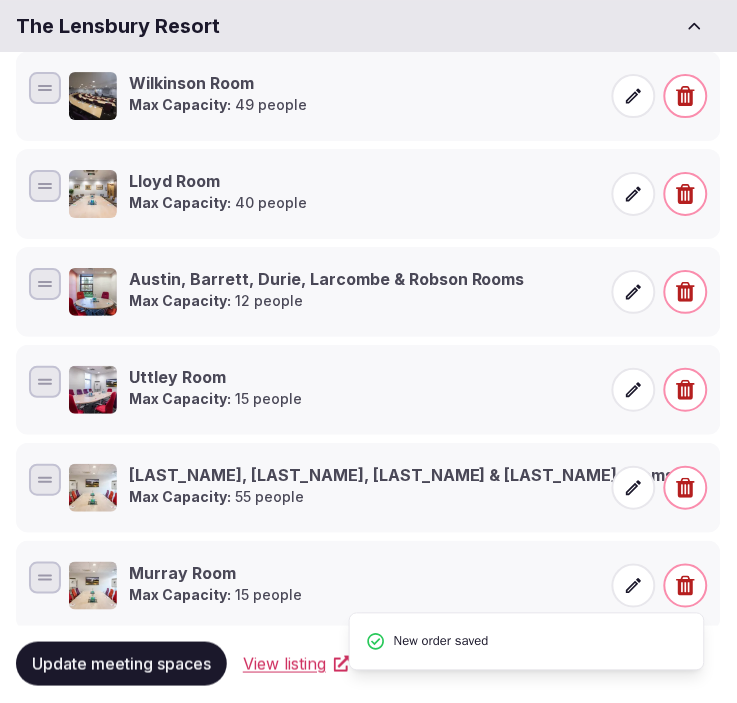 scroll, scrollTop: 806, scrollLeft: 0, axis: vertical 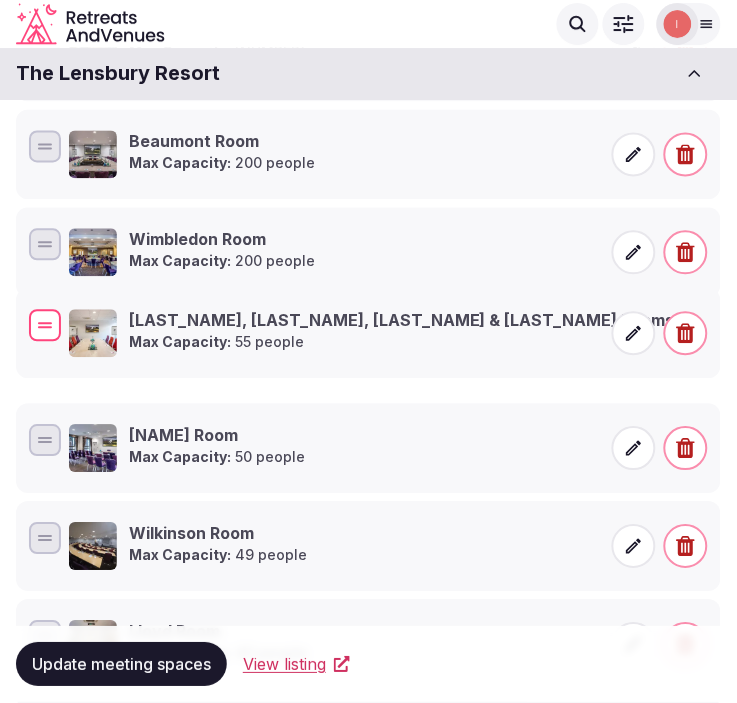 drag, startPoint x: 46, startPoint y: 426, endPoint x: 118, endPoint y: 311, distance: 135.67976 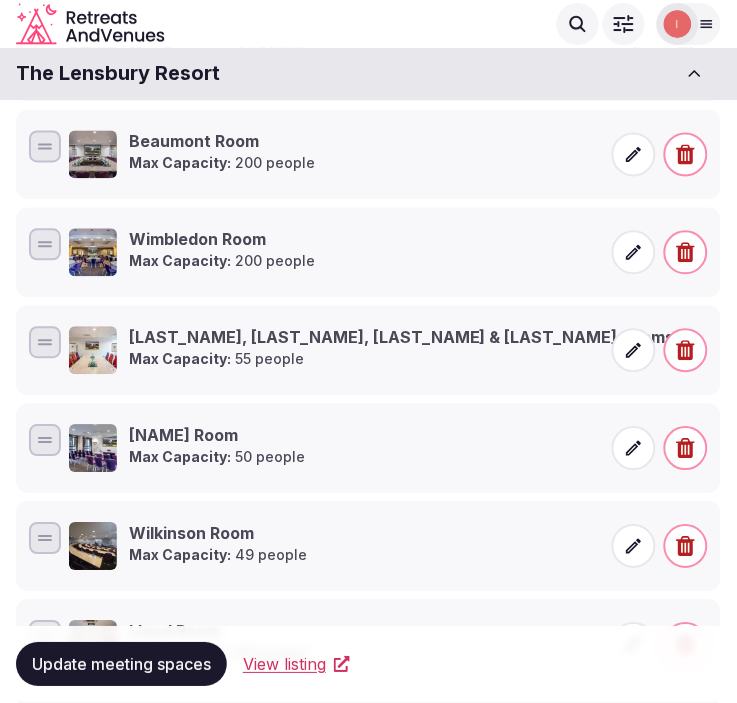 click on "Update meeting spaces" at bounding box center [121, 665] 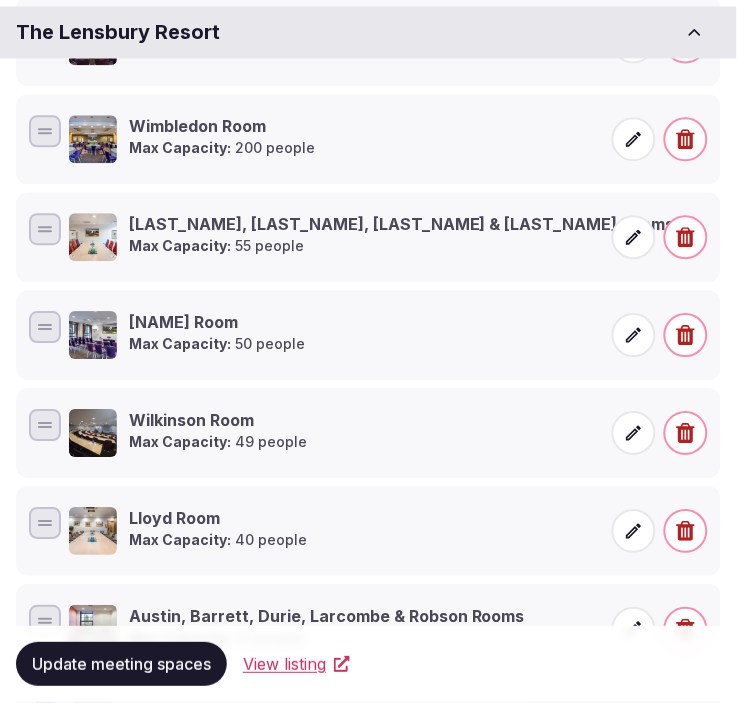 scroll, scrollTop: 636, scrollLeft: 0, axis: vertical 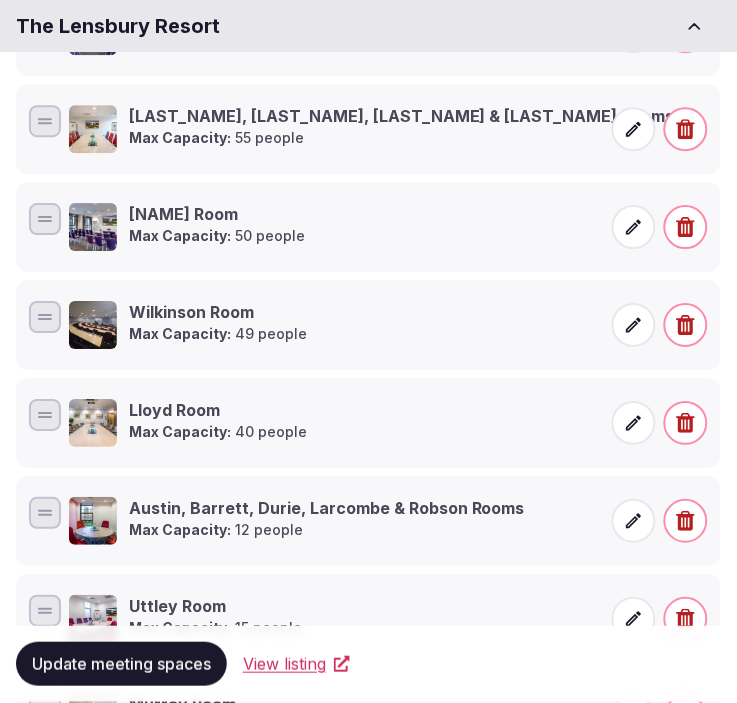 click on "Update meeting spaces" at bounding box center (121, 665) 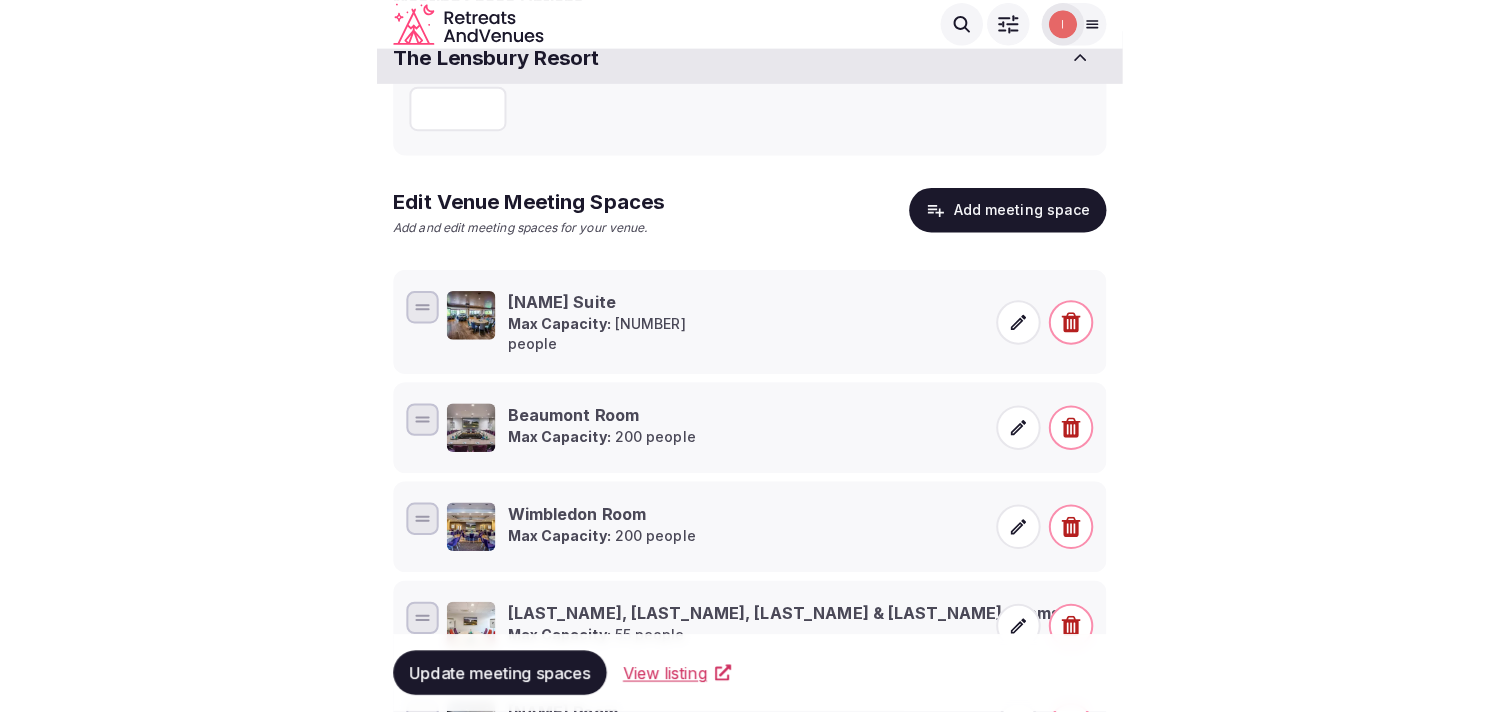 scroll, scrollTop: 28, scrollLeft: 0, axis: vertical 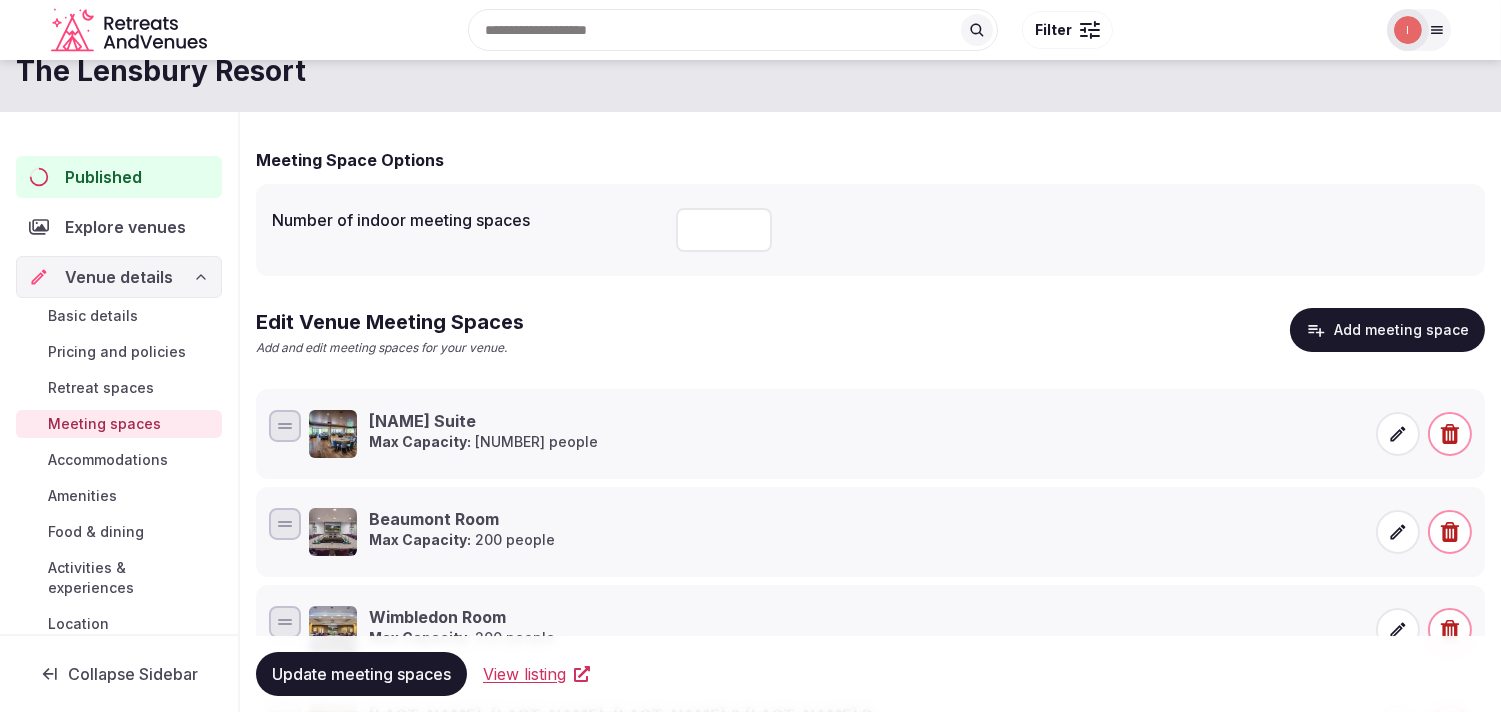 click on "Accommodations" at bounding box center [108, 460] 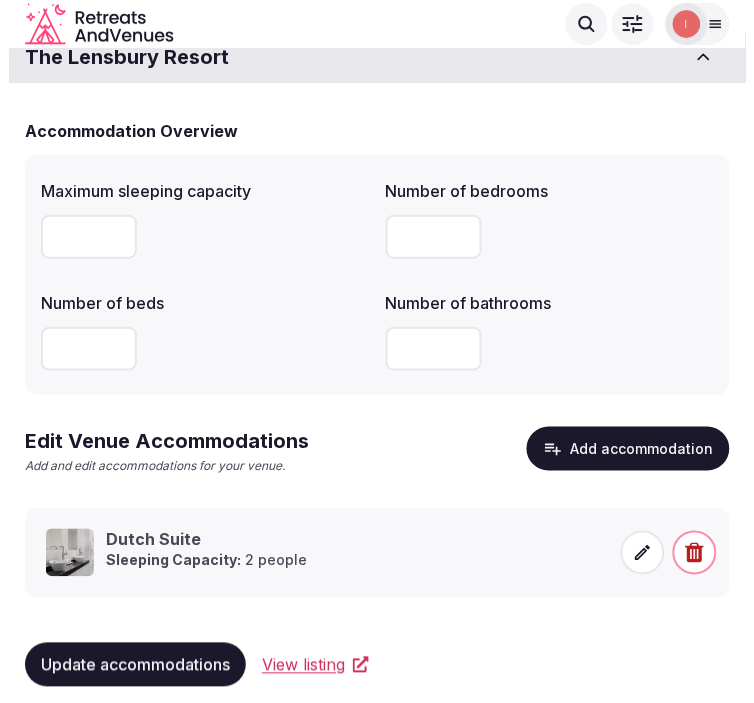 scroll, scrollTop: 35, scrollLeft: 0, axis: vertical 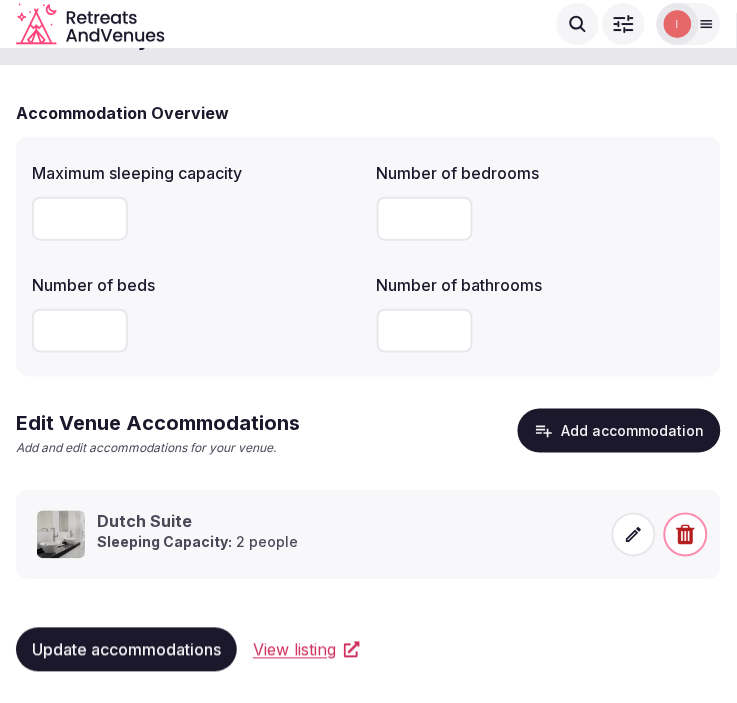 click on "Add accommodation" at bounding box center [619, 431] 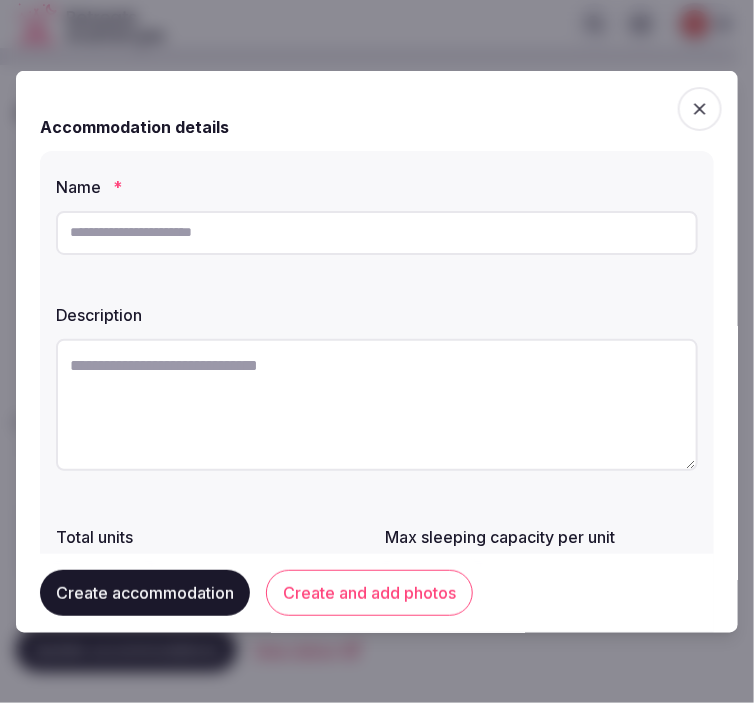 click at bounding box center [377, 232] 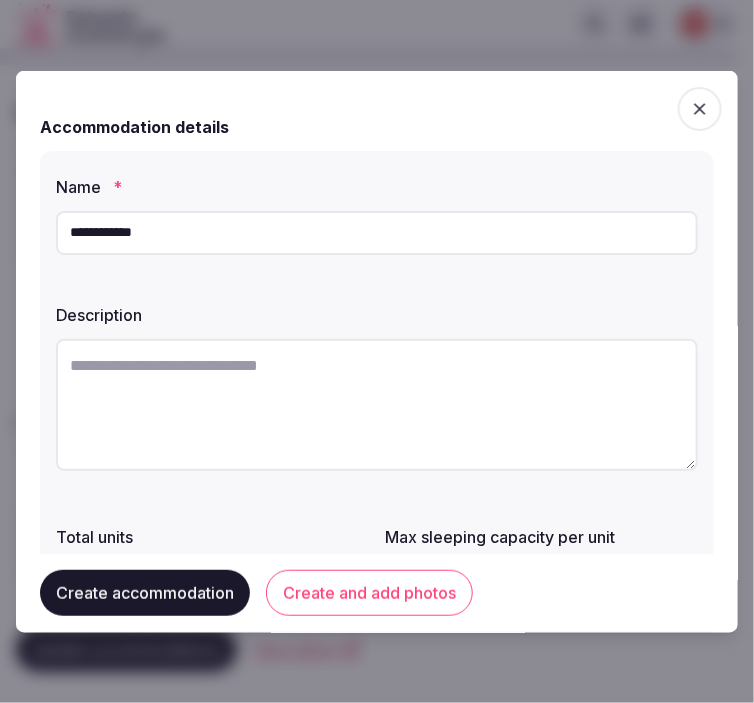 type on "**********" 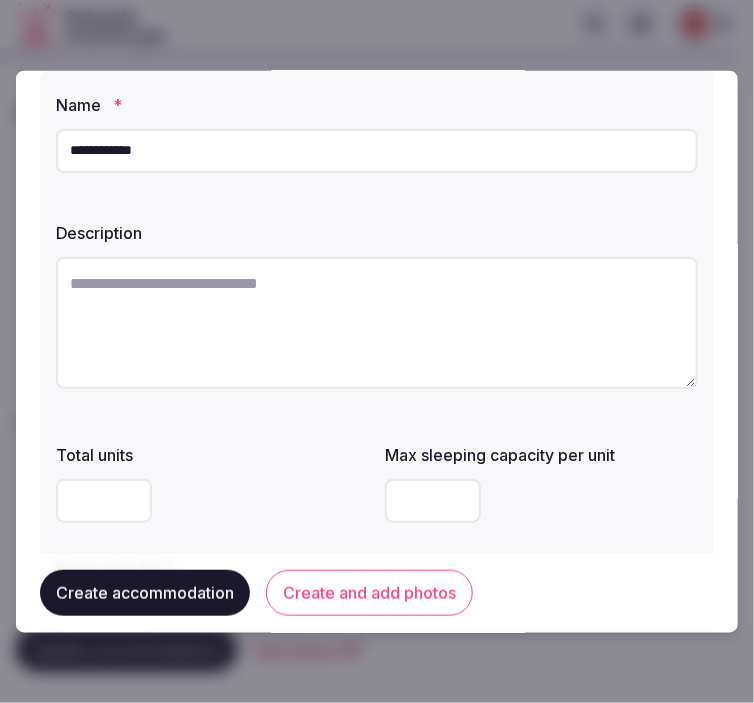scroll, scrollTop: 111, scrollLeft: 0, axis: vertical 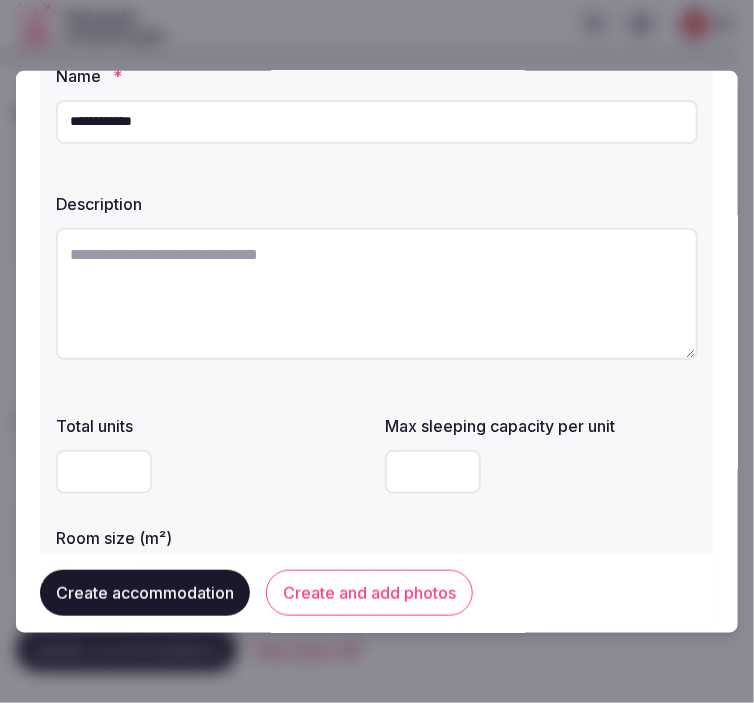 click at bounding box center [377, 293] 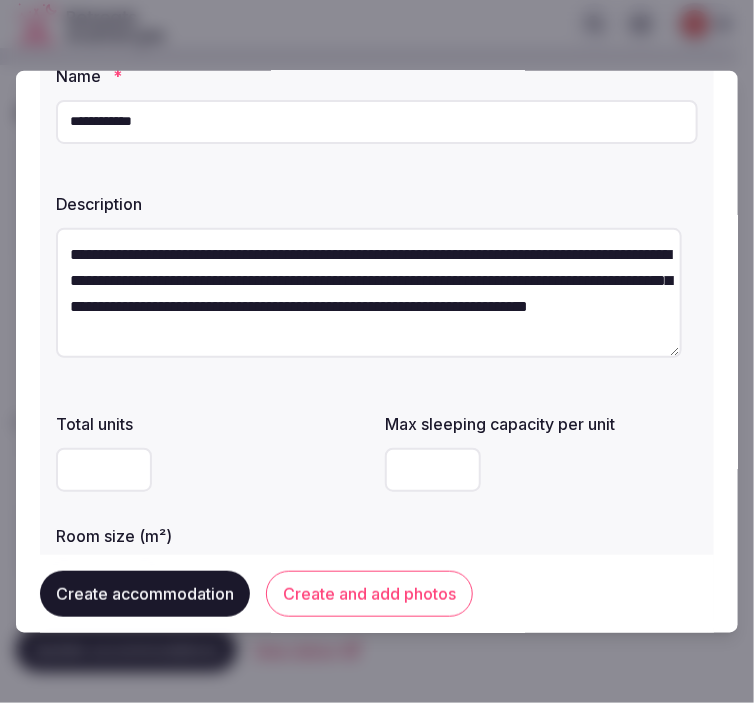 type on "**********" 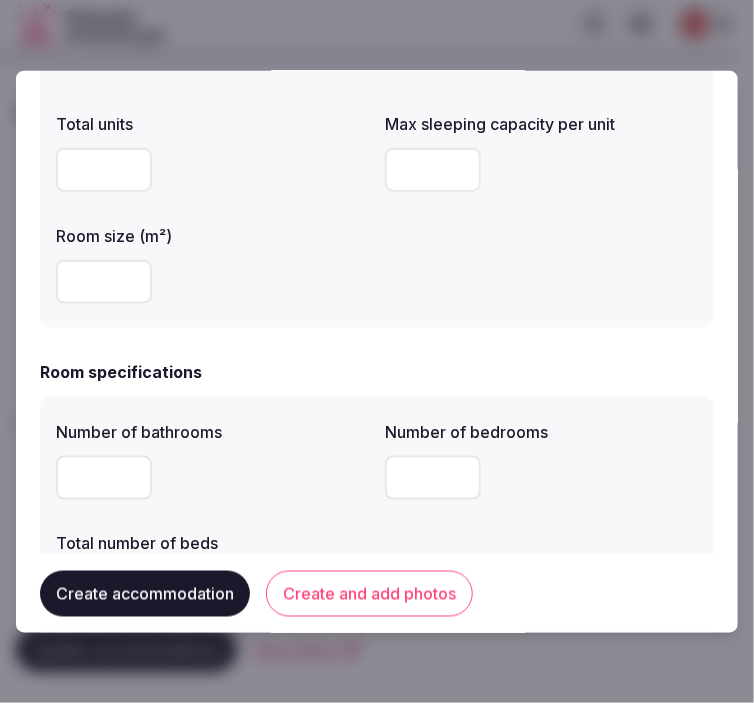 scroll, scrollTop: 444, scrollLeft: 0, axis: vertical 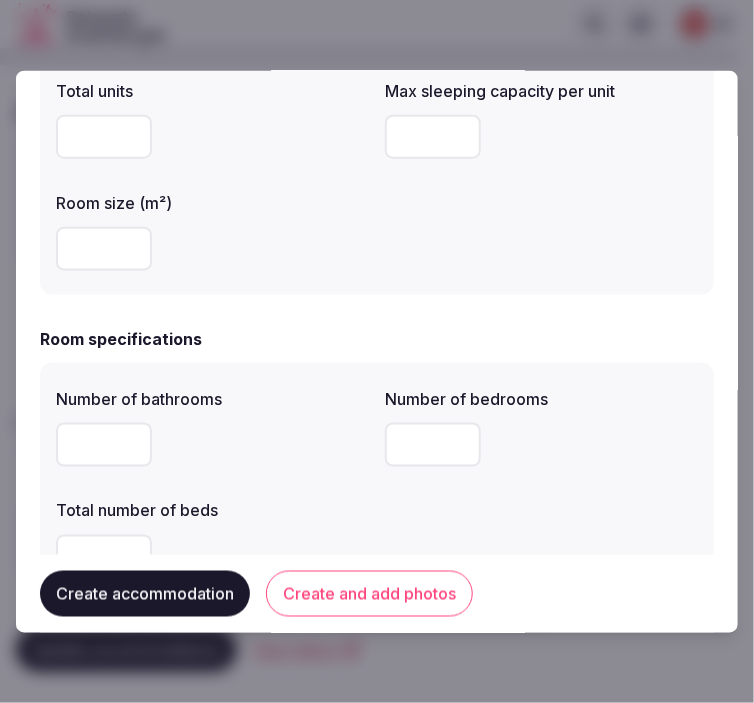 click at bounding box center [104, 248] 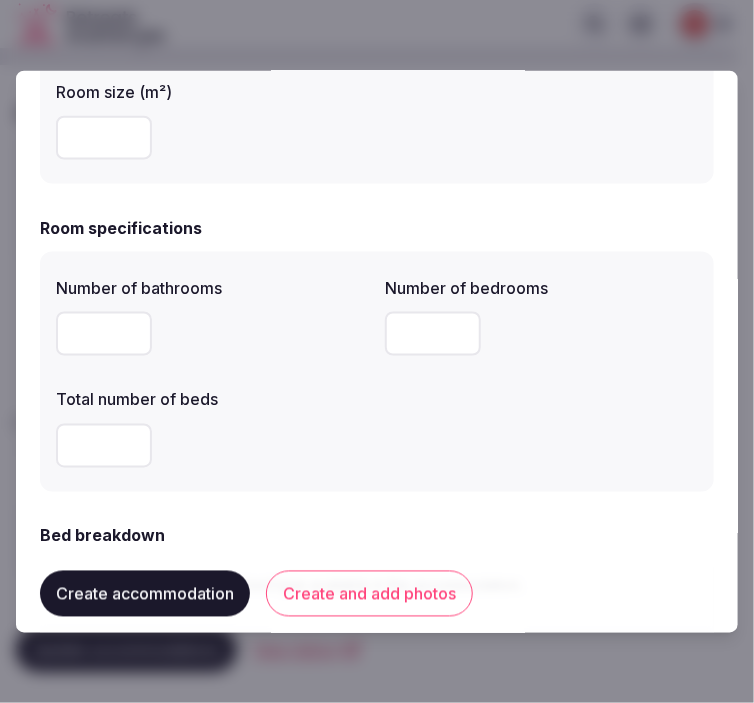 type on "**" 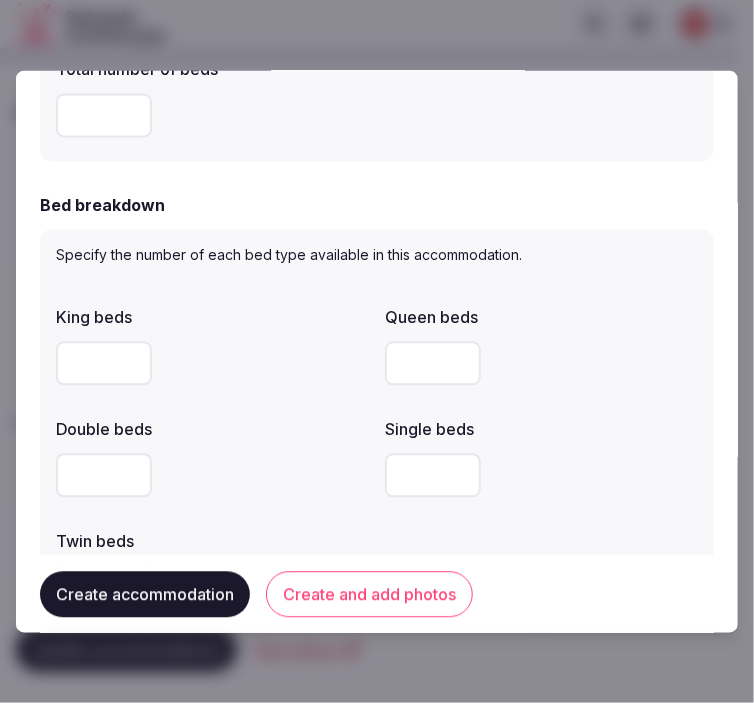 scroll, scrollTop: 888, scrollLeft: 0, axis: vertical 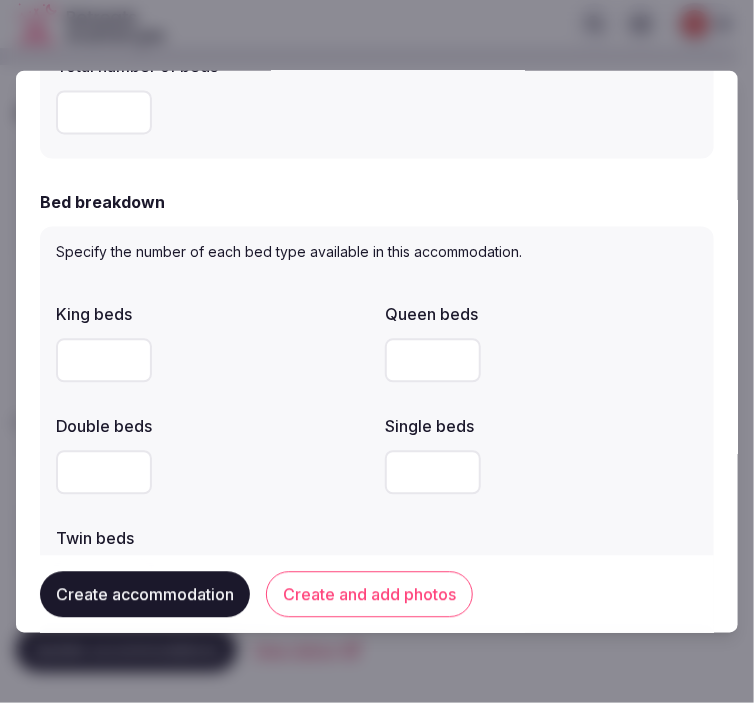 type on "*" 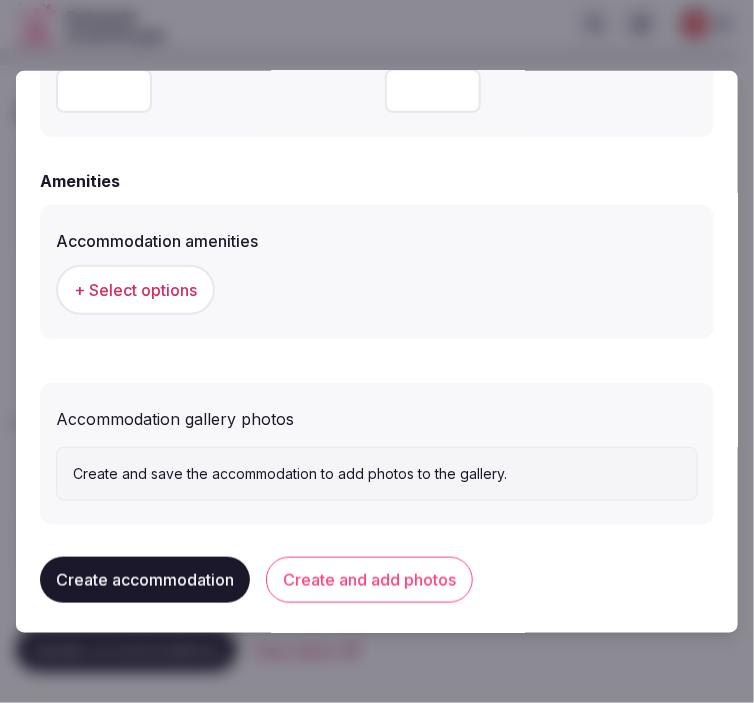 scroll, scrollTop: 1917, scrollLeft: 0, axis: vertical 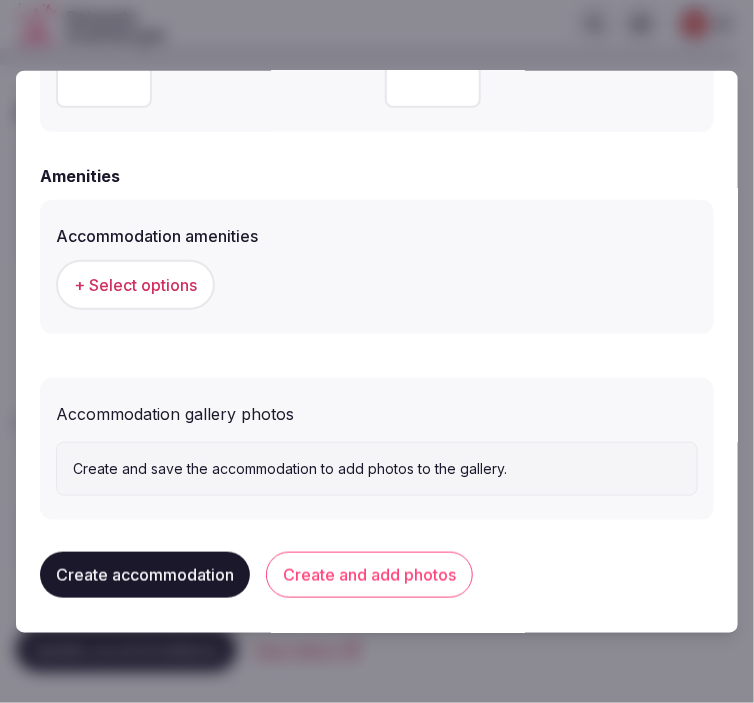 click on "+ Select options" at bounding box center [135, 284] 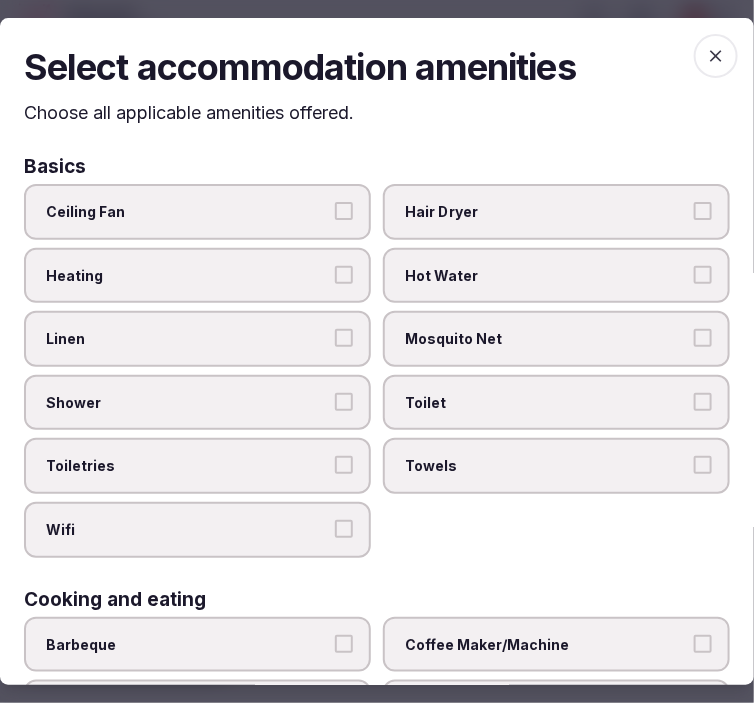 click on "Linen" at bounding box center [197, 339] 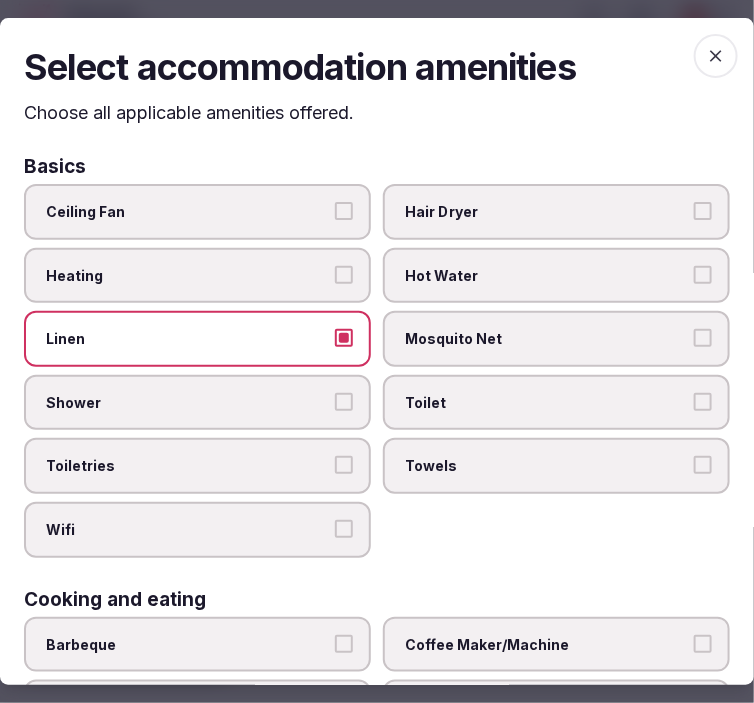 drag, startPoint x: 354, startPoint y: 385, endPoint x: 350, endPoint y: 397, distance: 12.649111 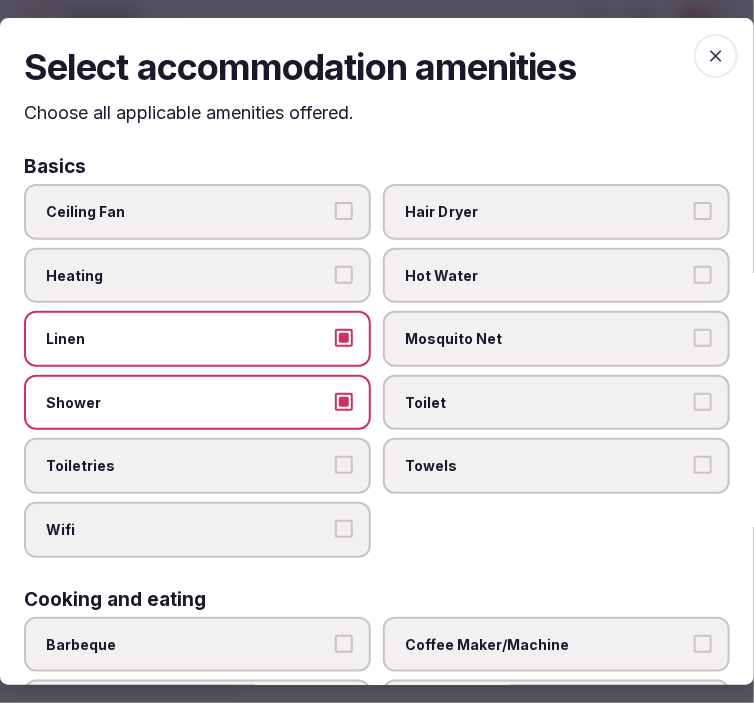 click on "Toiletries" at bounding box center [344, 466] 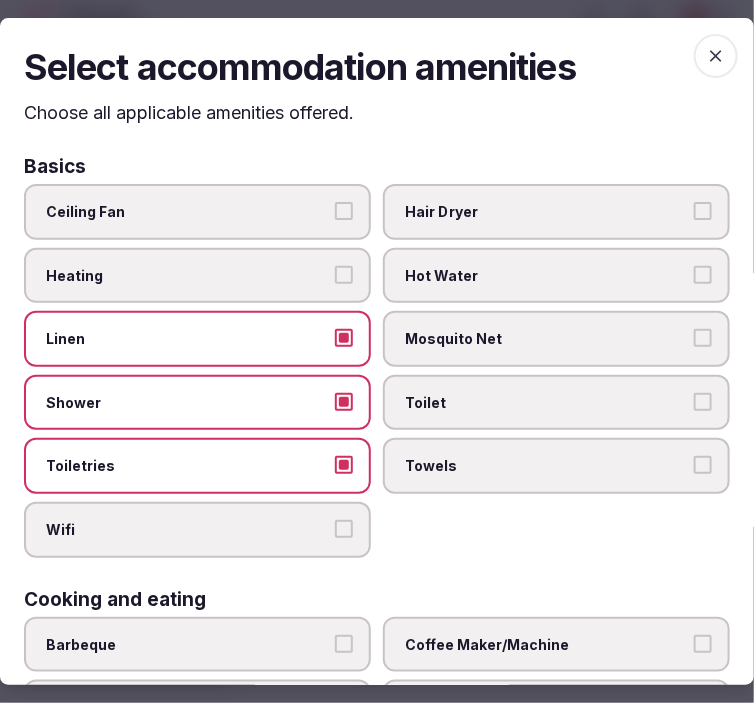 click on "Wifi" at bounding box center [344, 529] 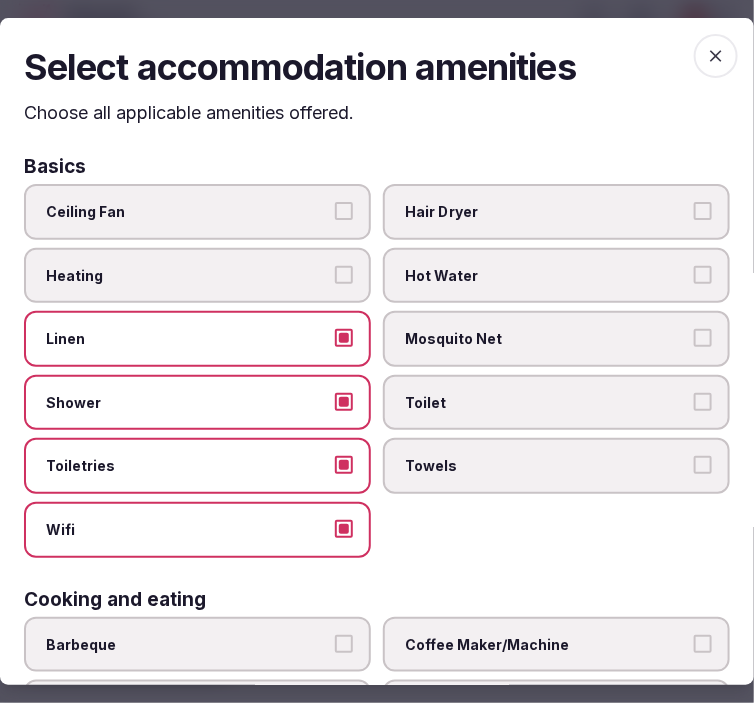 click on "Towels" at bounding box center [556, 467] 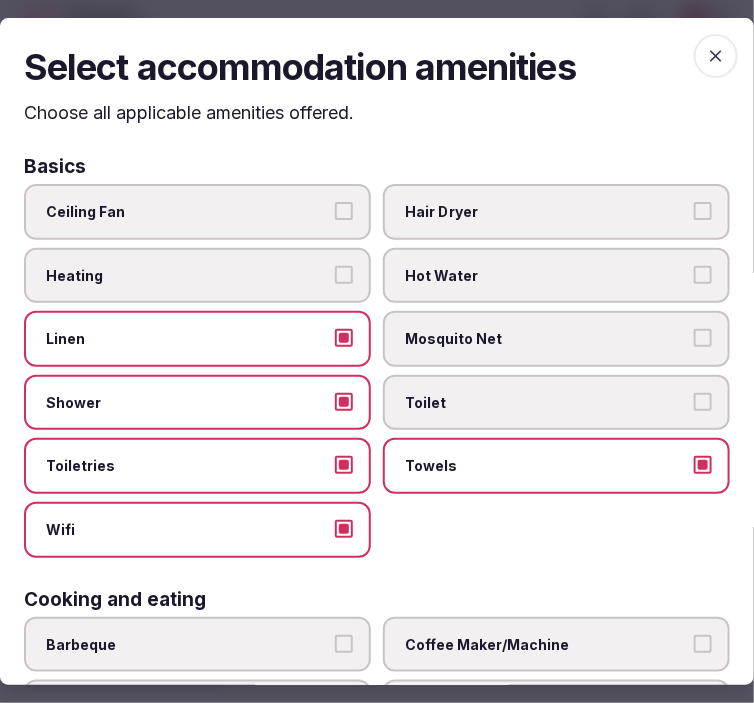 click on "Toilet" at bounding box center (703, 402) 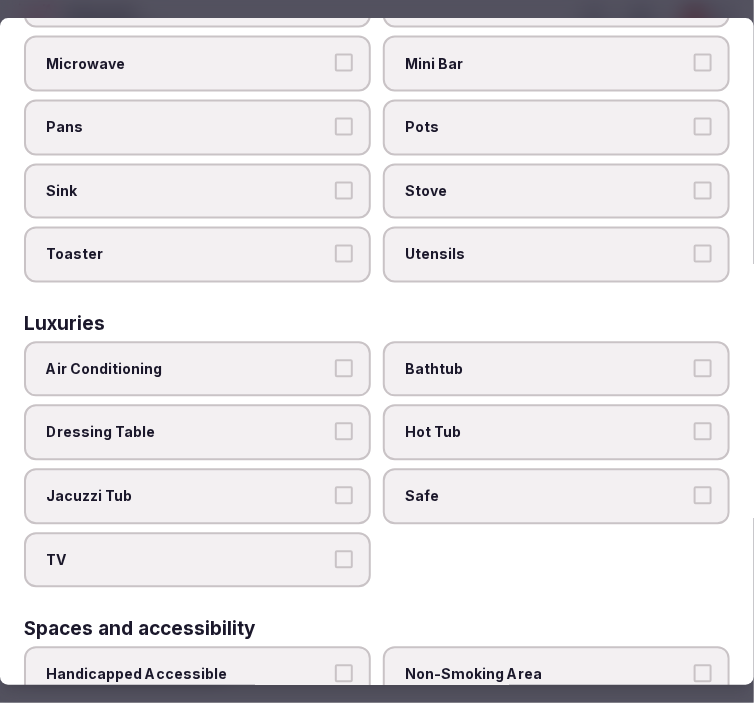 scroll, scrollTop: 777, scrollLeft: 0, axis: vertical 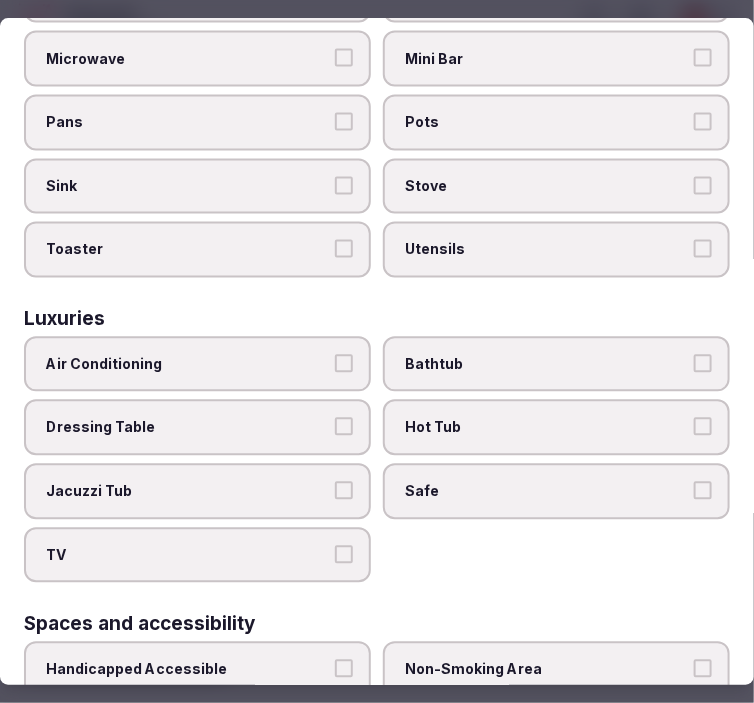 click on "TV" at bounding box center [197, 555] 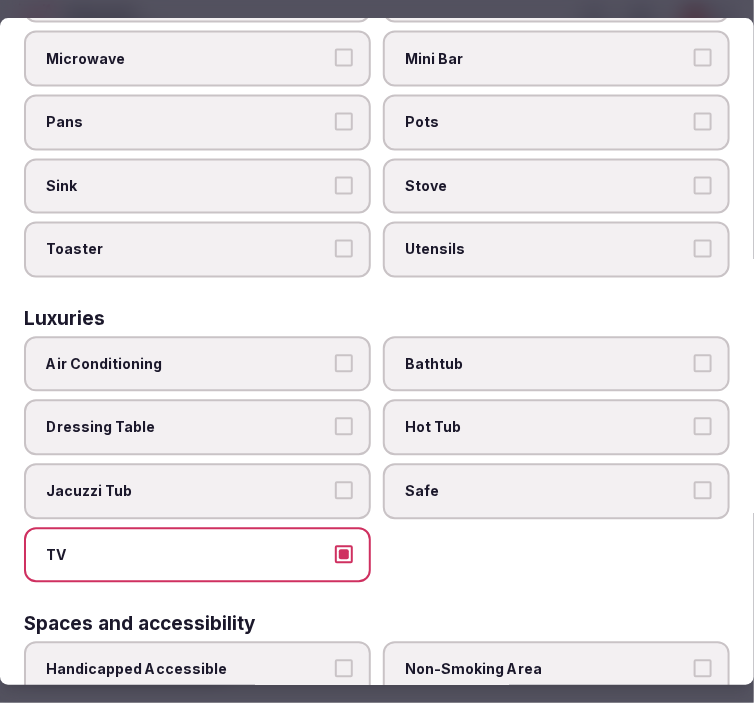 click on "Air Conditioning" at bounding box center [197, 364] 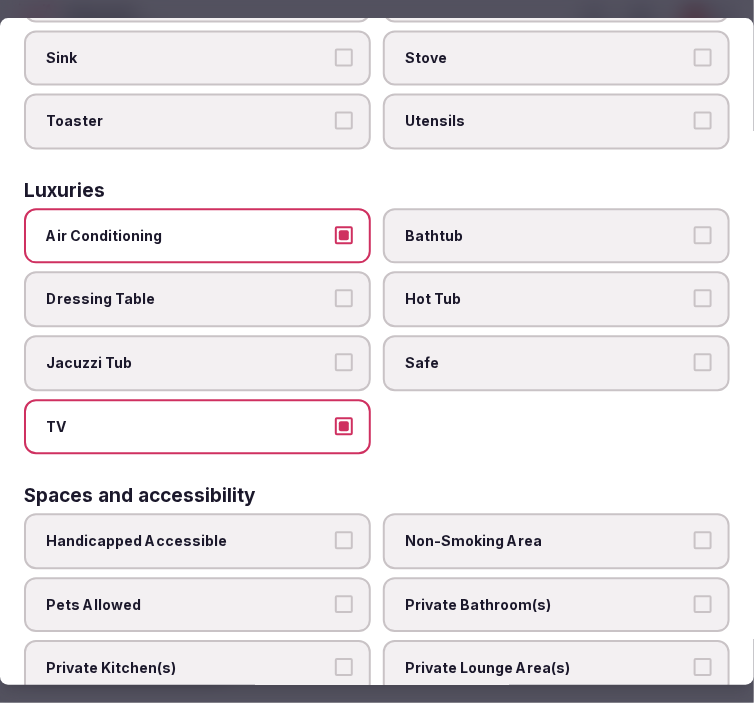 scroll, scrollTop: 1111, scrollLeft: 0, axis: vertical 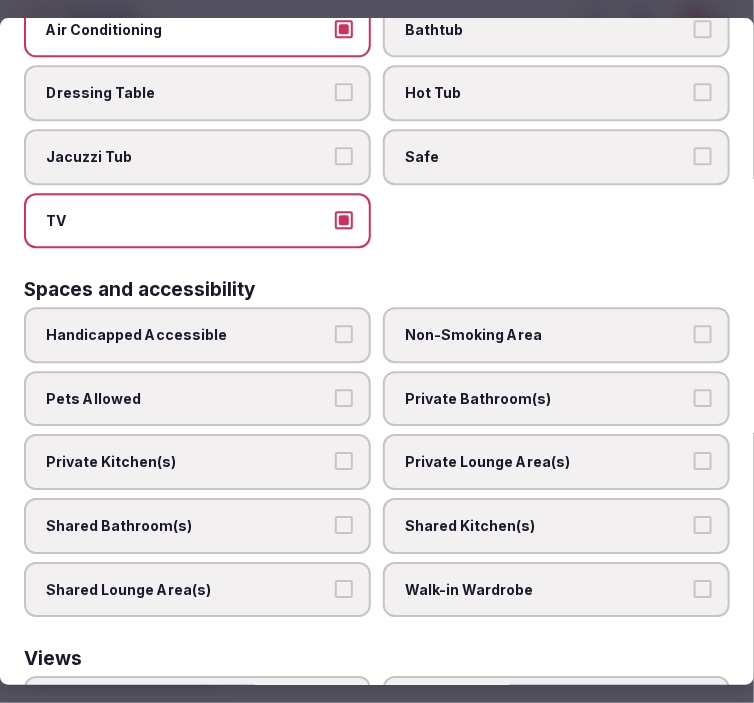 click on "Private Bathroom(s)" at bounding box center [703, 398] 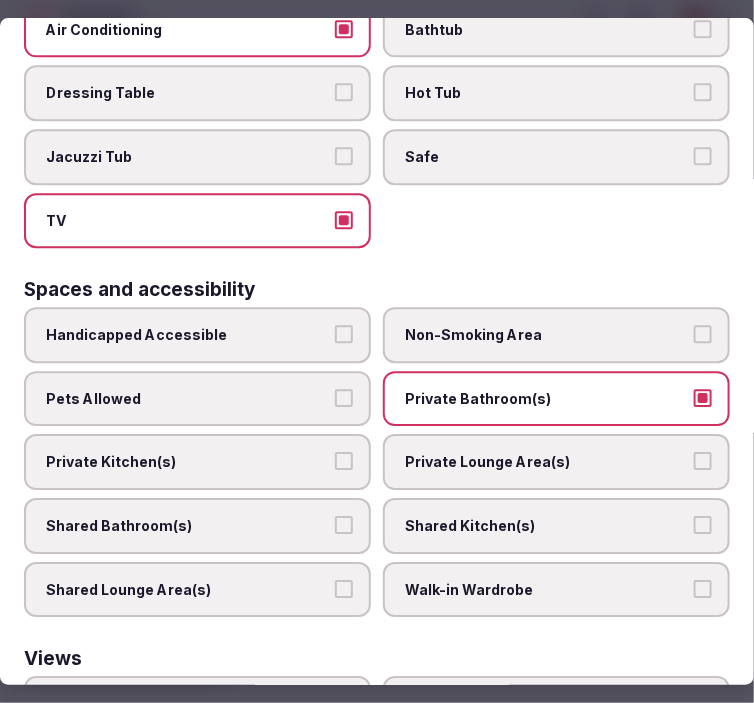 click on "Private Lounge Area(s)" at bounding box center [703, 461] 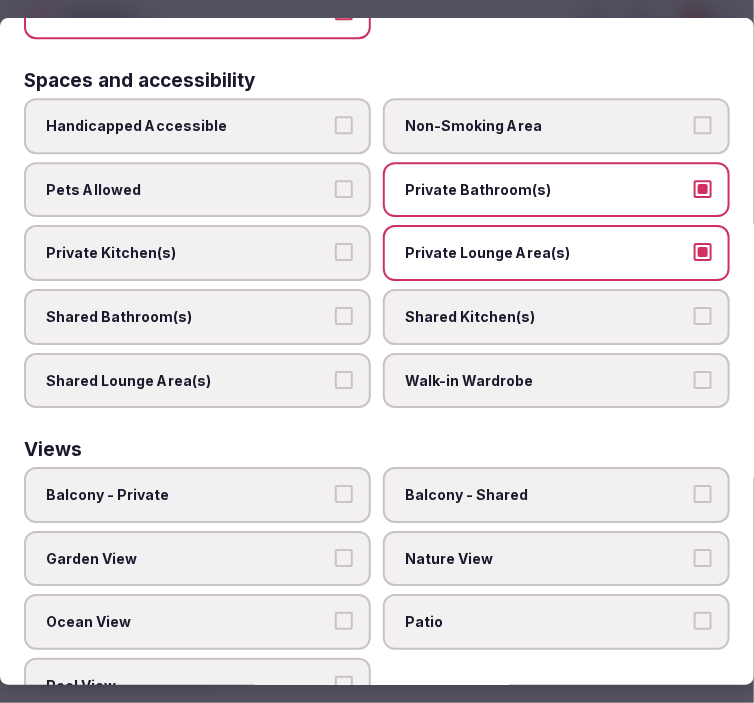 scroll, scrollTop: 1324, scrollLeft: 0, axis: vertical 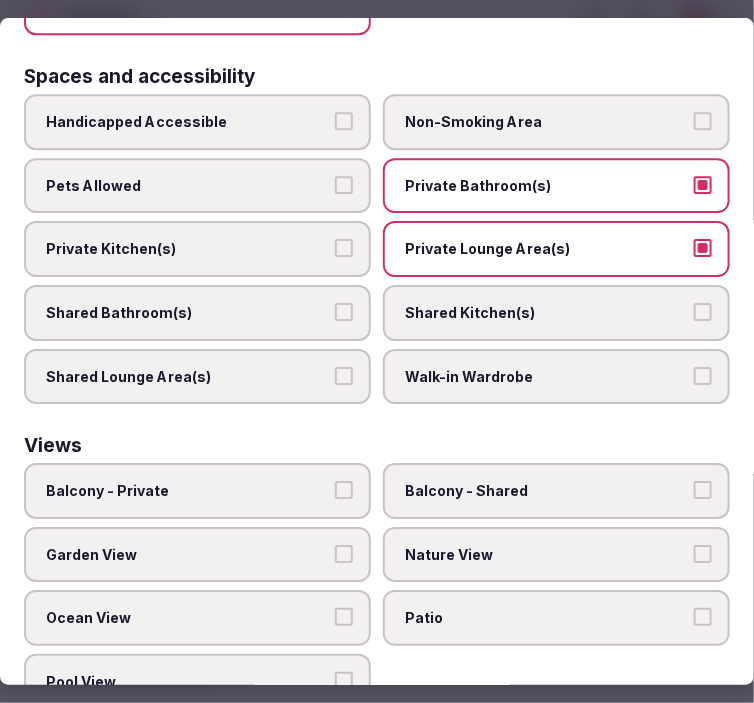 click on "Nature View" at bounding box center [703, 554] 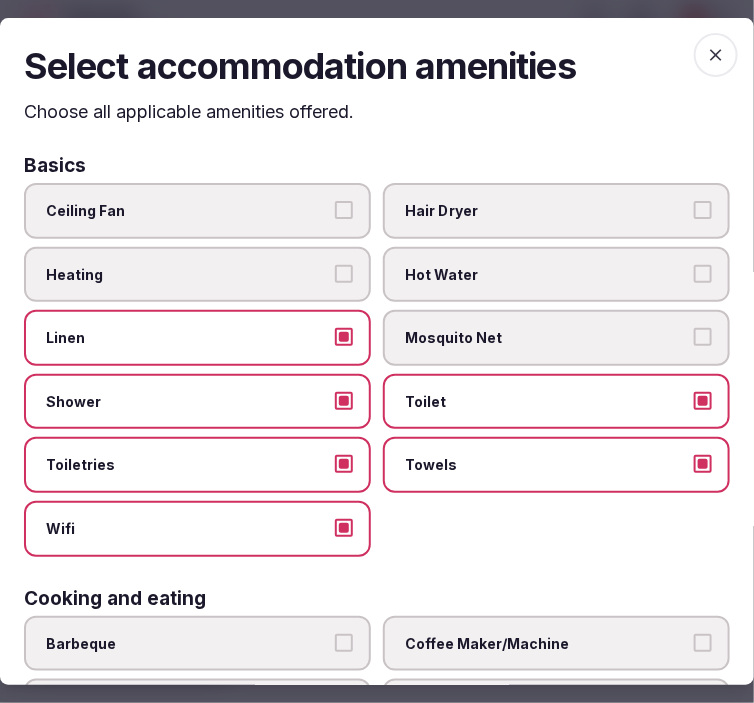 scroll, scrollTop: 0, scrollLeft: 0, axis: both 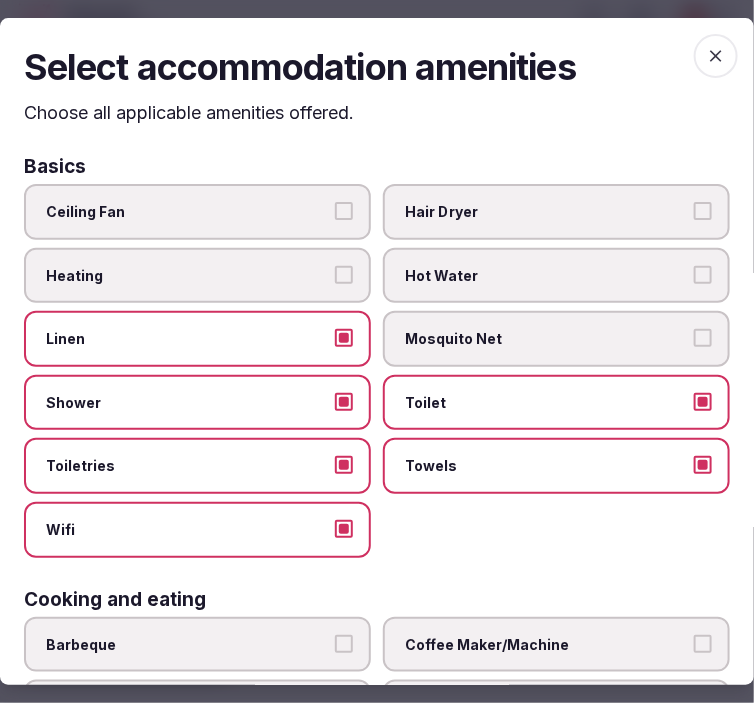 click 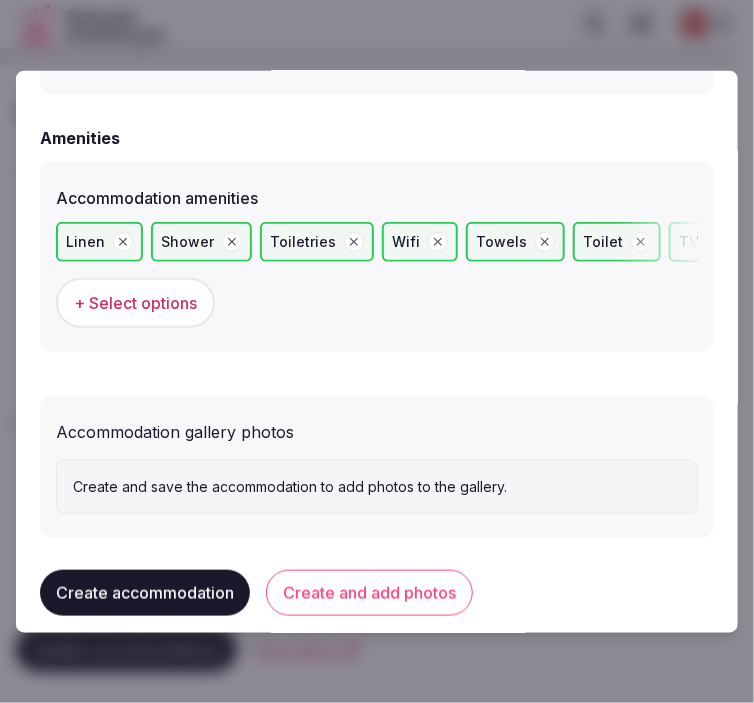 scroll, scrollTop: 1972, scrollLeft: 0, axis: vertical 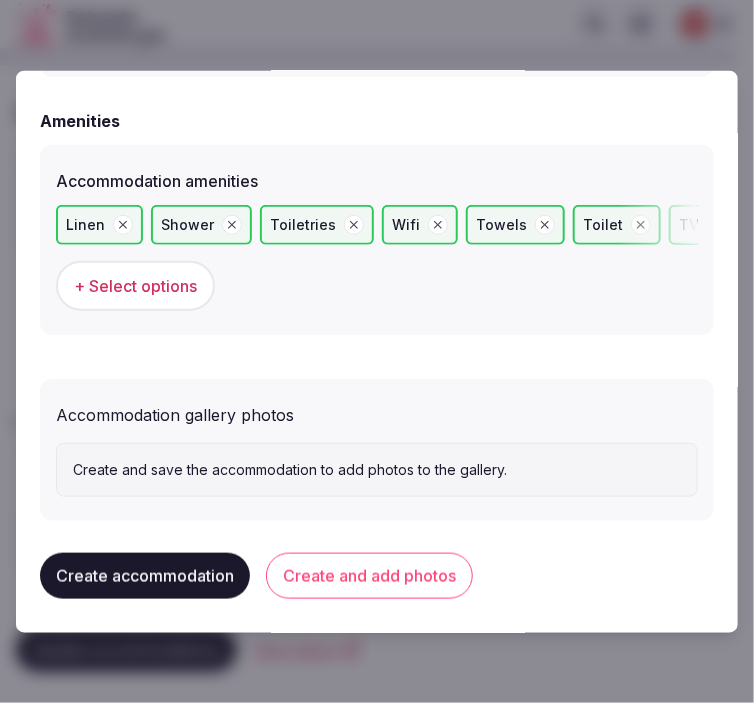 click on "Create and add photos" at bounding box center (369, 575) 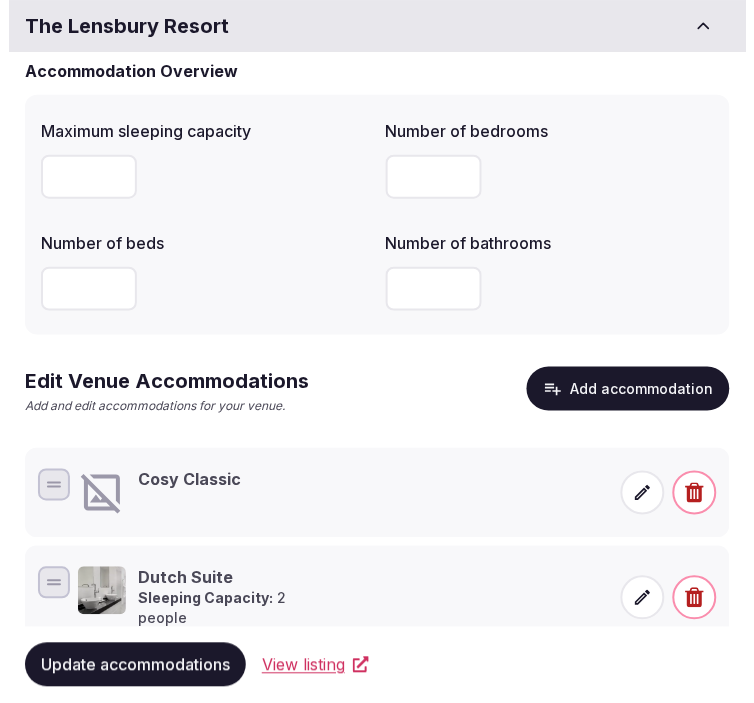 scroll, scrollTop: 111, scrollLeft: 0, axis: vertical 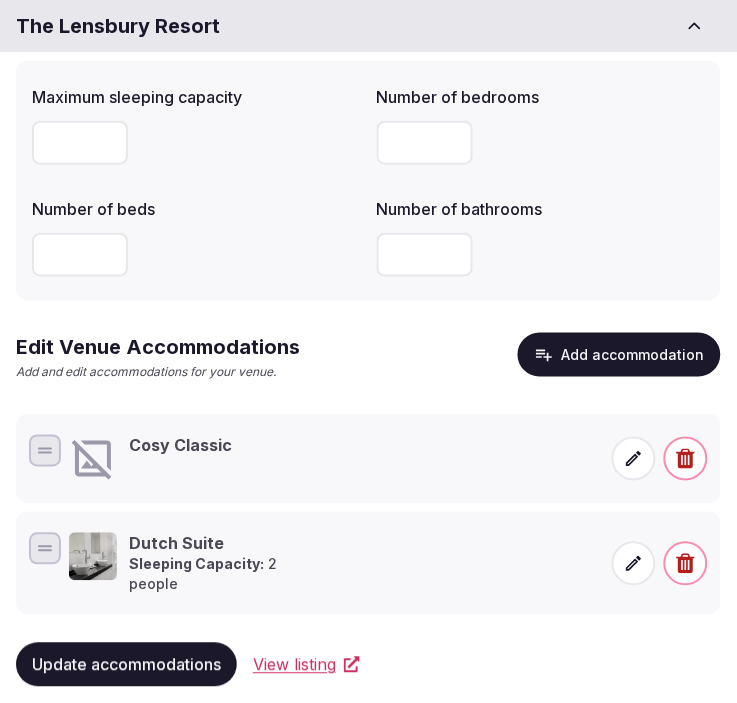 click on "Cosy Classic" at bounding box center [180, 446] 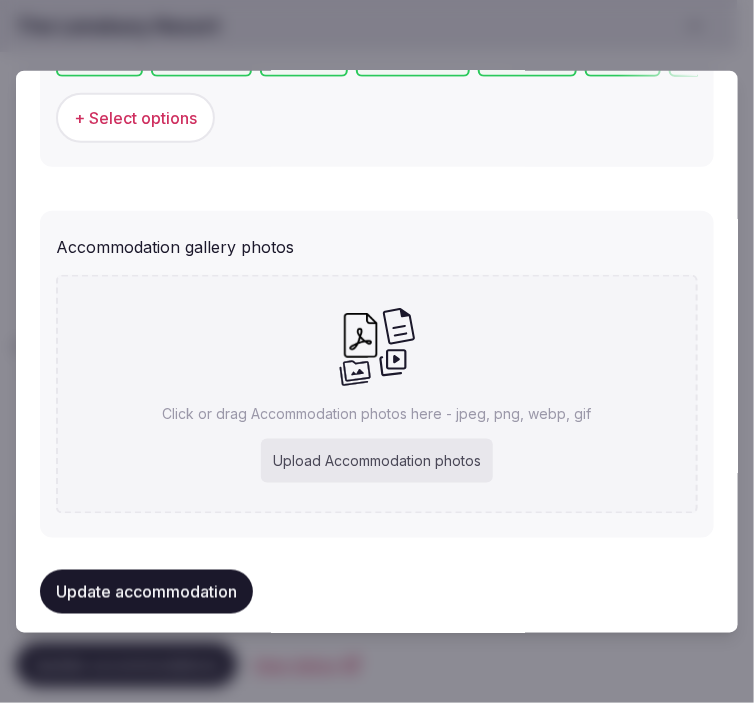 scroll, scrollTop: 2154, scrollLeft: 0, axis: vertical 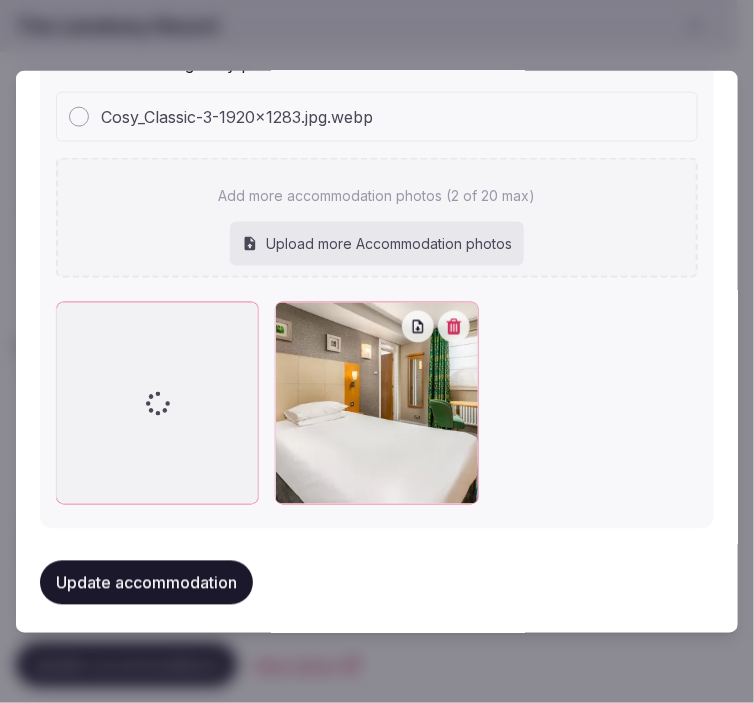 click 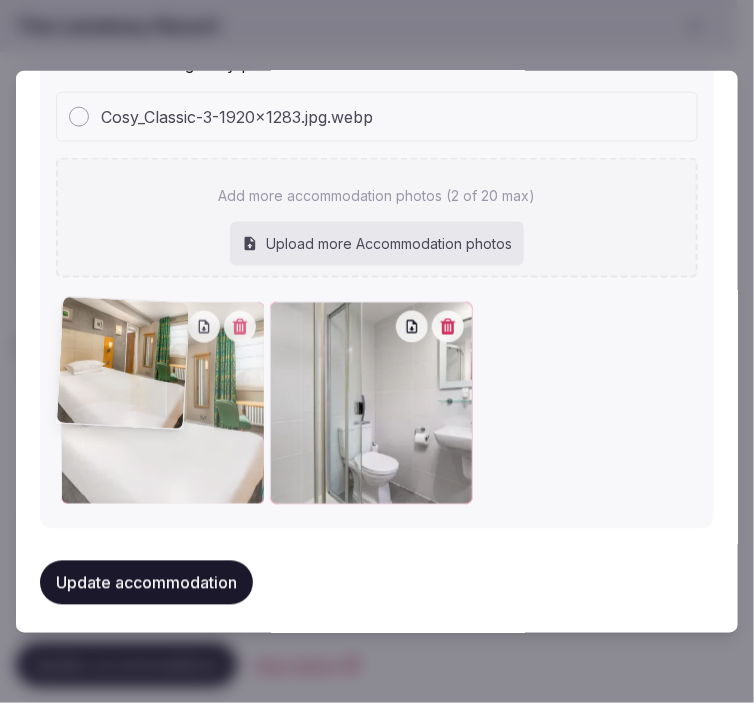 drag, startPoint x: 287, startPoint y: 314, endPoint x: 74, endPoint y: 324, distance: 213.23462 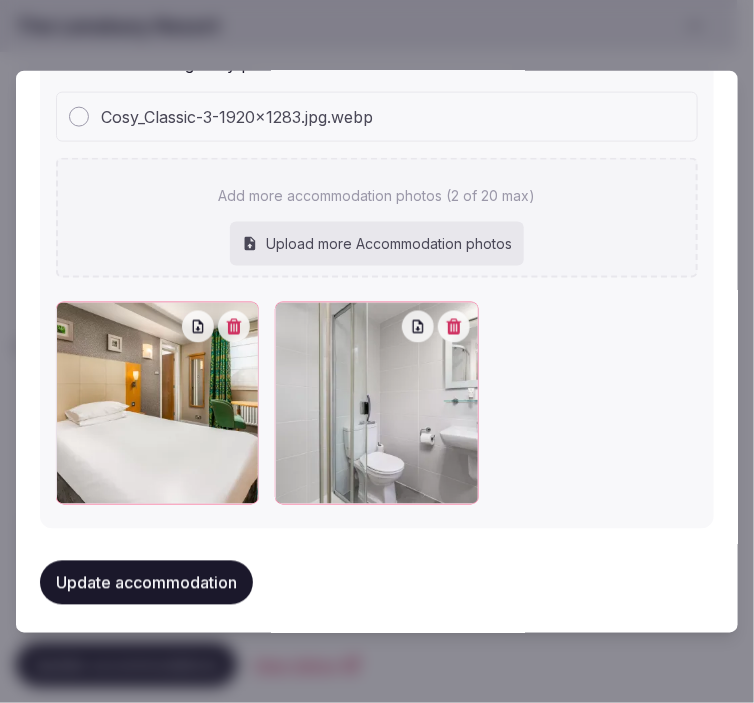 click on "Update accommodation" at bounding box center (146, 583) 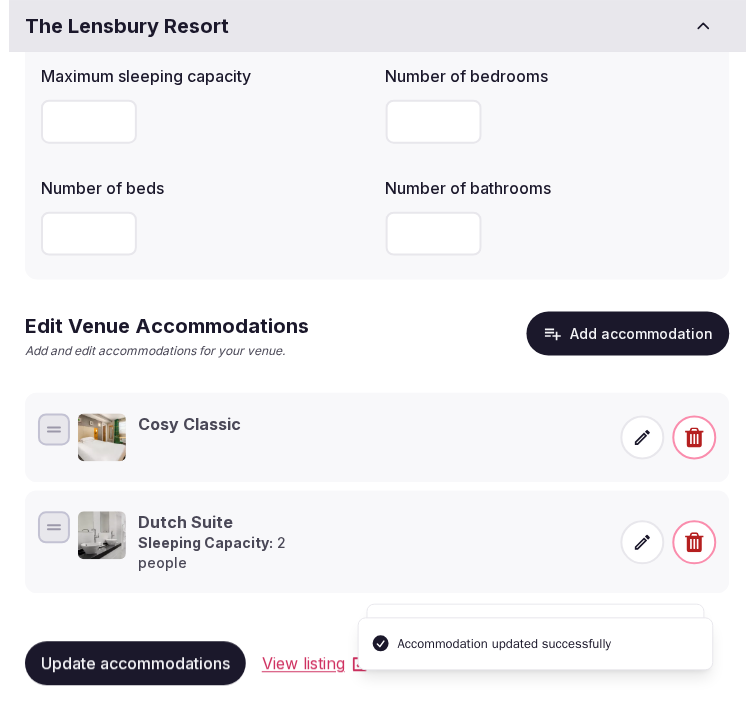scroll, scrollTop: 133, scrollLeft: 0, axis: vertical 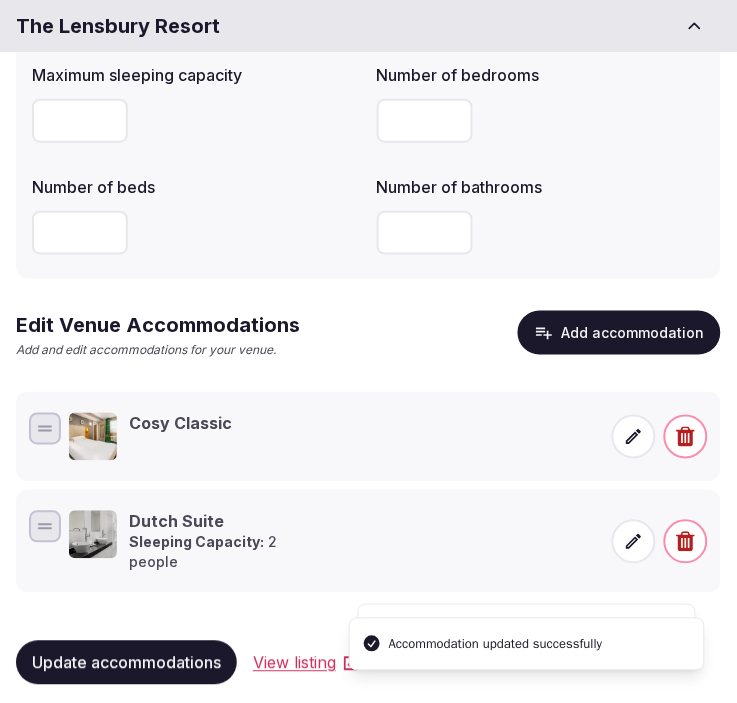 click on "Add accommodation" at bounding box center [619, 333] 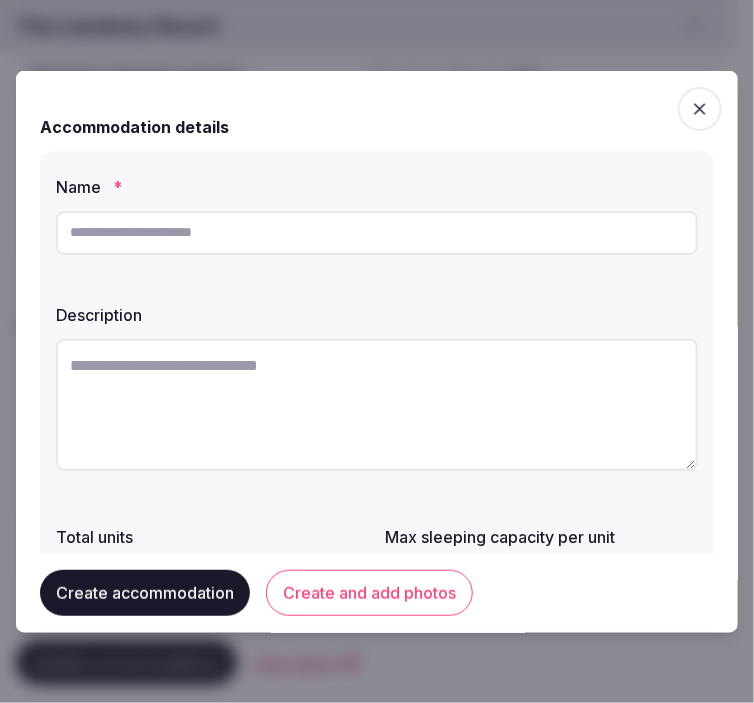 click at bounding box center [377, 232] 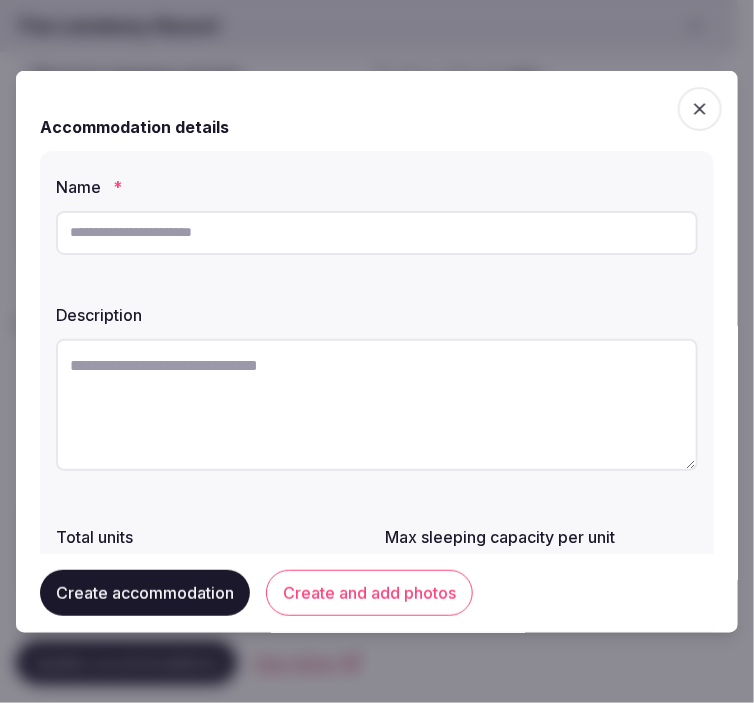 paste on "**********" 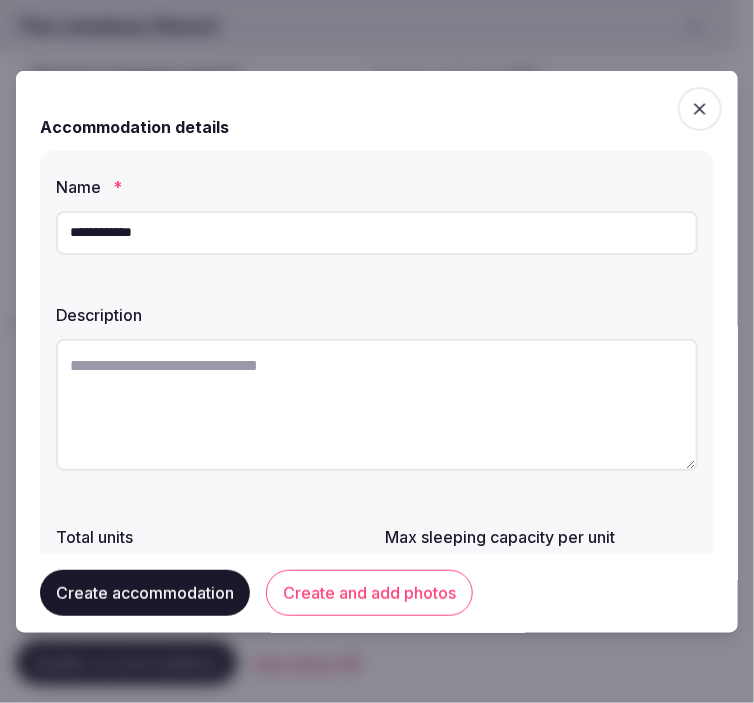 type on "**********" 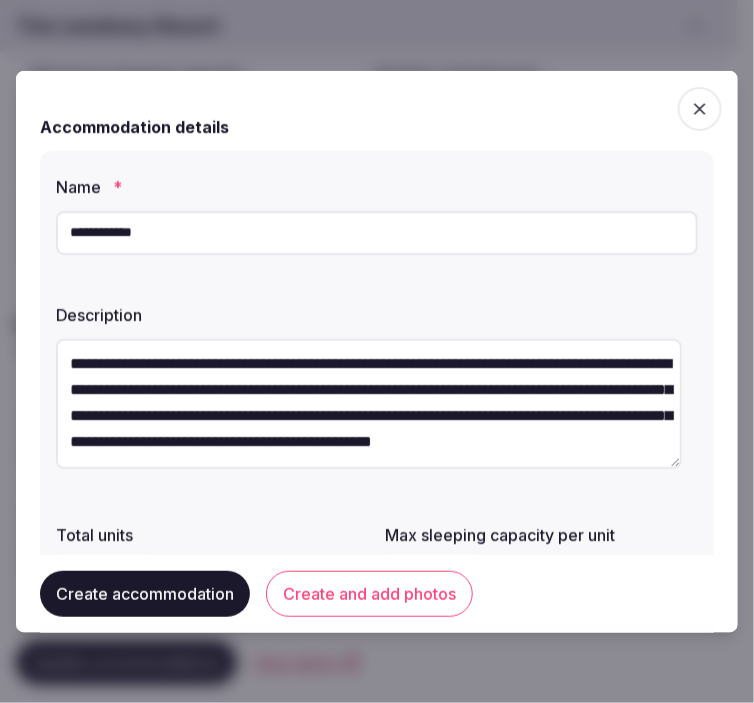 scroll, scrollTop: 25, scrollLeft: 0, axis: vertical 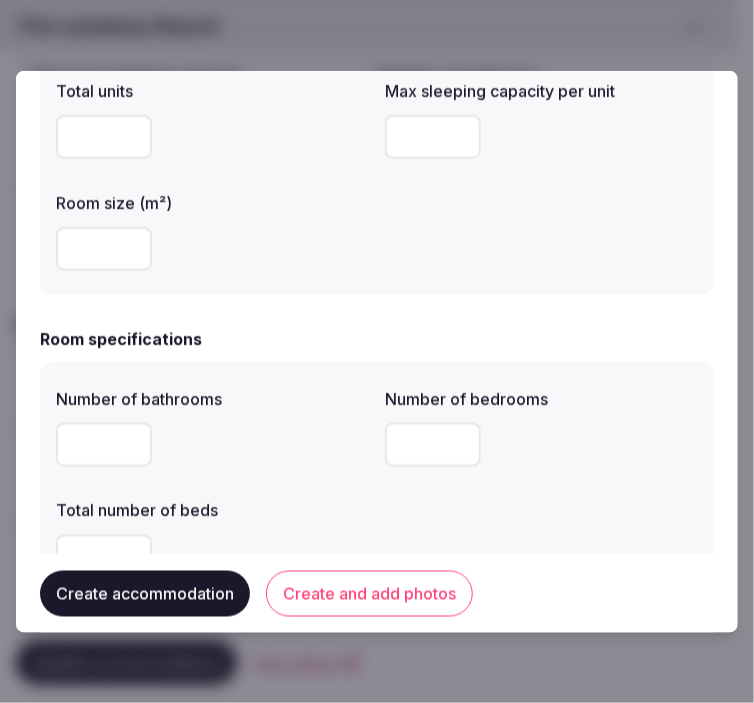 click at bounding box center (104, 136) 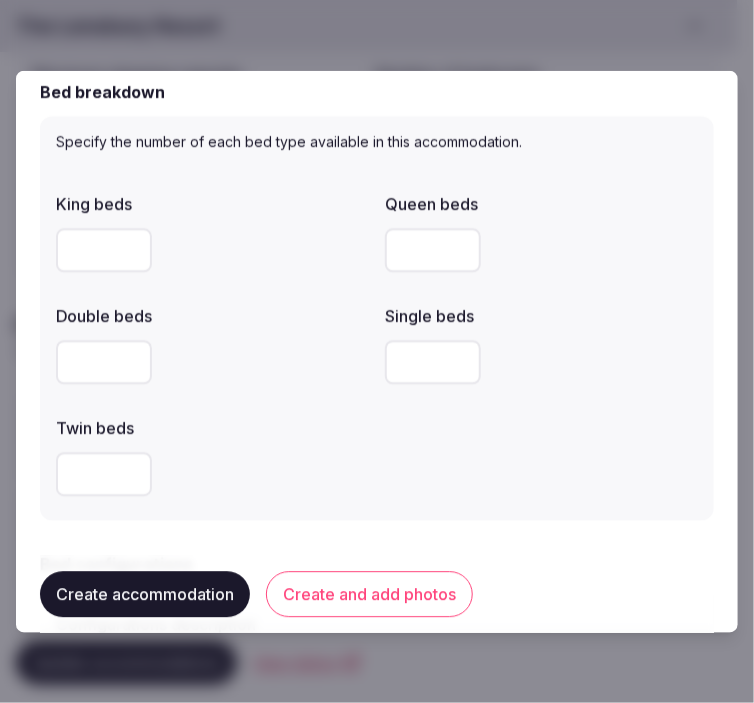 scroll, scrollTop: 1000, scrollLeft: 0, axis: vertical 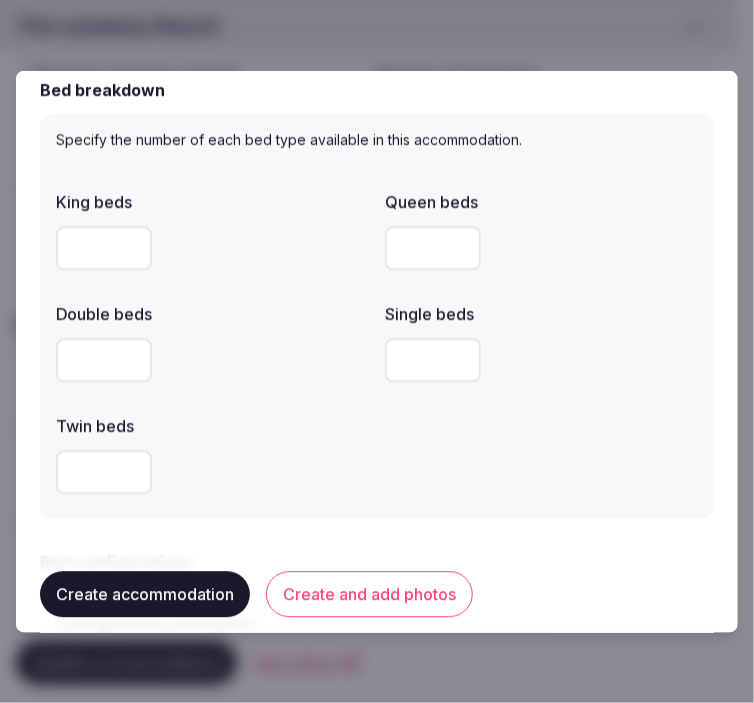 click at bounding box center [104, 360] 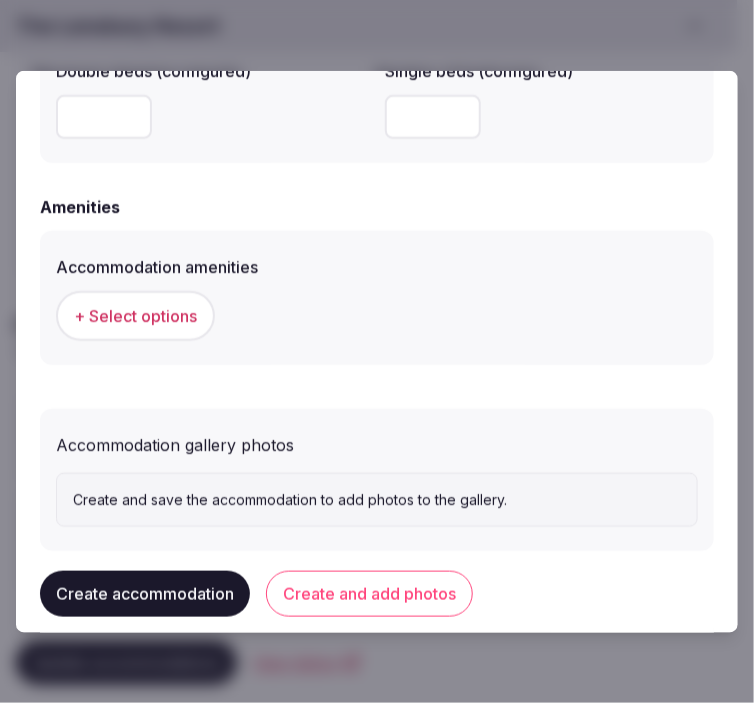 scroll, scrollTop: 1888, scrollLeft: 0, axis: vertical 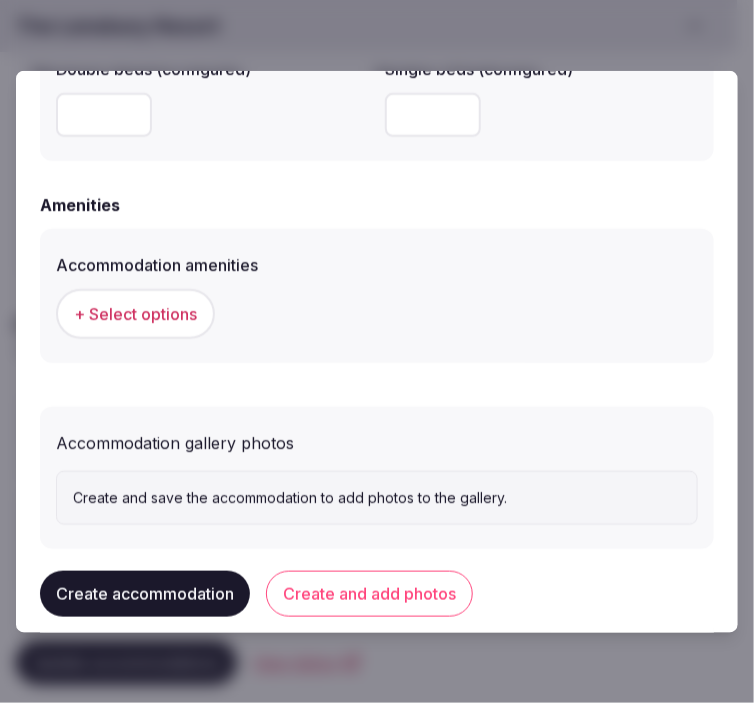 click on "+ Select options" at bounding box center (135, 313) 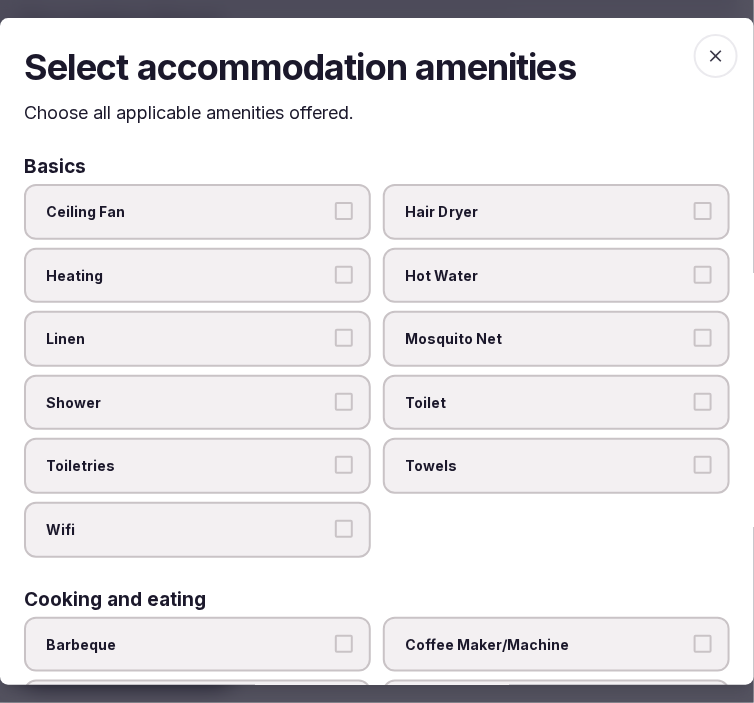click on "Linen" at bounding box center (197, 339) 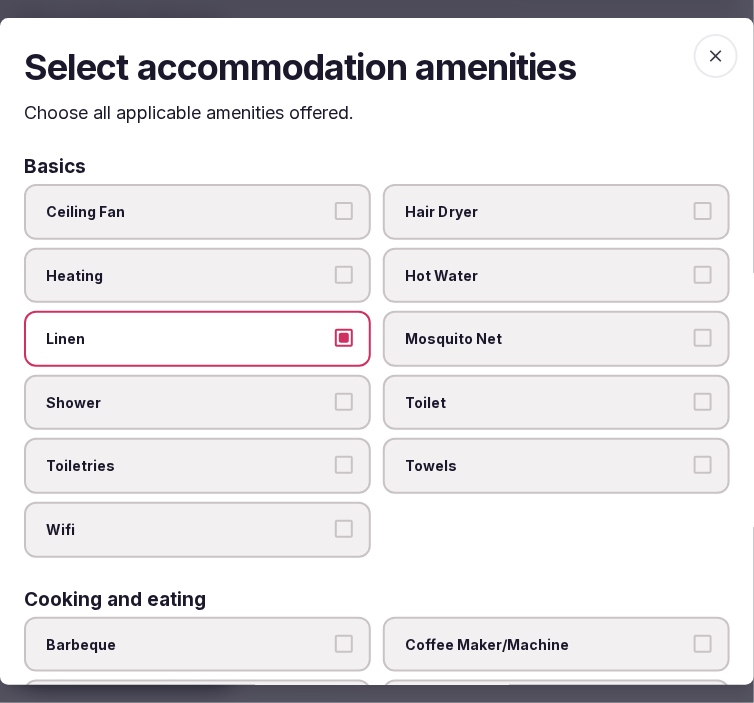 click on "Shower" at bounding box center [197, 403] 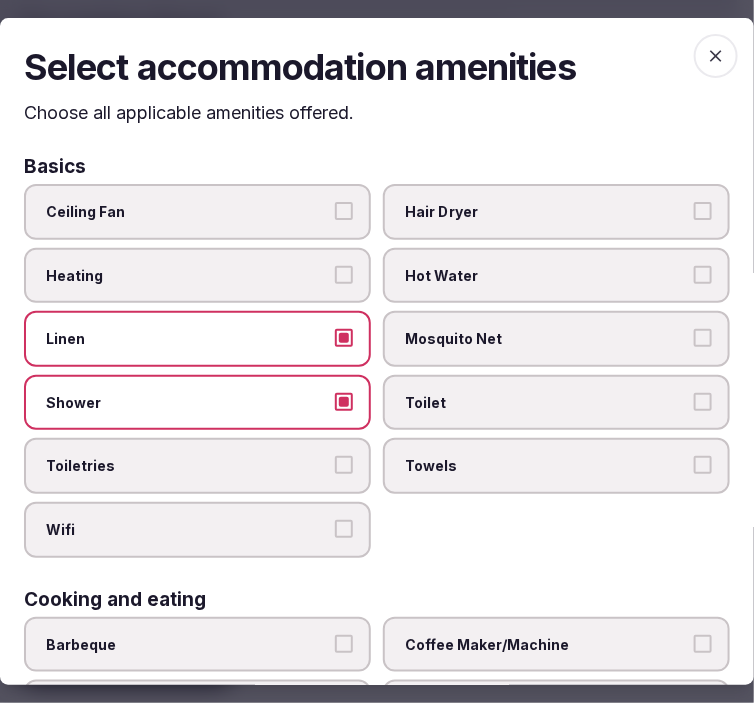 drag, startPoint x: 341, startPoint y: 466, endPoint x: 363, endPoint y: 470, distance: 22.36068 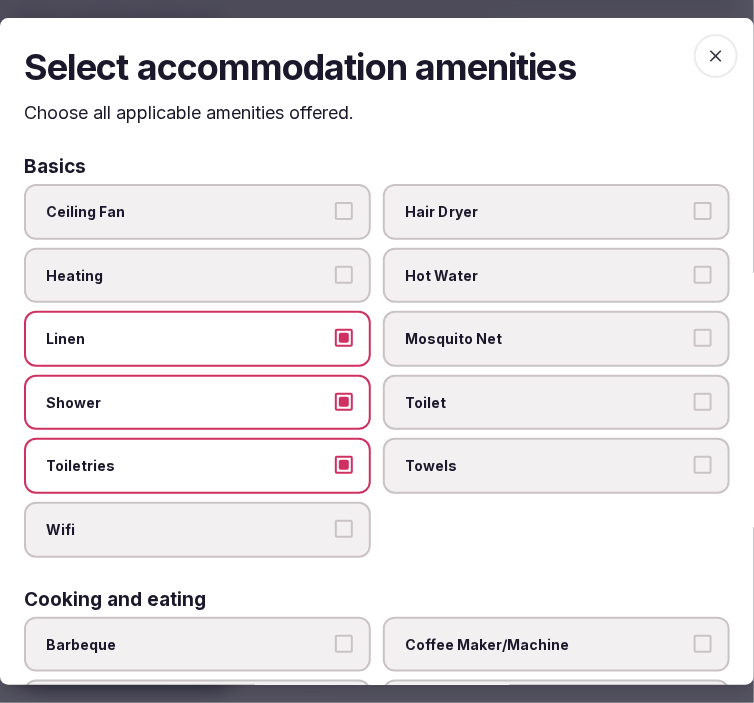 click on "Wifi" at bounding box center [344, 529] 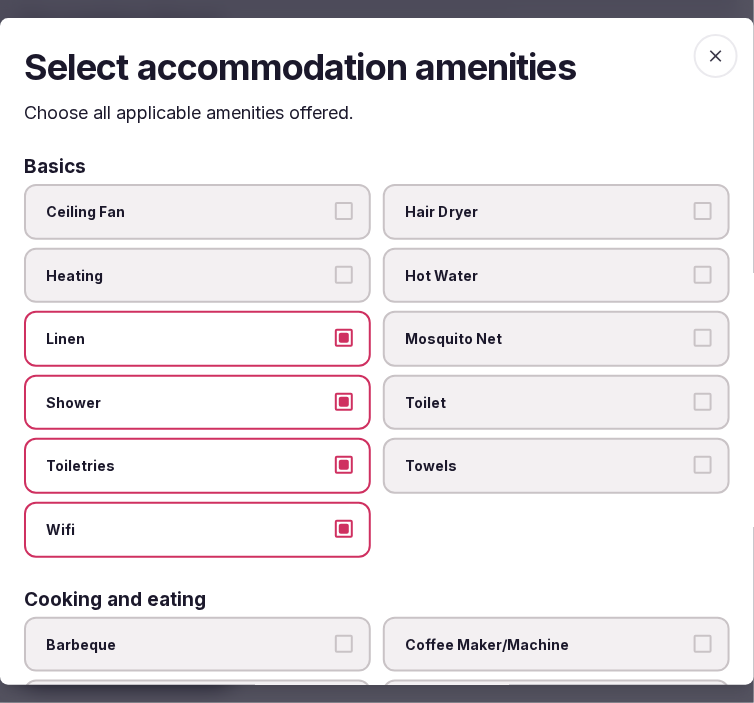 click on "Towels" at bounding box center (556, 467) 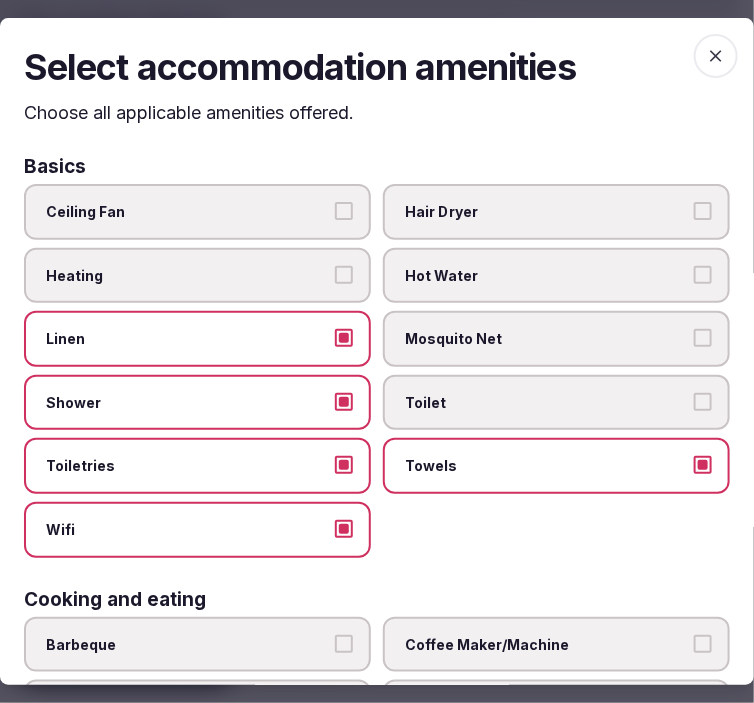 click on "Toilet" at bounding box center [556, 403] 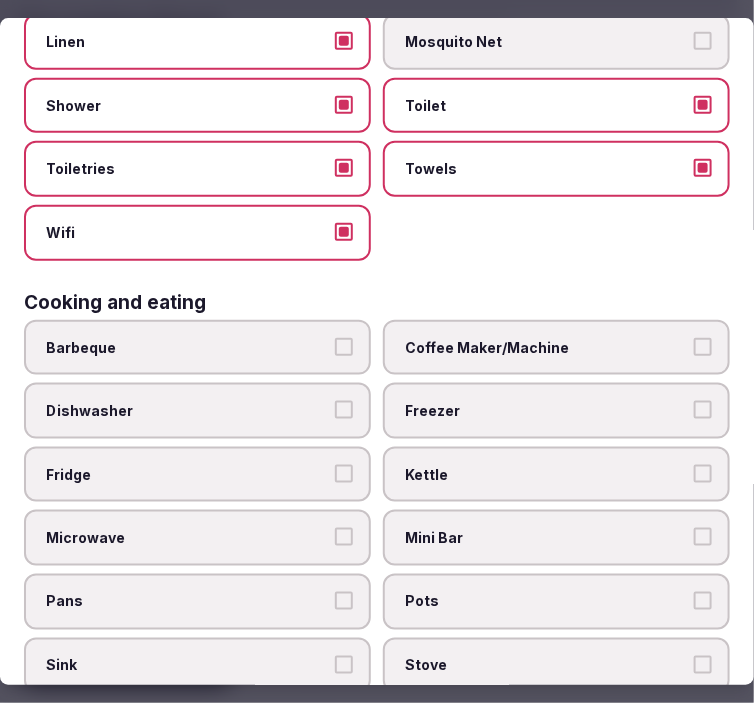 scroll, scrollTop: 333, scrollLeft: 0, axis: vertical 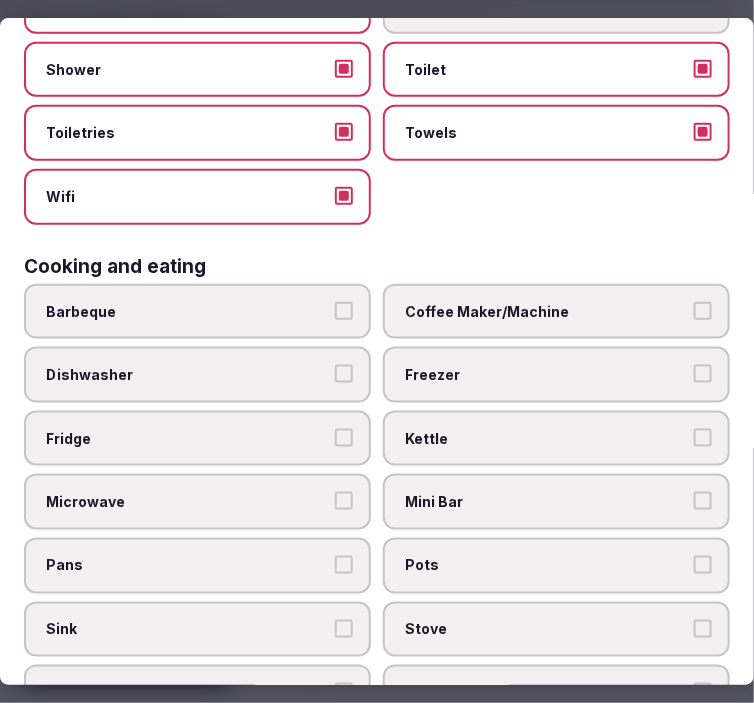 click on "Coffee Maker/Machine" at bounding box center [556, 312] 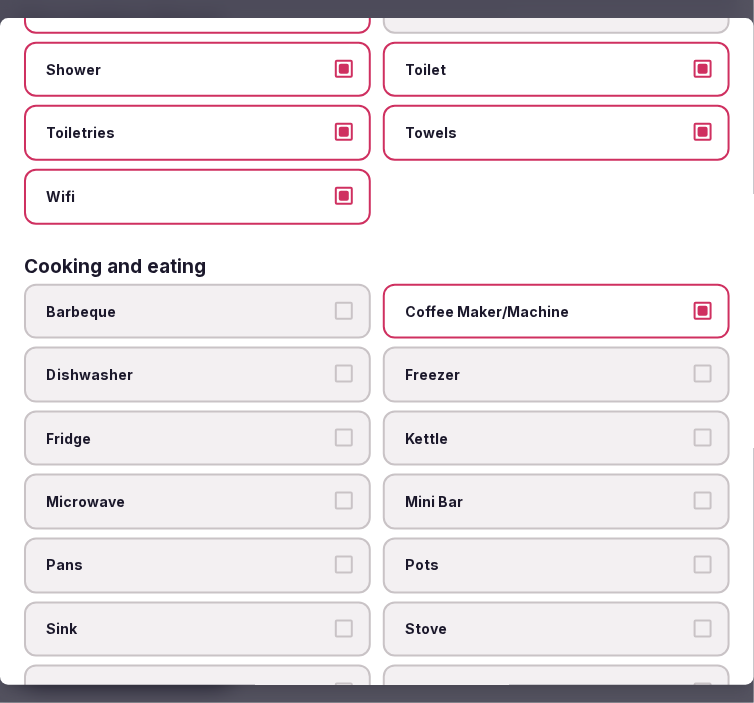 click on "Mini Bar" at bounding box center (703, 502) 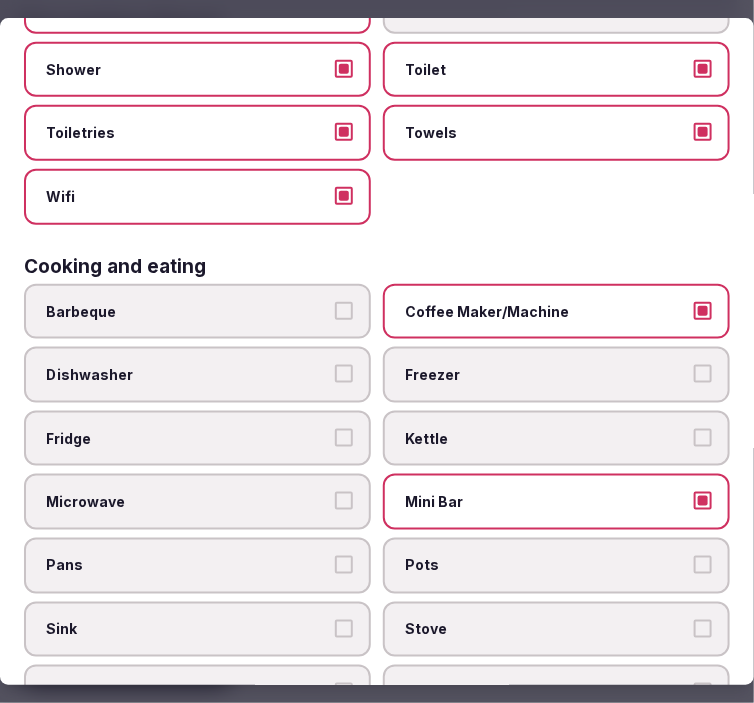 click on "Mini Bar" at bounding box center [703, 502] 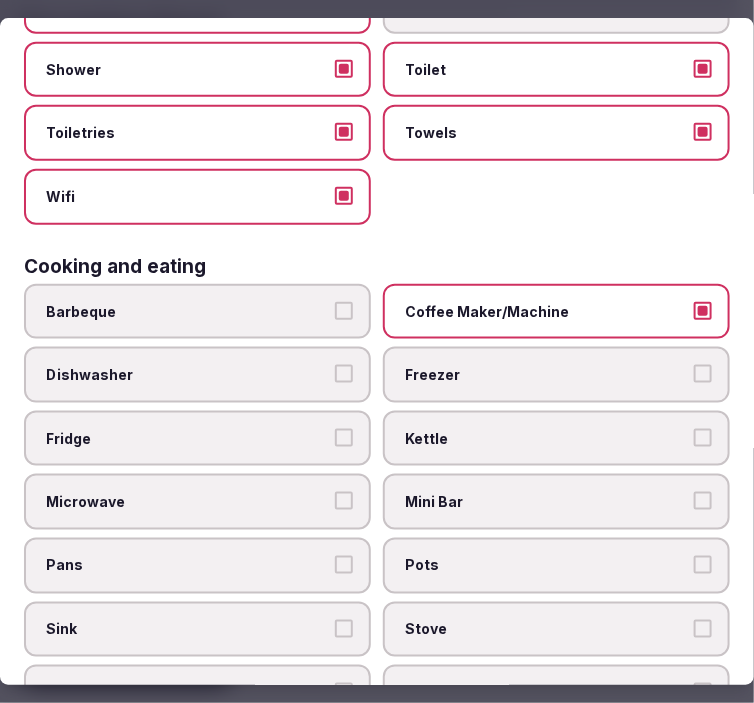click on "Coffee Maker/Machine" at bounding box center [556, 312] 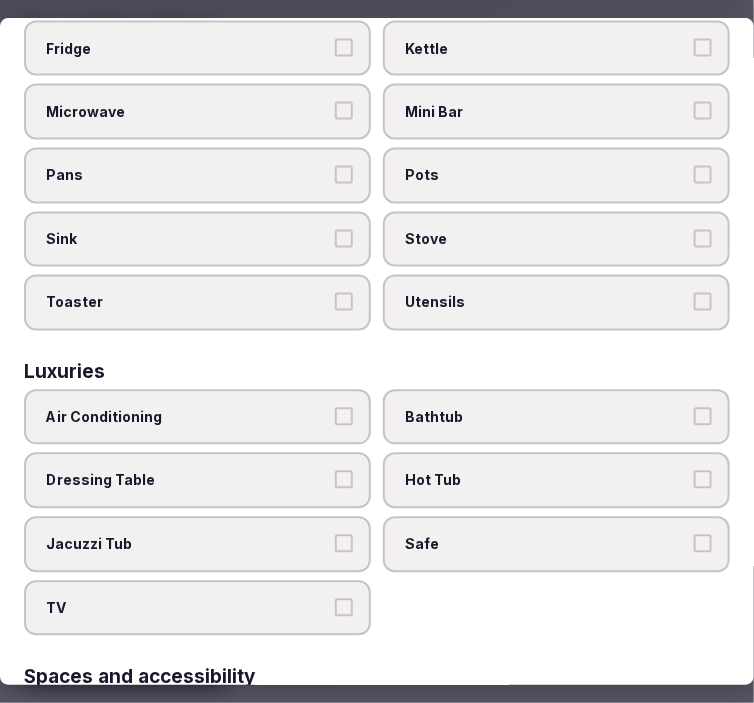 scroll, scrollTop: 777, scrollLeft: 0, axis: vertical 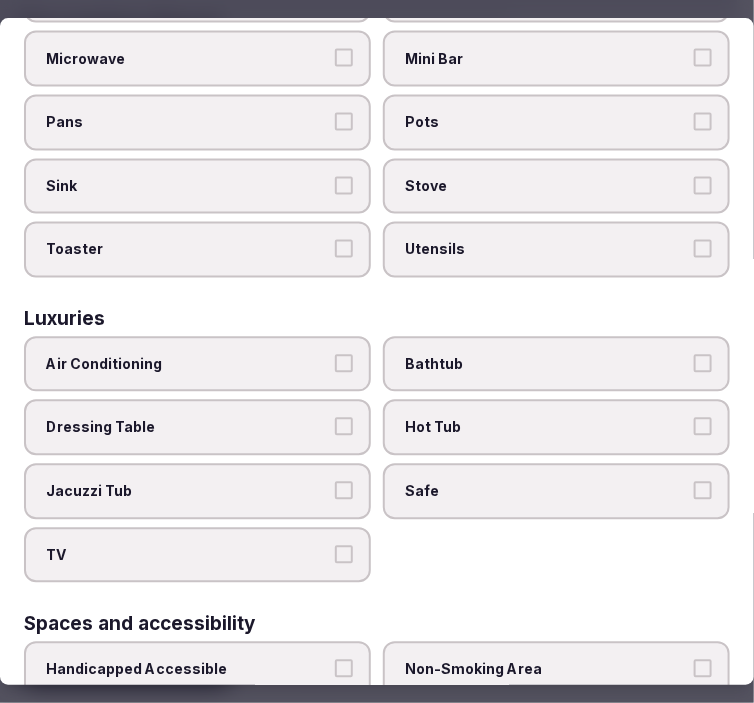 click on "Air Conditioning" at bounding box center [187, 364] 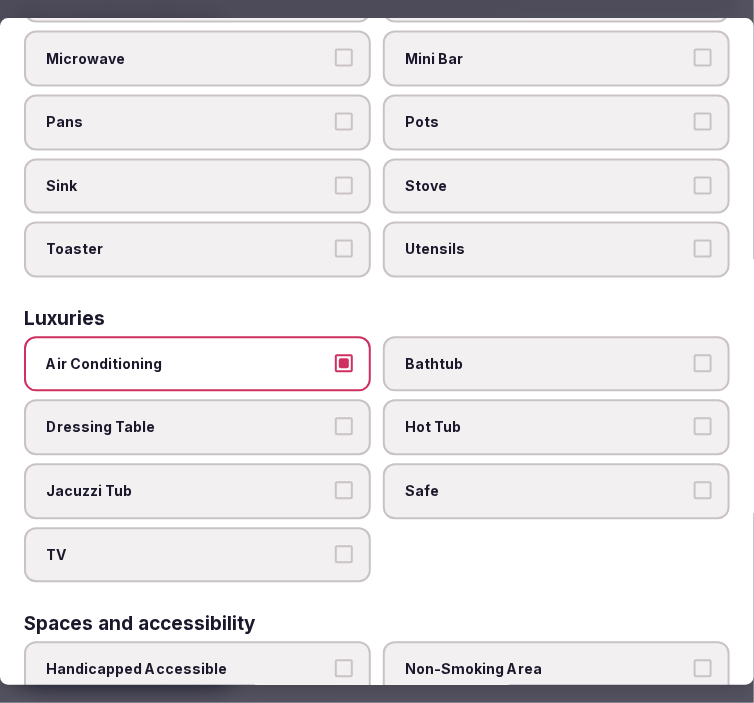 drag, startPoint x: 336, startPoint y: 535, endPoint x: 481, endPoint y: 506, distance: 147.87157 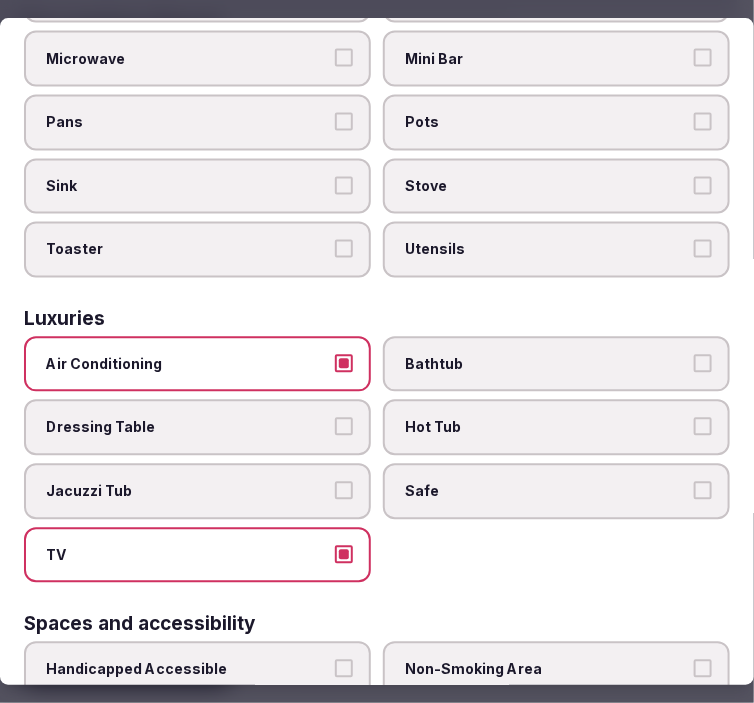 scroll, scrollTop: 666, scrollLeft: 0, axis: vertical 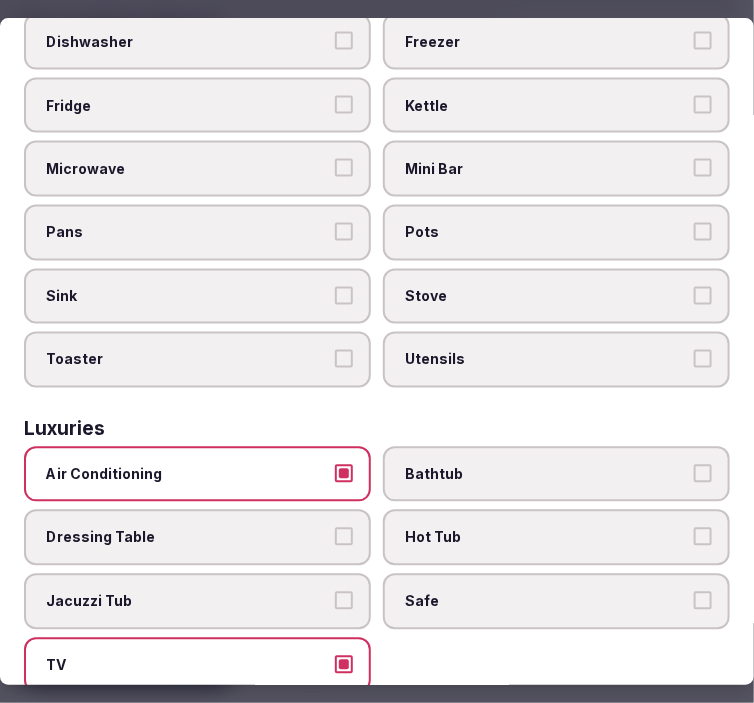 click on "Safe" at bounding box center (703, 601) 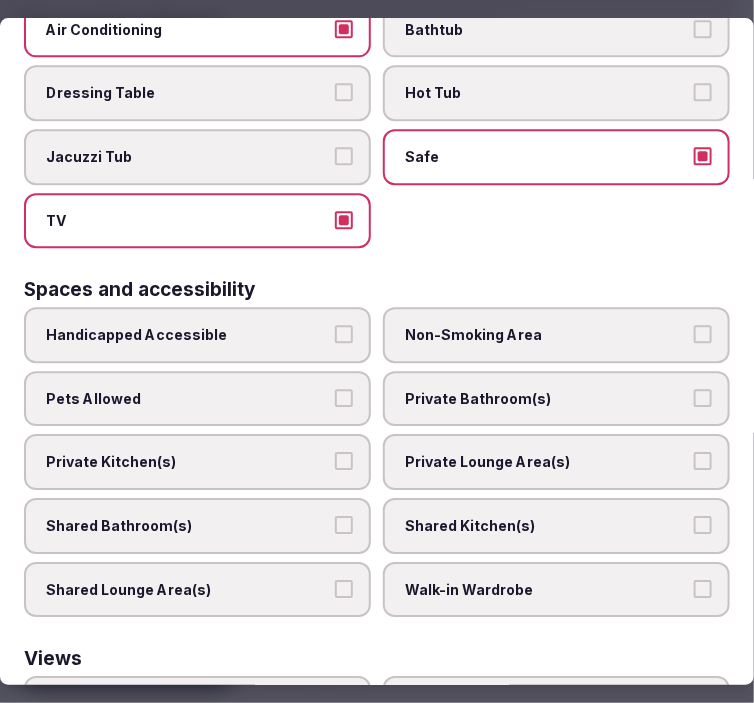scroll, scrollTop: 1324, scrollLeft: 0, axis: vertical 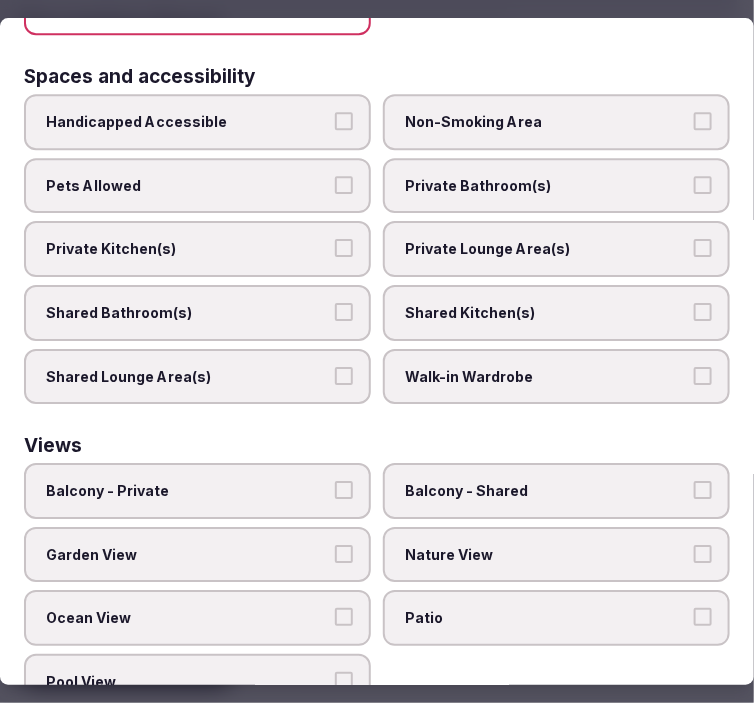 click on "Private Bathroom(s)" at bounding box center (546, 186) 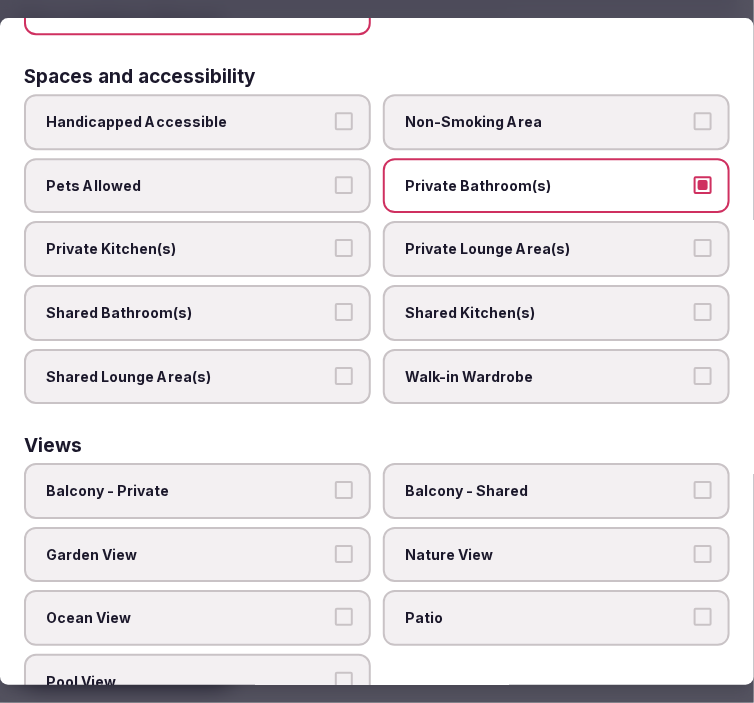 click on "Private Lounge Area(s)" at bounding box center (703, 248) 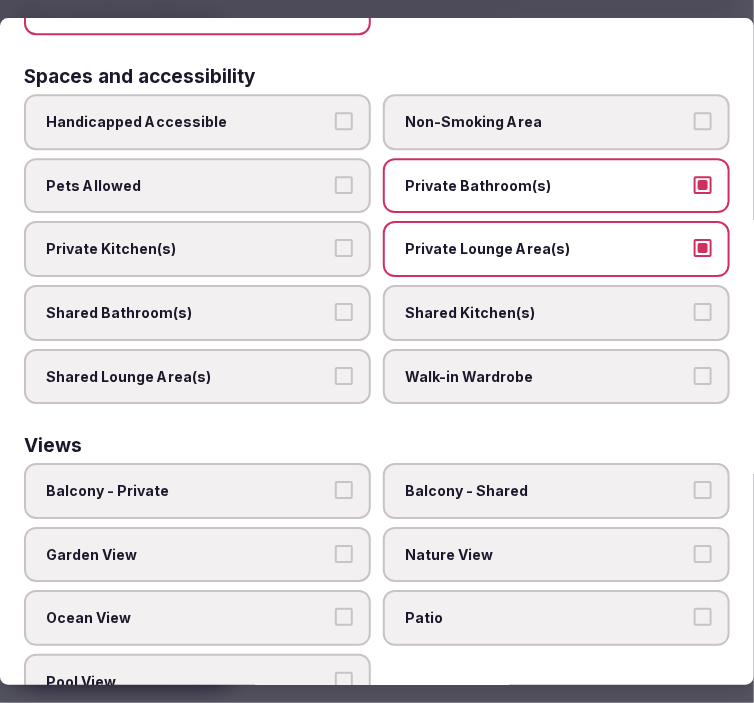 click on "Nature View" at bounding box center [546, 555] 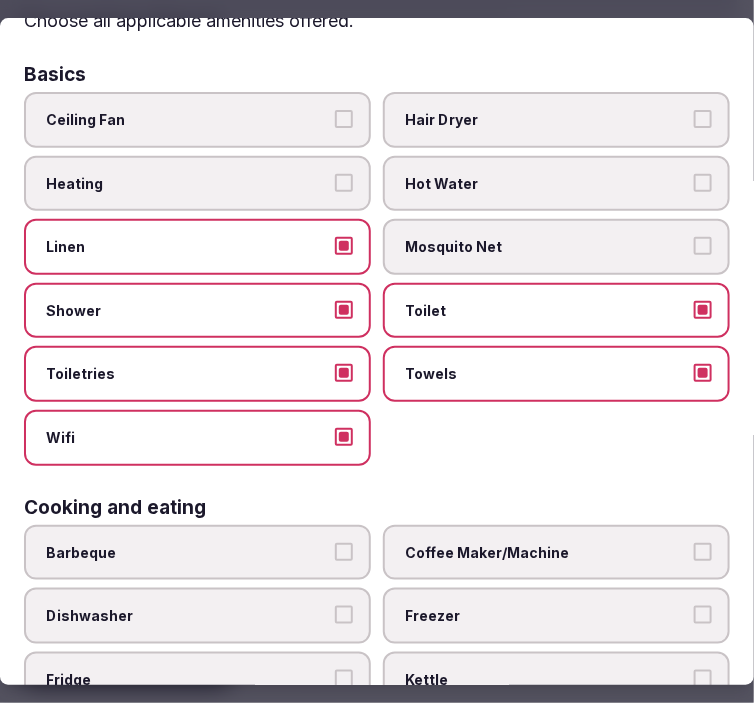 scroll, scrollTop: 0, scrollLeft: 0, axis: both 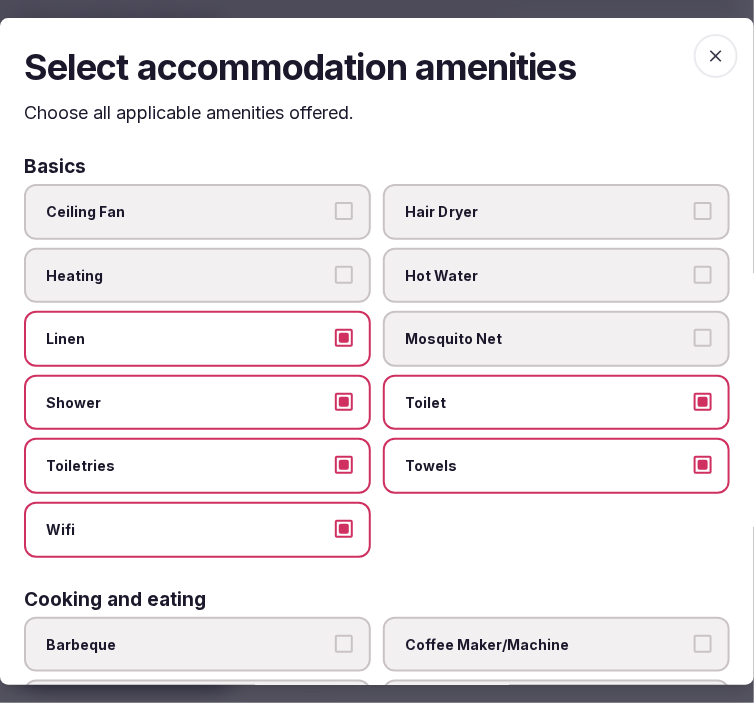 click at bounding box center (716, 56) 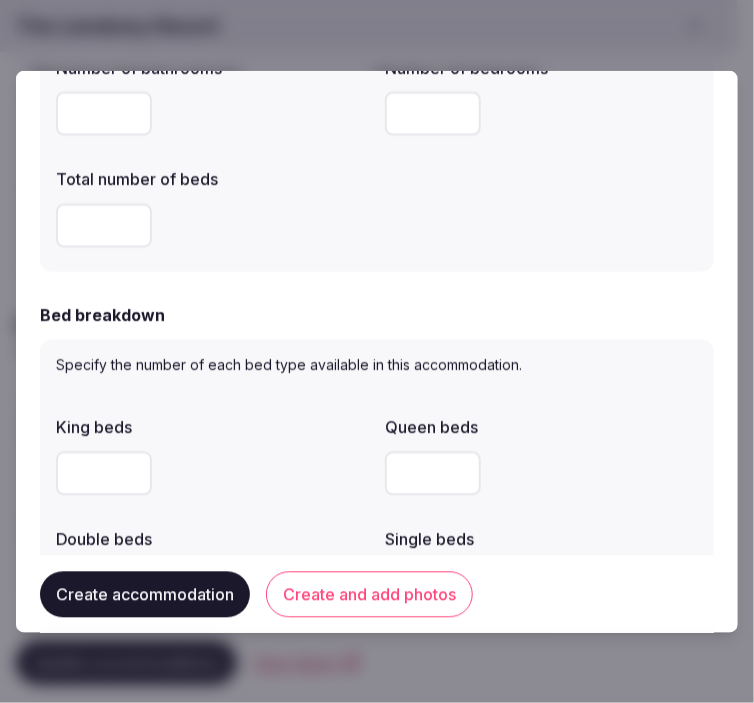 scroll, scrollTop: 777, scrollLeft: 0, axis: vertical 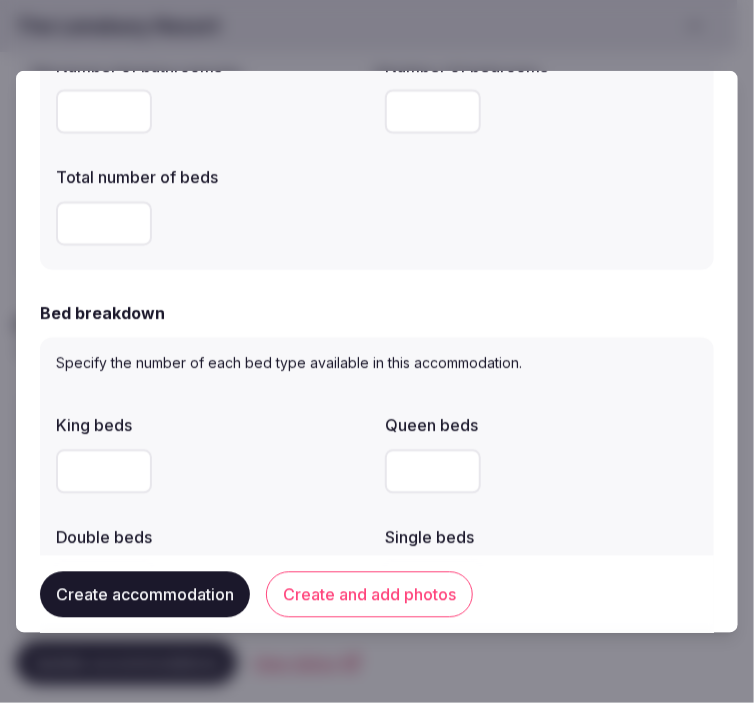 click on "Create accommodation" at bounding box center [145, 594] 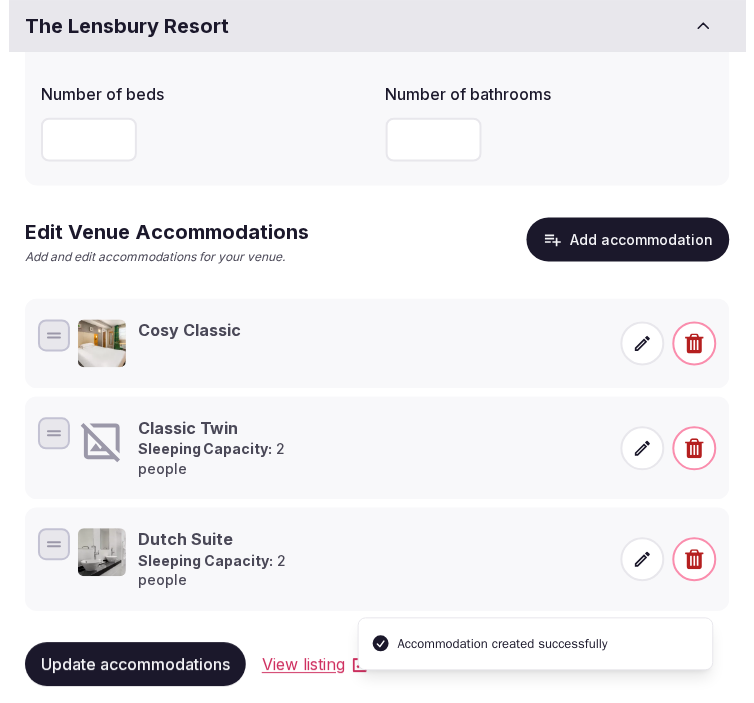 scroll, scrollTop: 232, scrollLeft: 0, axis: vertical 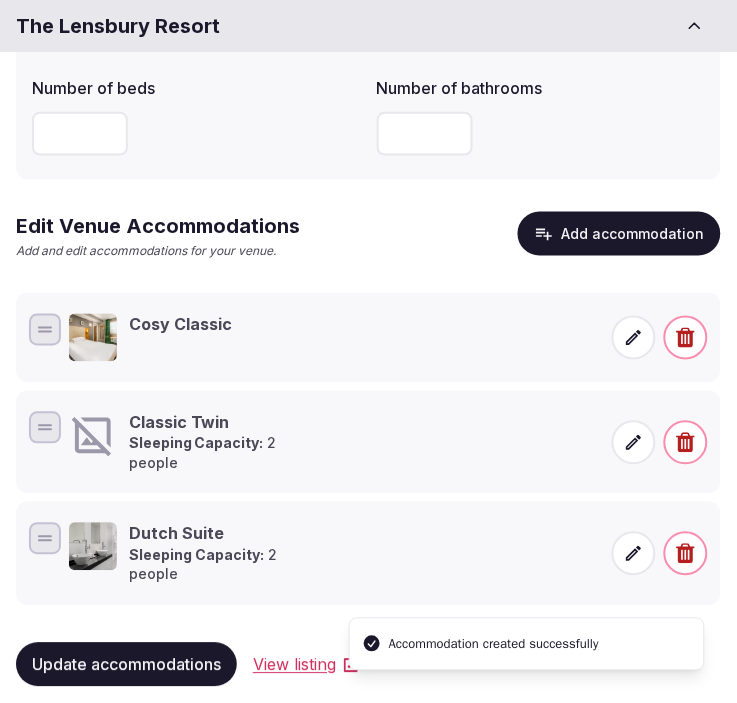 click at bounding box center (634, 443) 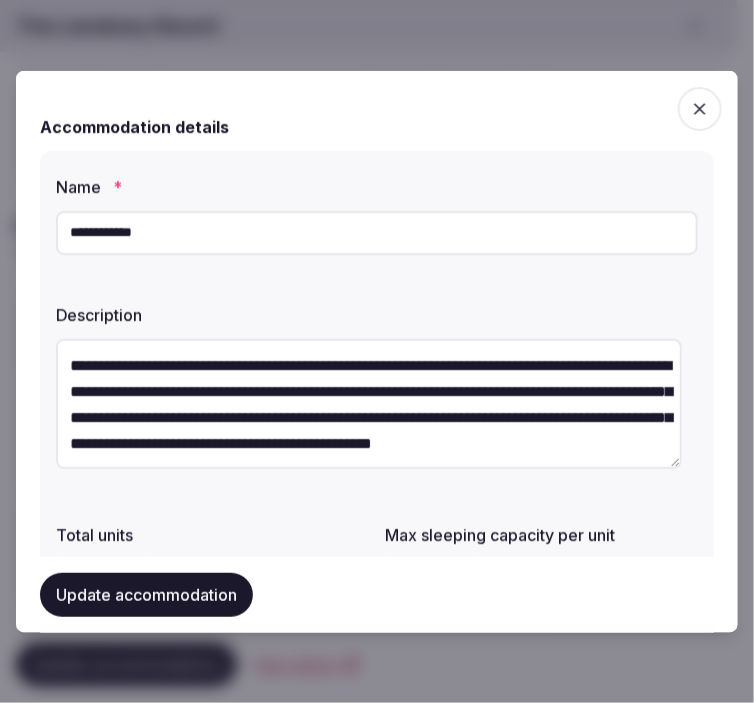 scroll, scrollTop: 111, scrollLeft: 0, axis: vertical 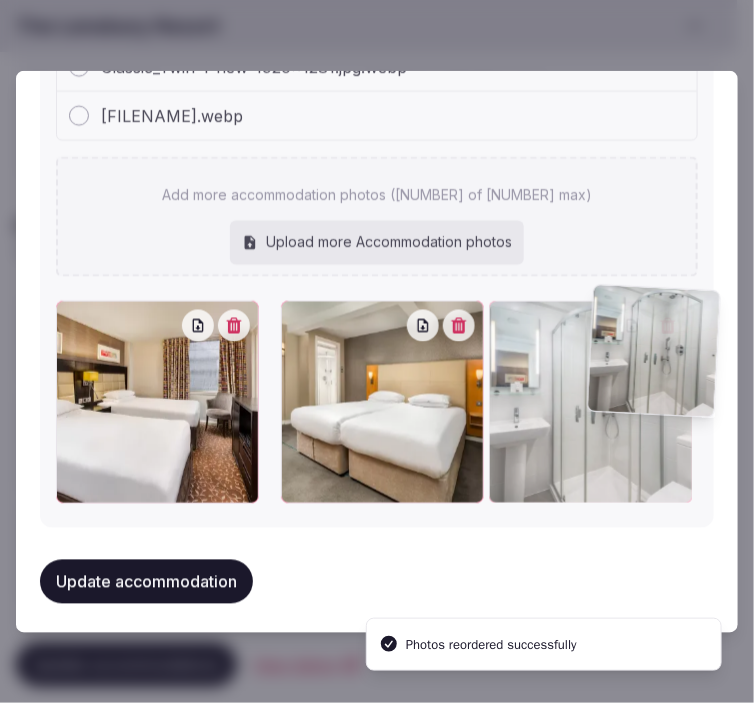 drag, startPoint x: 285, startPoint y: 318, endPoint x: 605, endPoint y: 311, distance: 320.07654 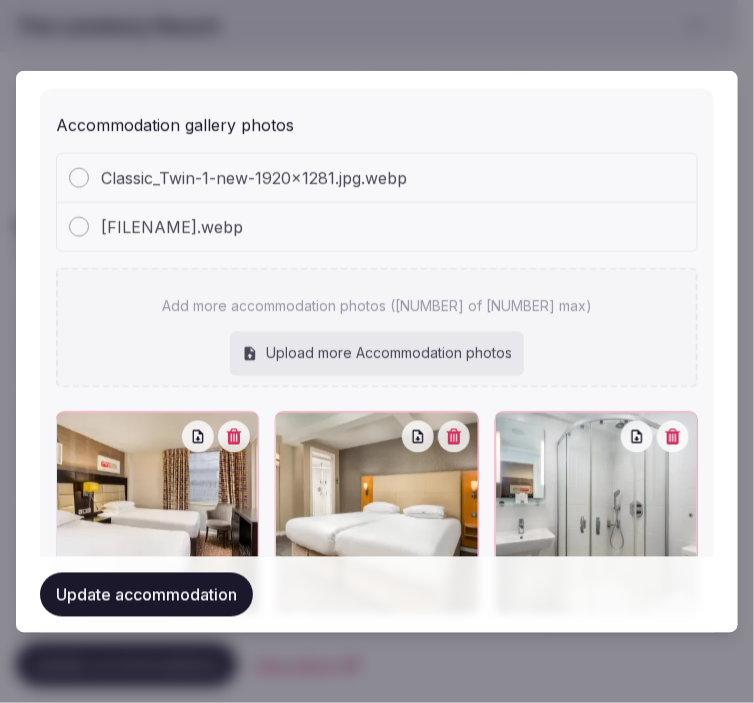 scroll, scrollTop: 2373, scrollLeft: 0, axis: vertical 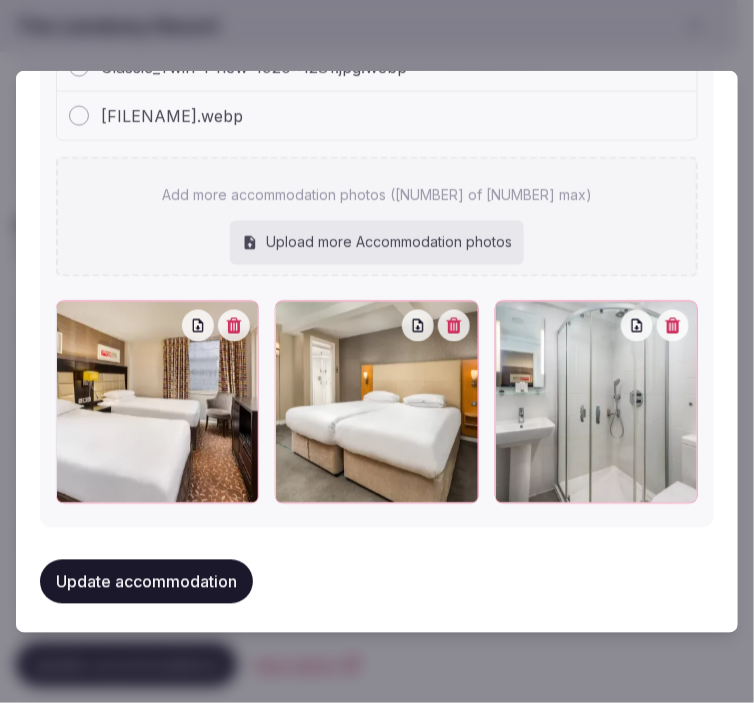 click on "Update accommodation" at bounding box center (146, 582) 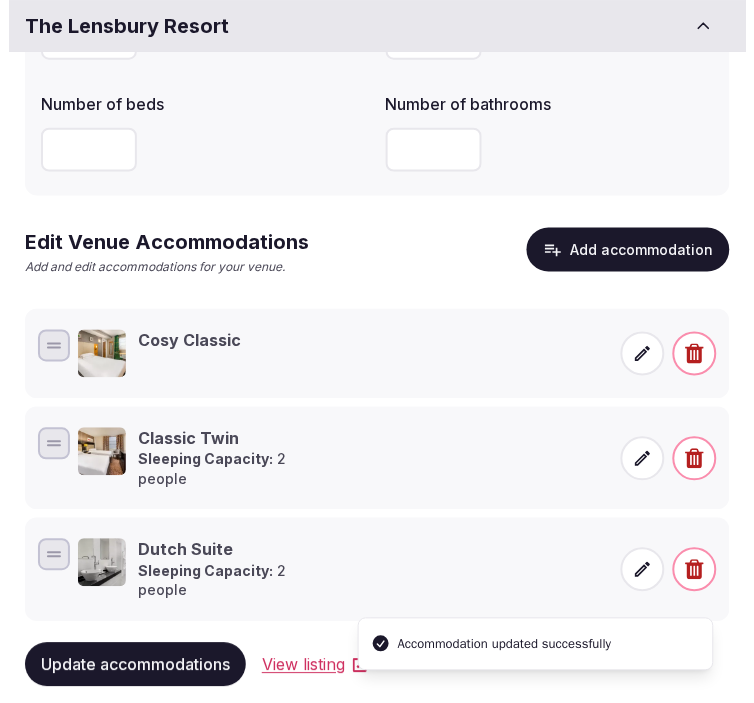scroll, scrollTop: 232, scrollLeft: 0, axis: vertical 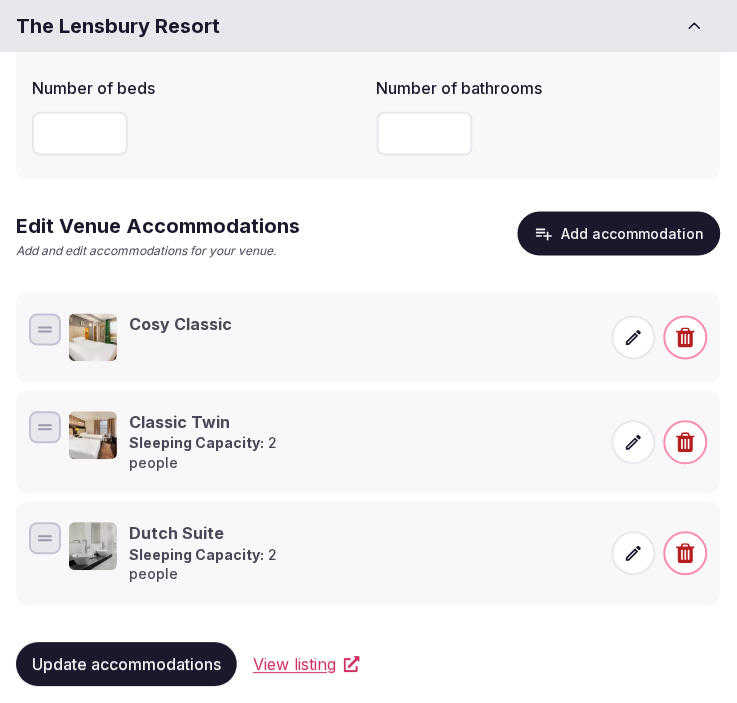 click on "Cosy Classic" at bounding box center [180, 325] 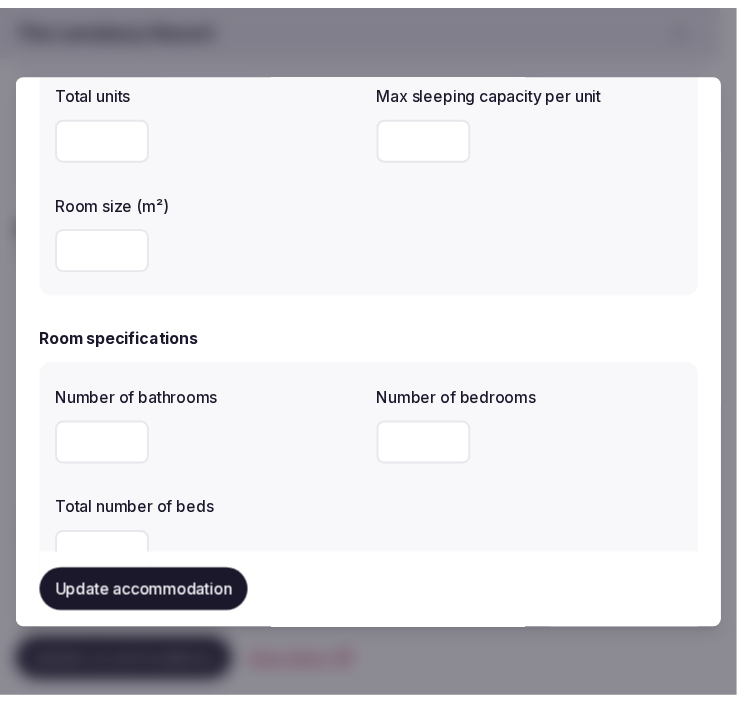 scroll, scrollTop: 333, scrollLeft: 0, axis: vertical 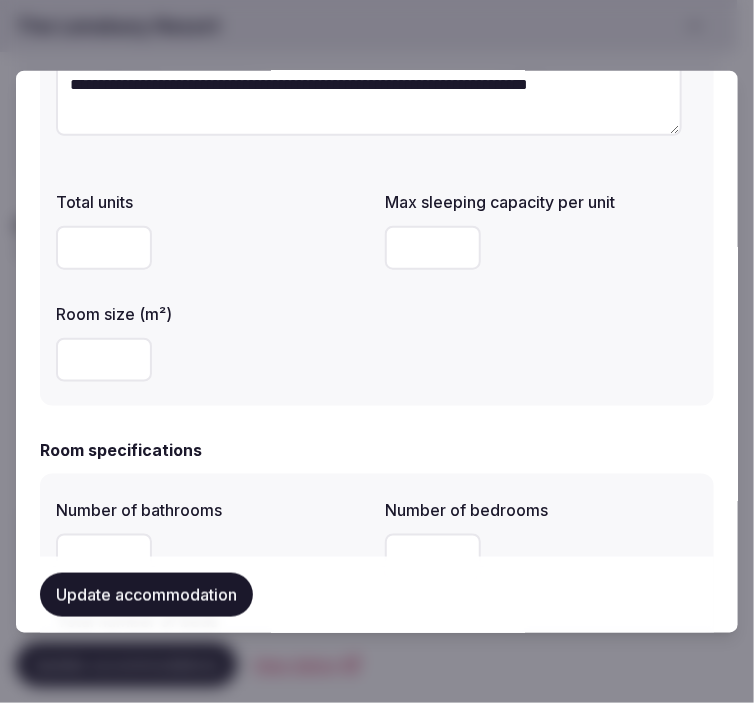 click at bounding box center (433, 247) 